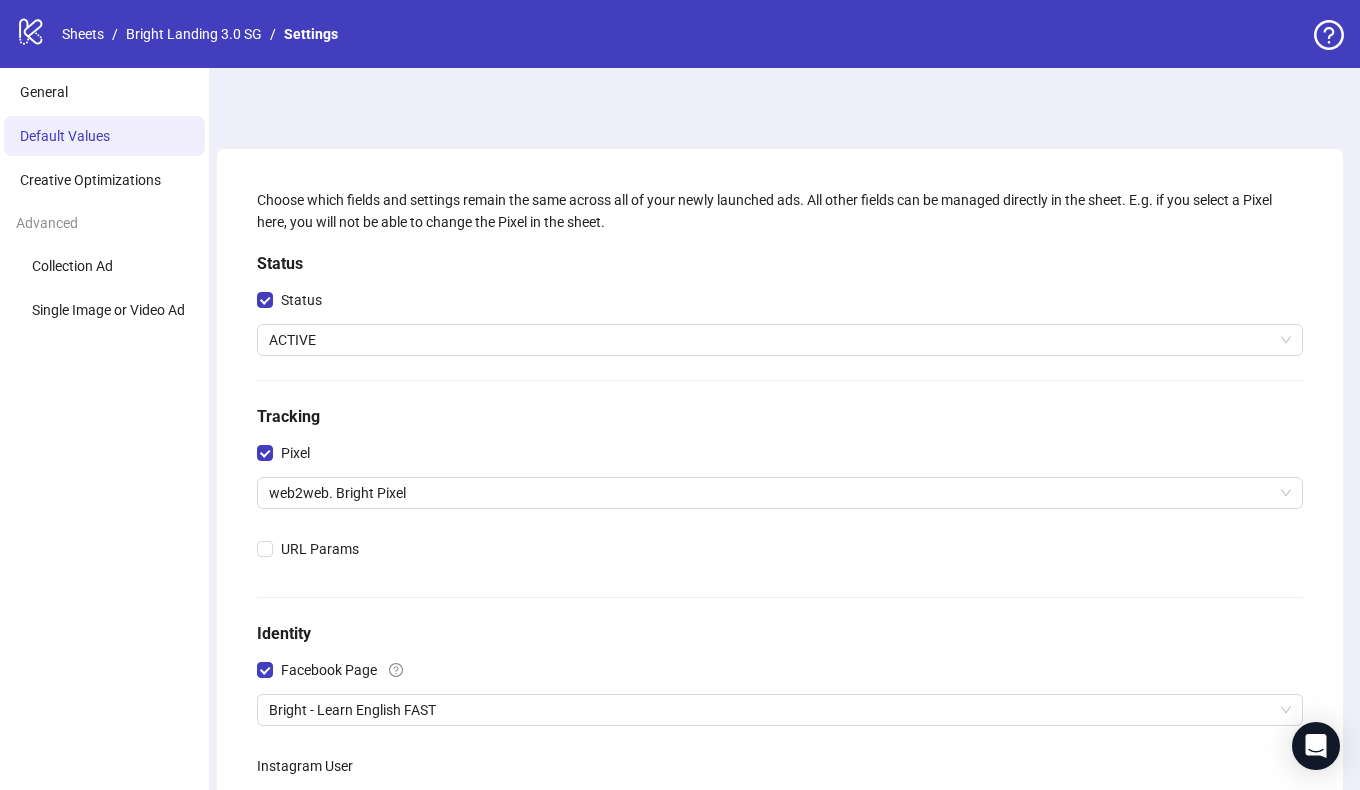 scroll, scrollTop: 280, scrollLeft: 0, axis: vertical 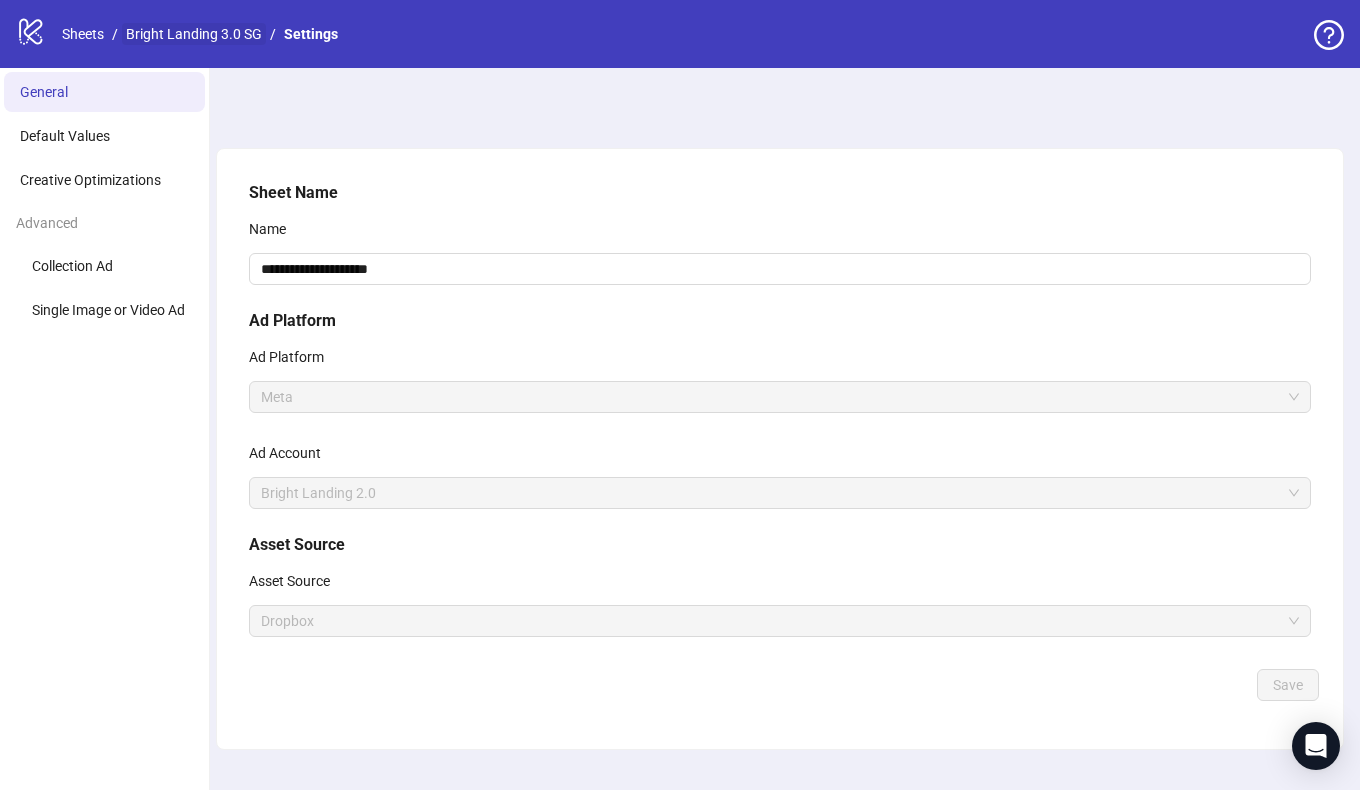 click on "Bright Landing 3.0 SG" at bounding box center [194, 34] 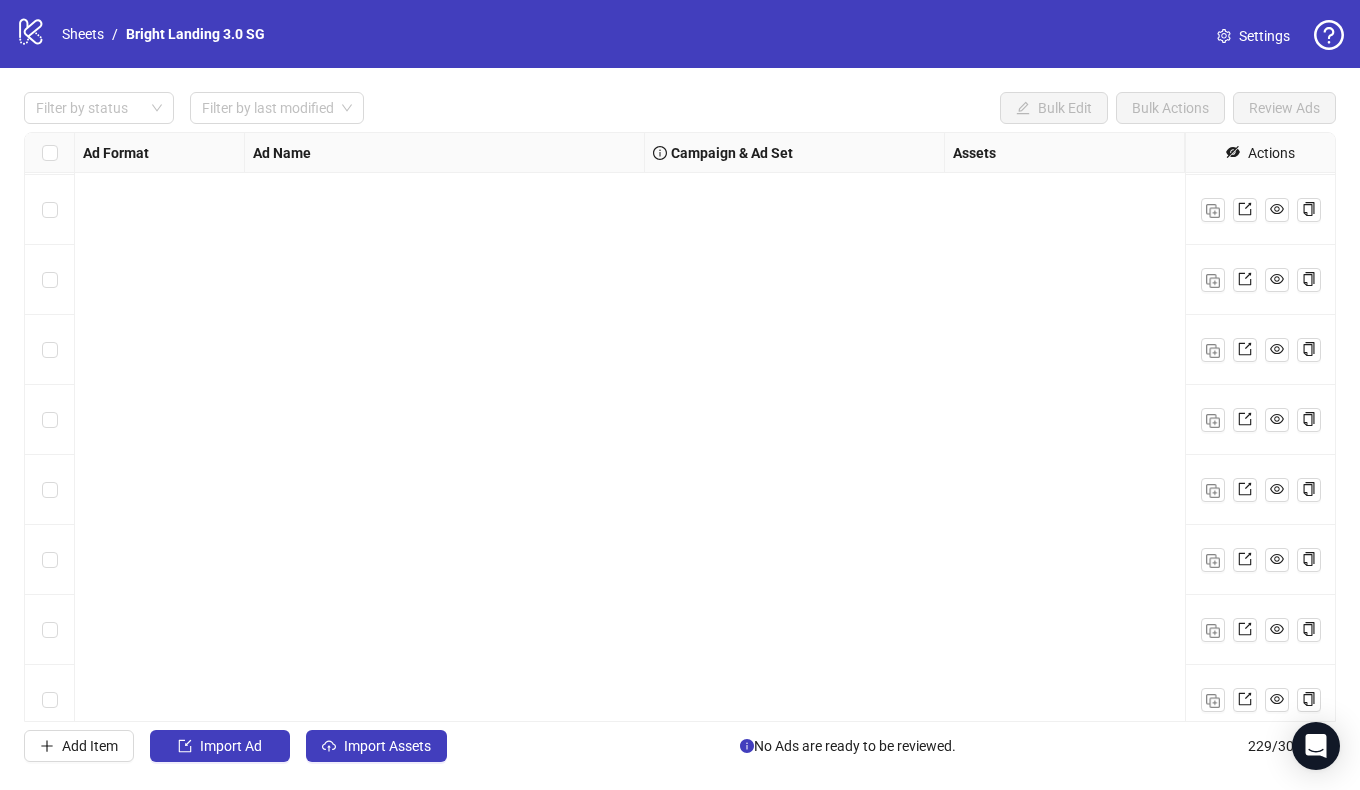 scroll, scrollTop: 15482, scrollLeft: 0, axis: vertical 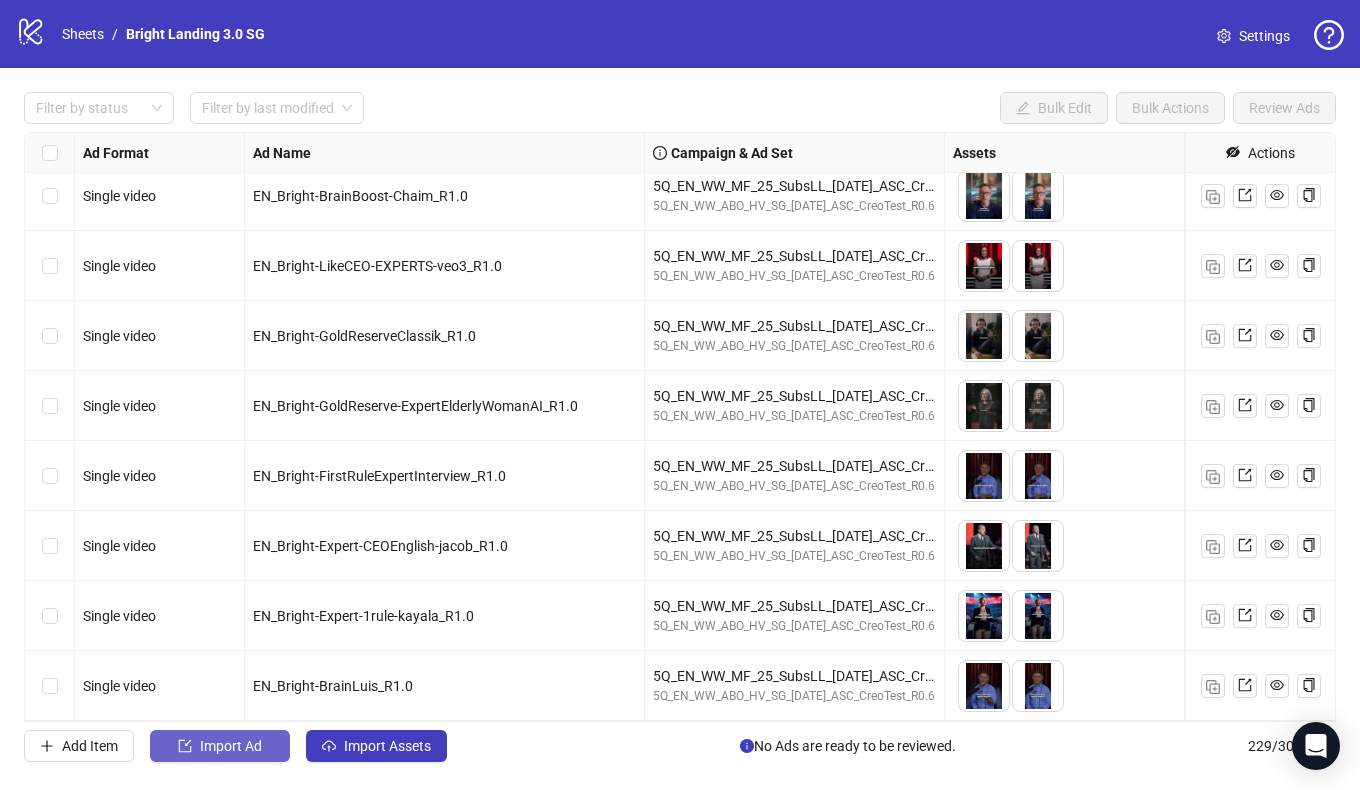 click on "Import Ad" at bounding box center (231, 746) 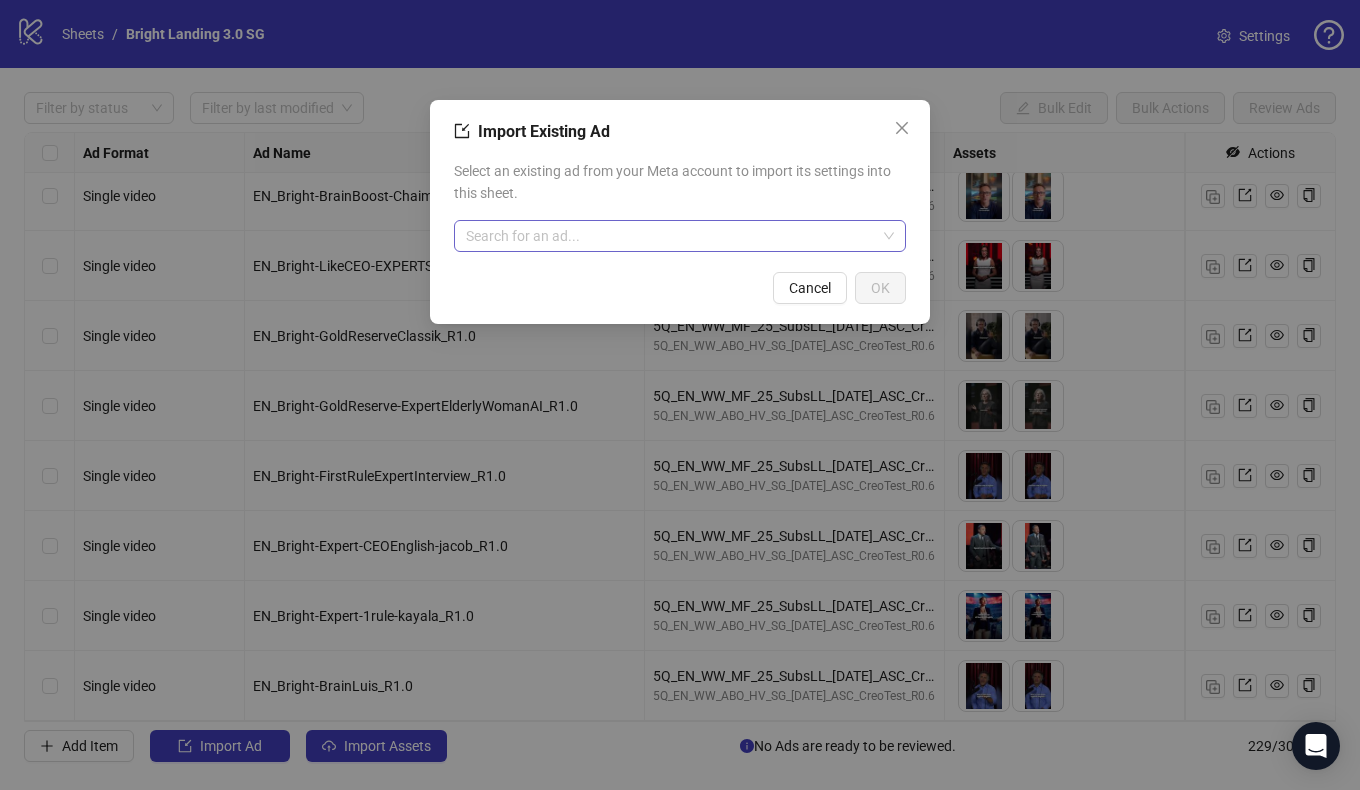 click at bounding box center (671, 236) 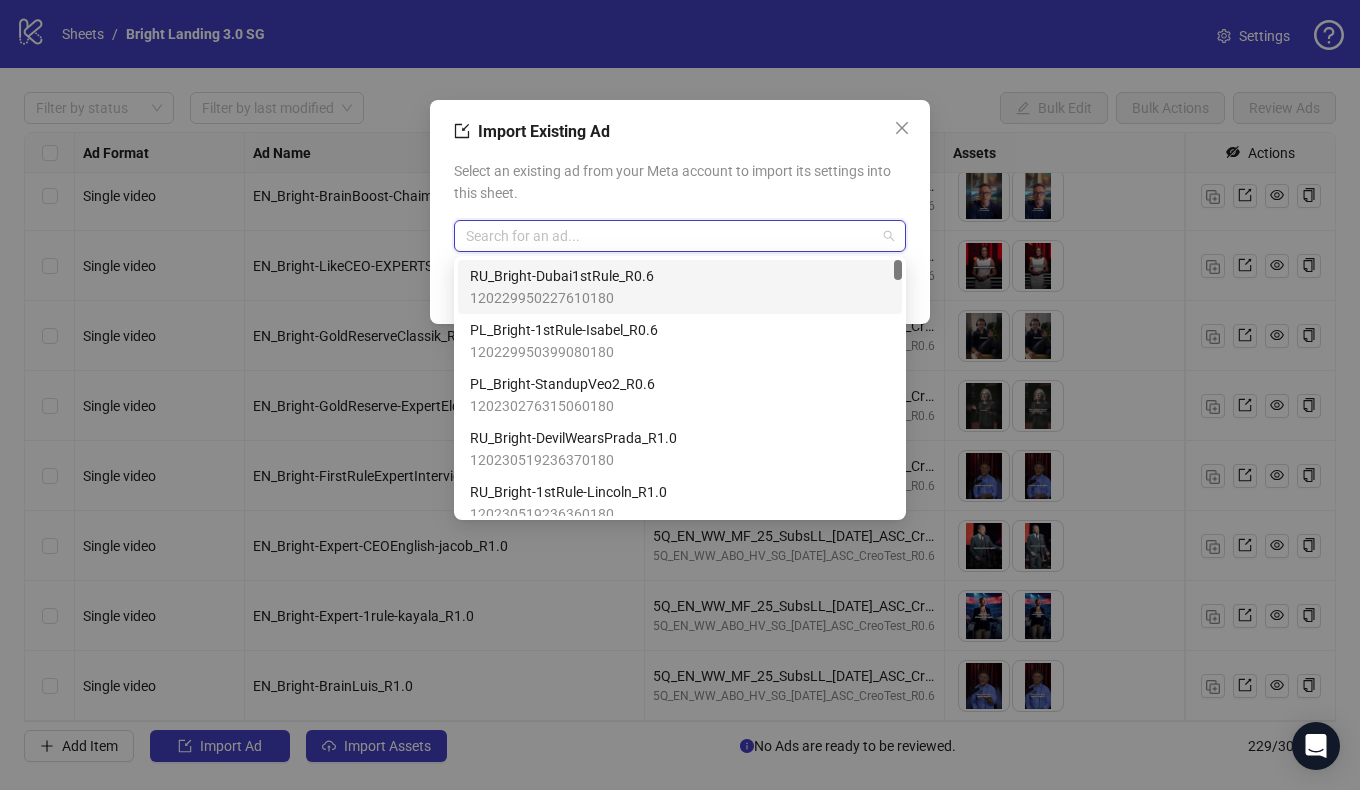 paste on "**********" 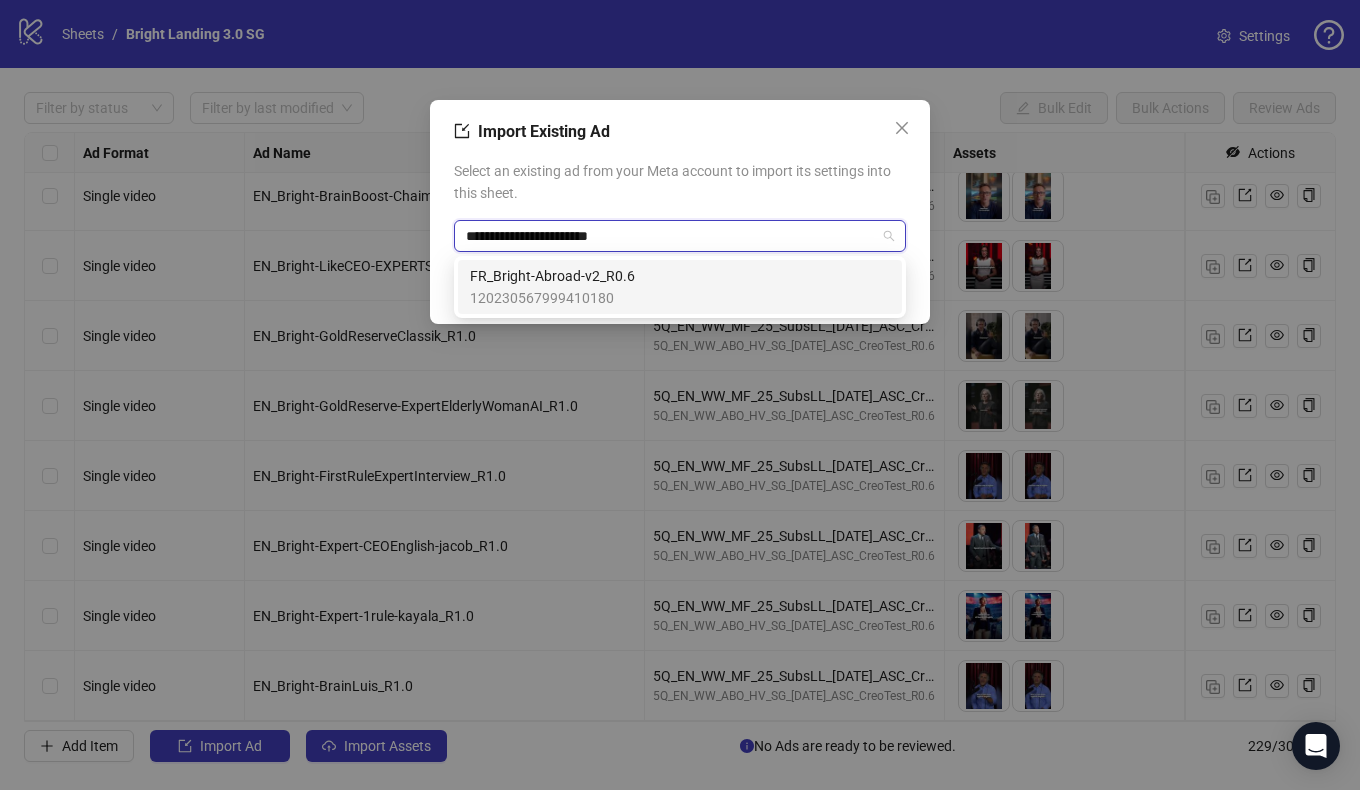 click on "FR_Bright-Abroad-v2_R0.6" at bounding box center [552, 276] 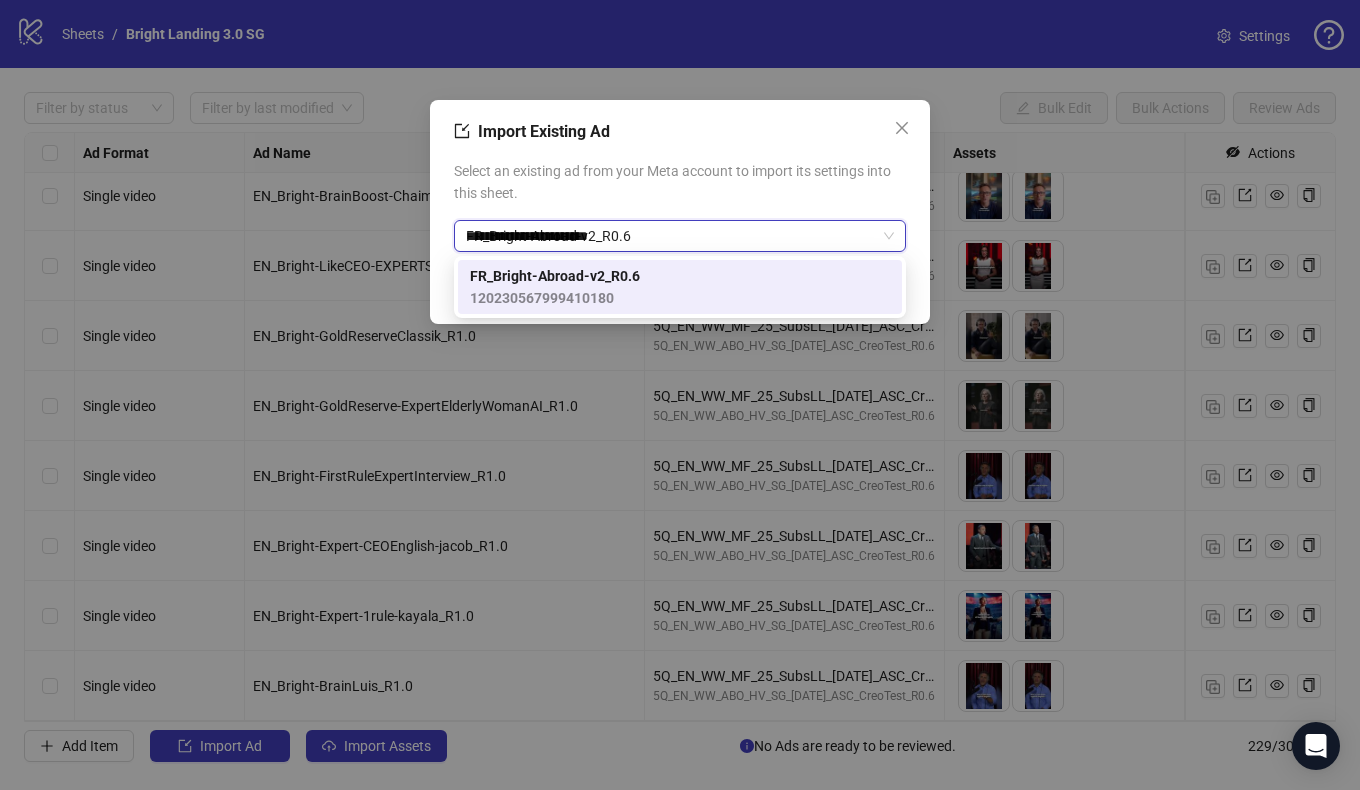 type 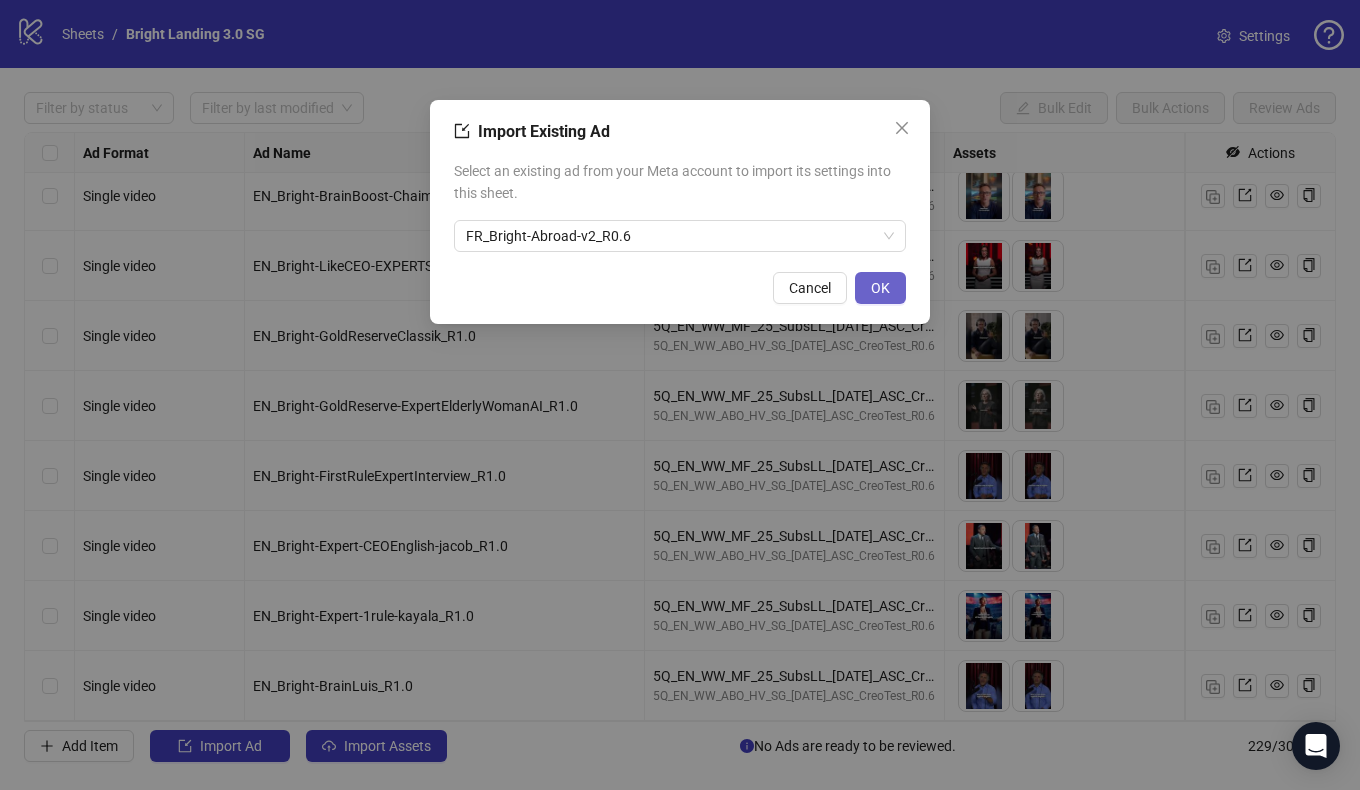 click on "OK" at bounding box center [880, 288] 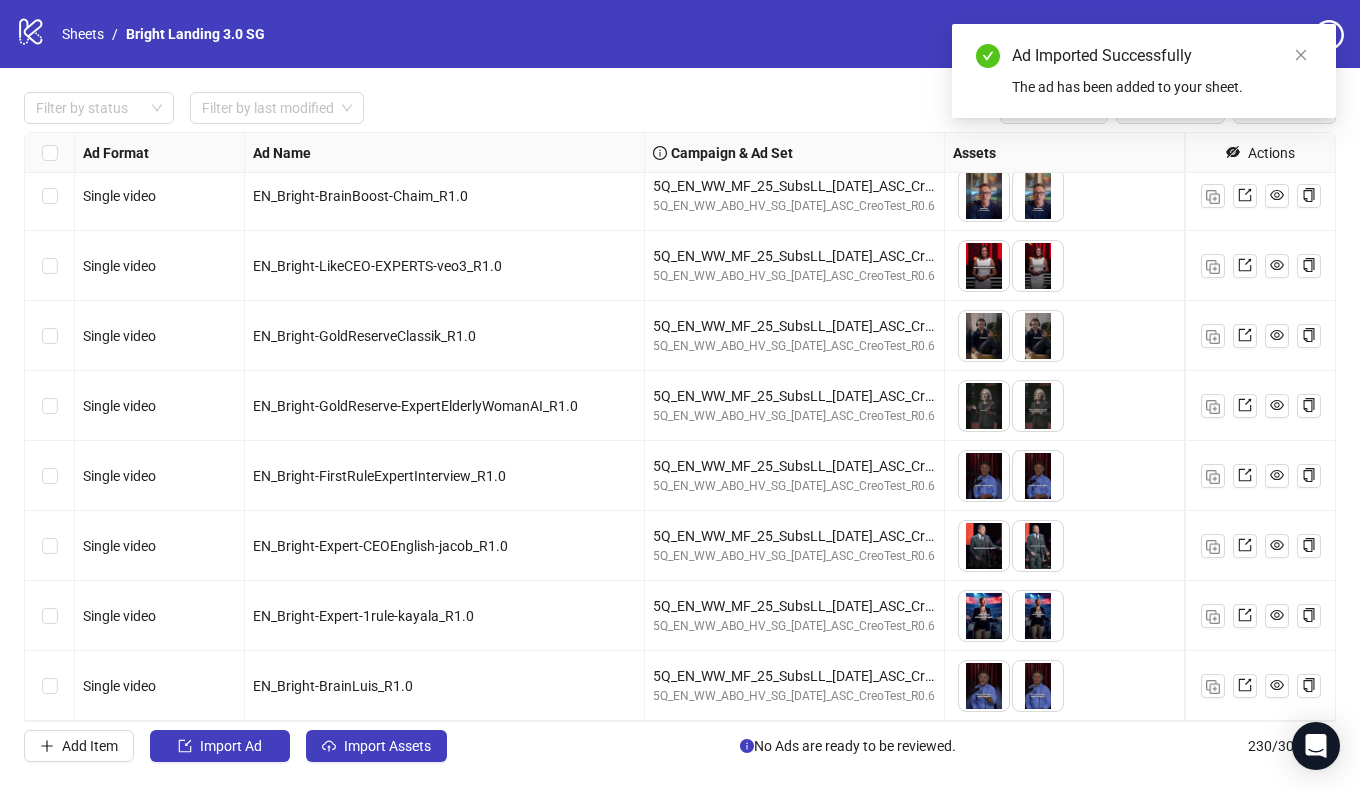 scroll, scrollTop: 15552, scrollLeft: 0, axis: vertical 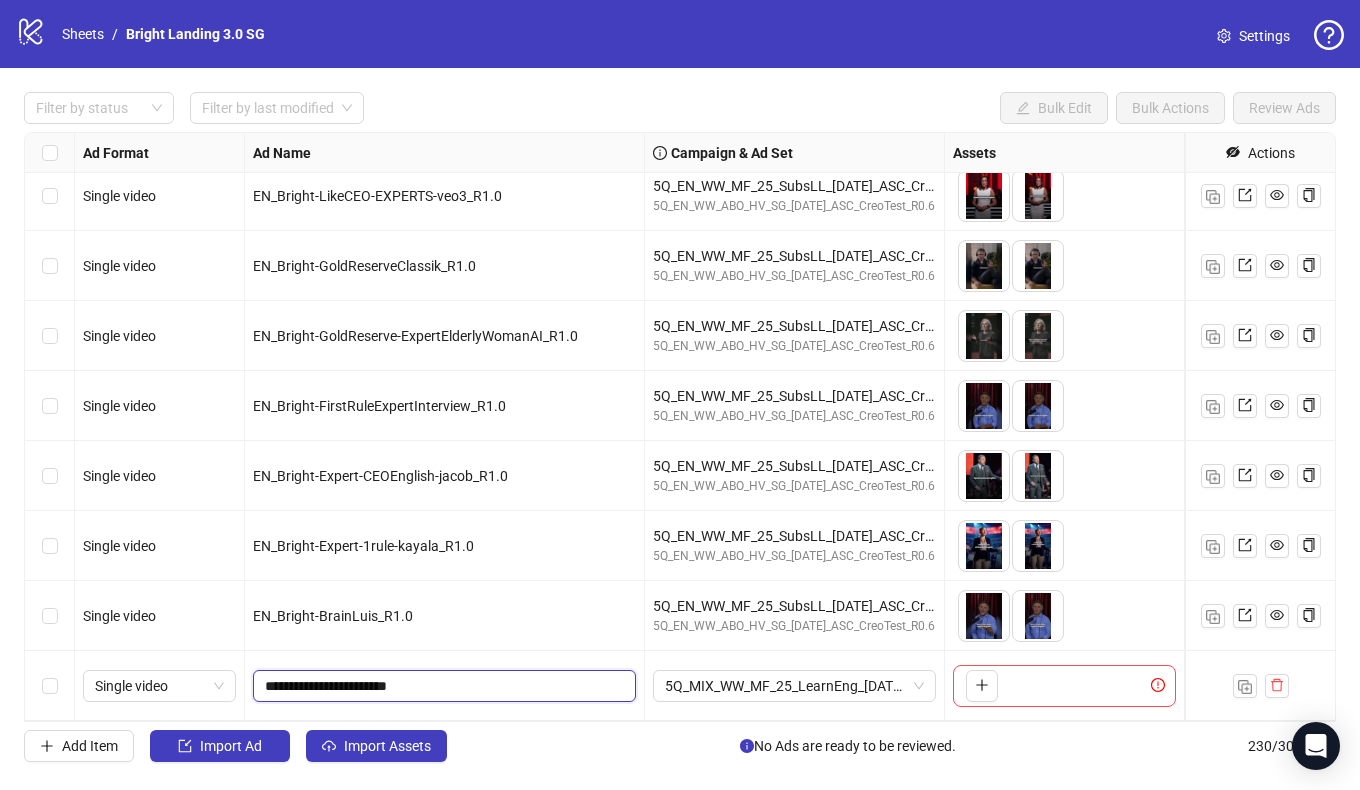 drag, startPoint x: 390, startPoint y: 684, endPoint x: 329, endPoint y: 687, distance: 61.073727 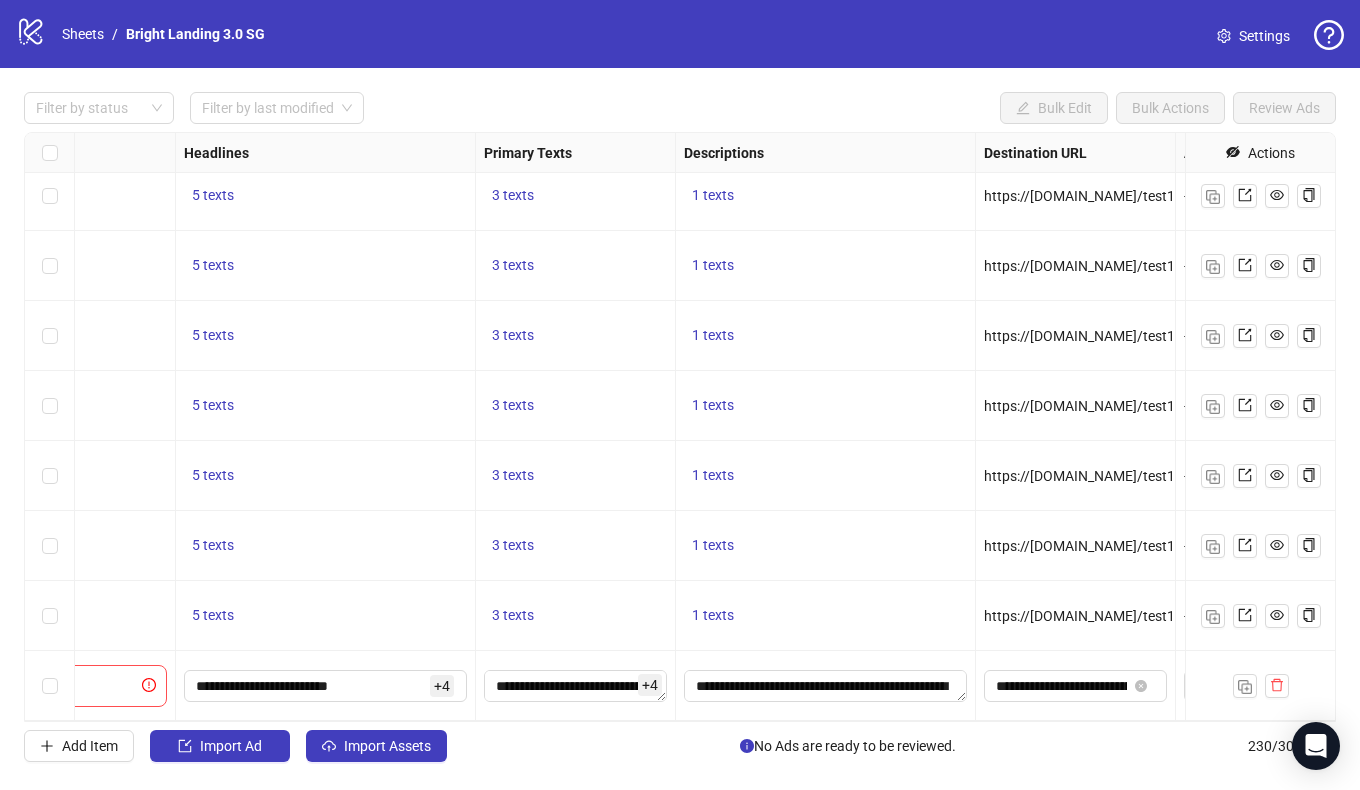 scroll, scrollTop: 15552, scrollLeft: 1247, axis: both 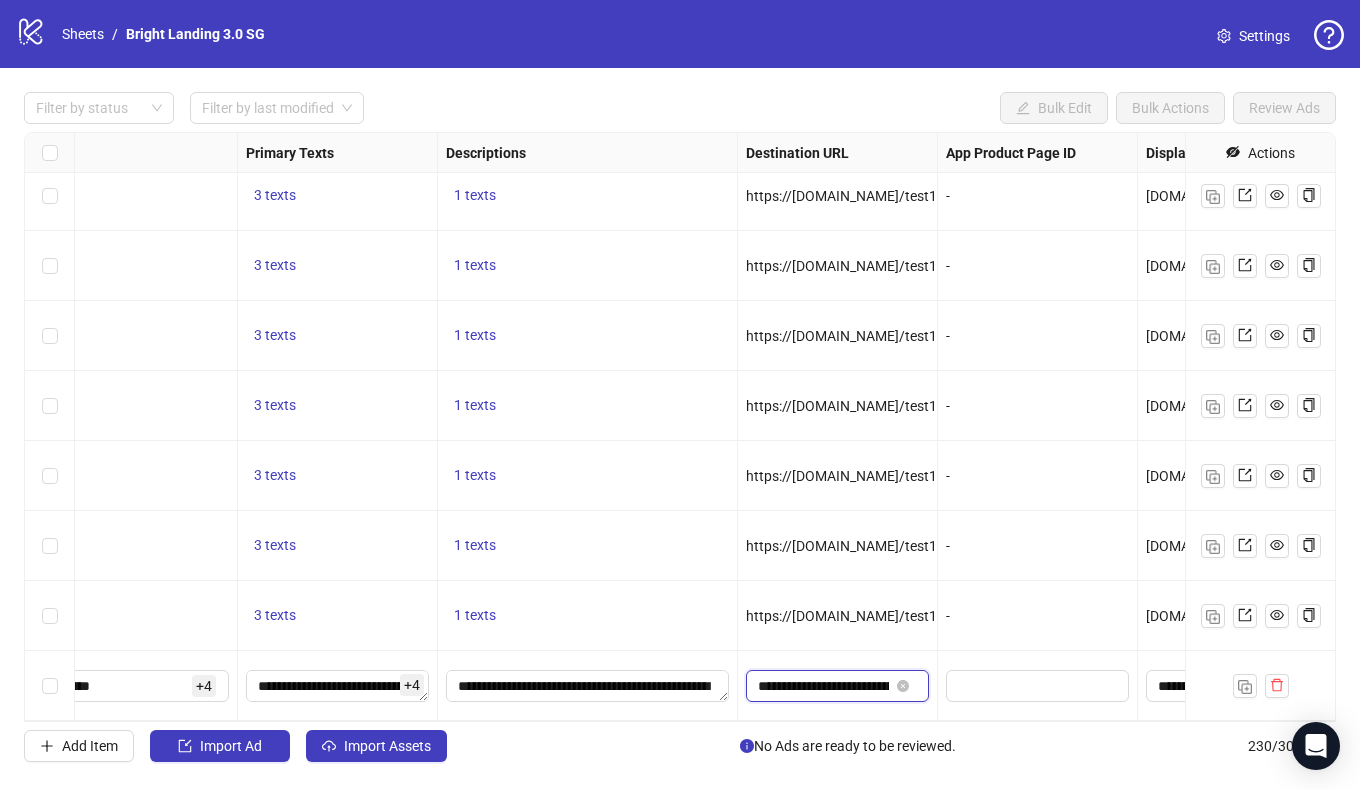 click on "**********" at bounding box center [823, 686] 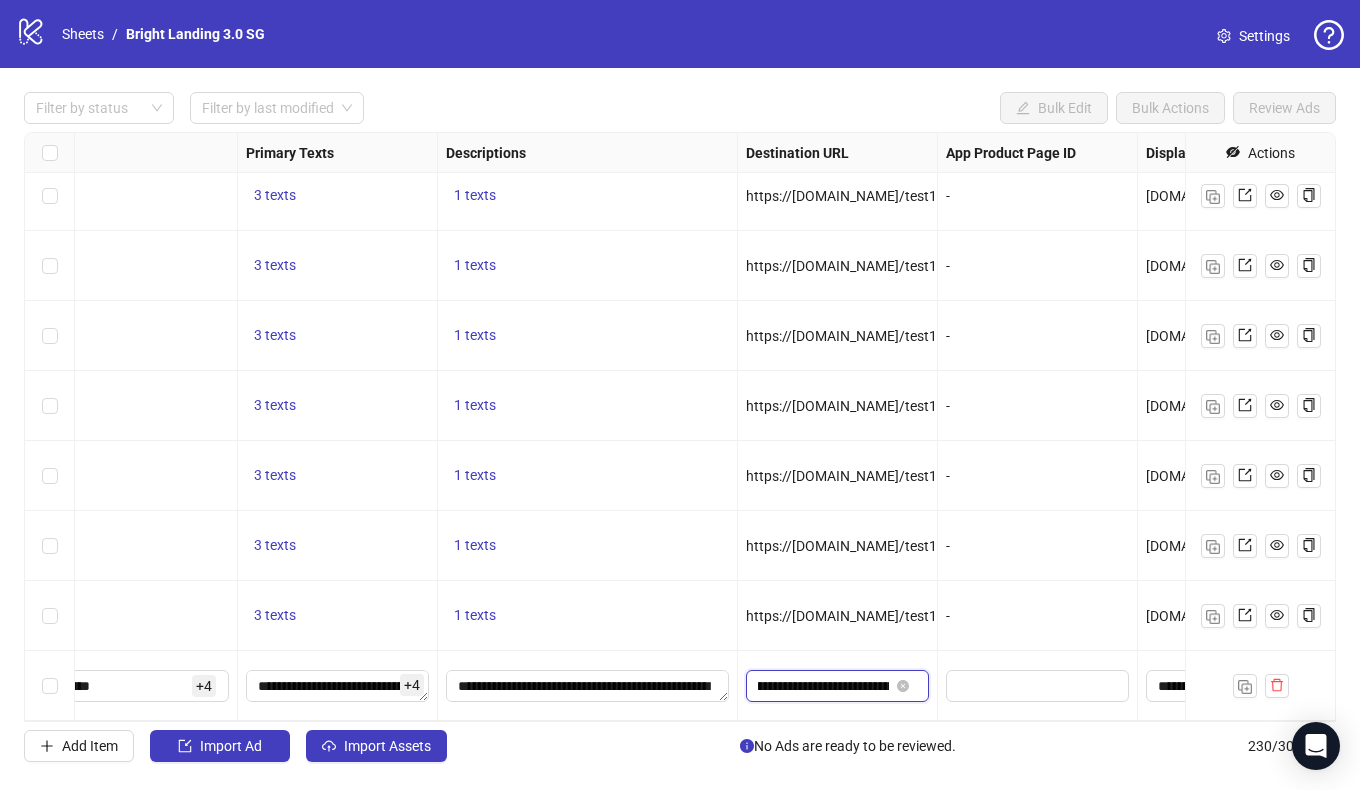 scroll, scrollTop: 0, scrollLeft: 0, axis: both 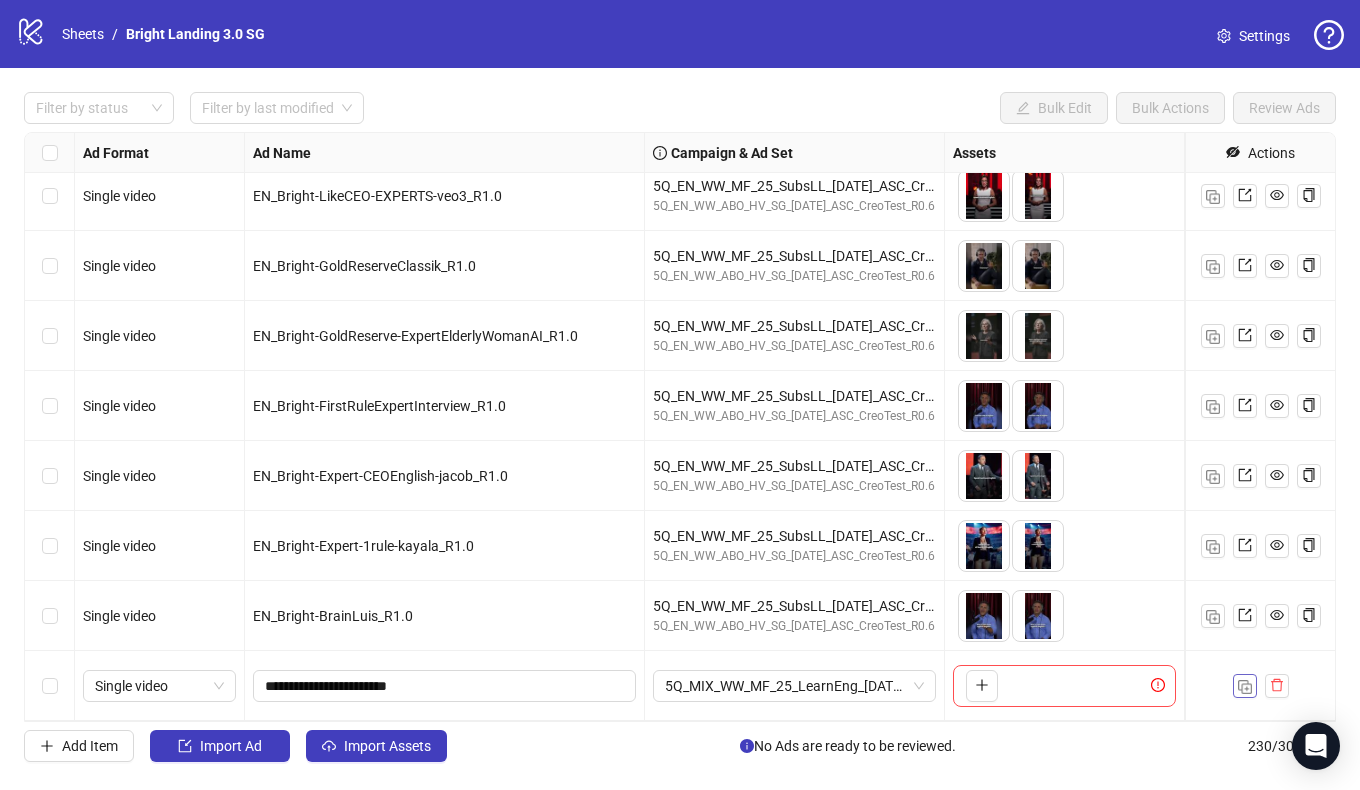 click at bounding box center [1245, 687] 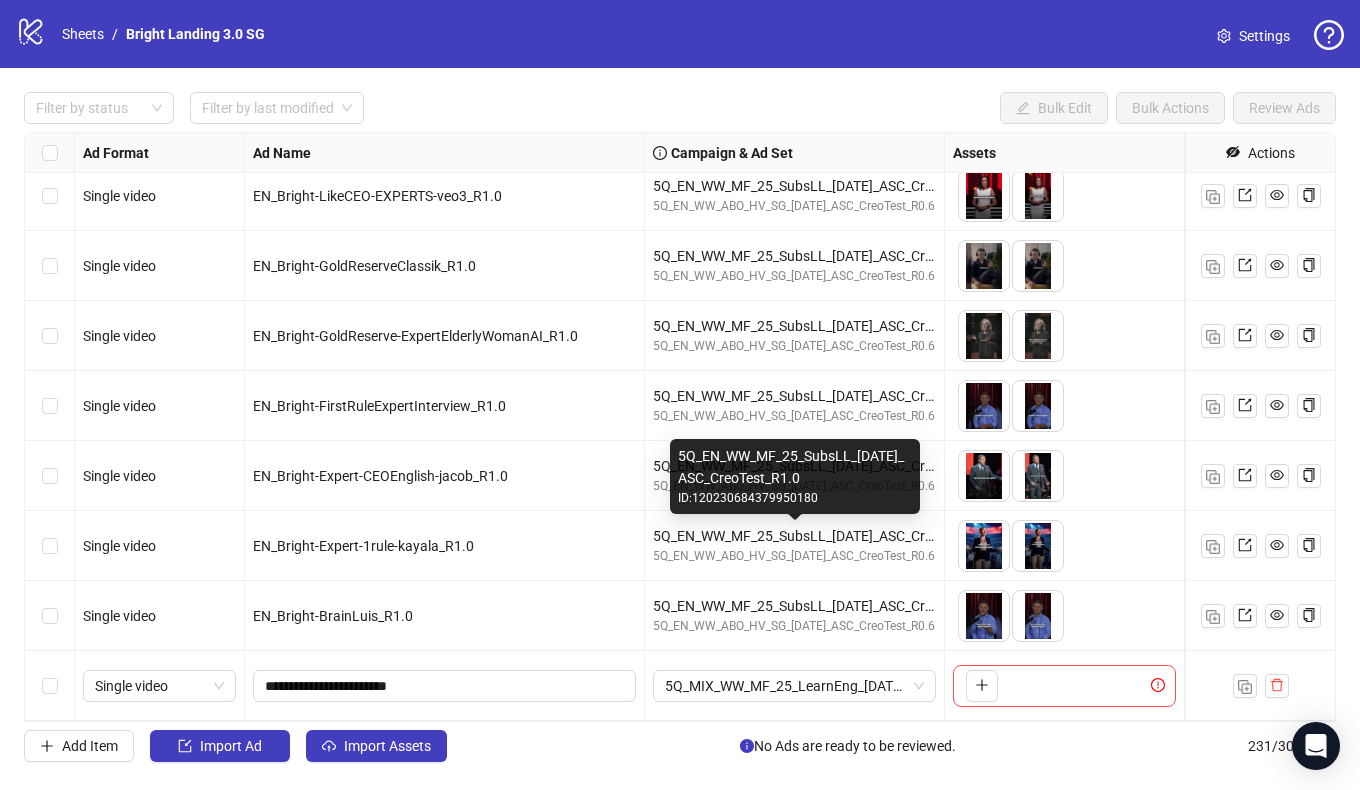 scroll, scrollTop: 15622, scrollLeft: 0, axis: vertical 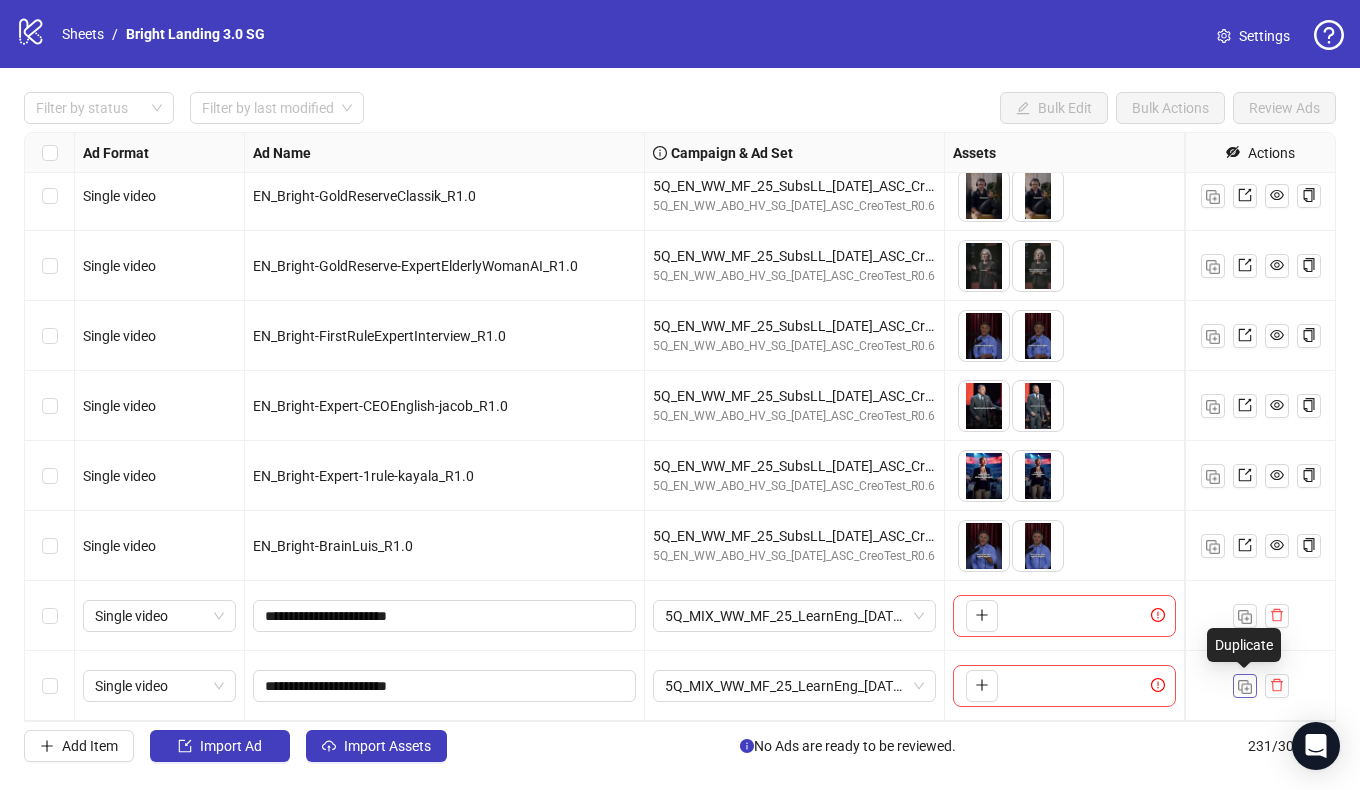 click at bounding box center (1245, 687) 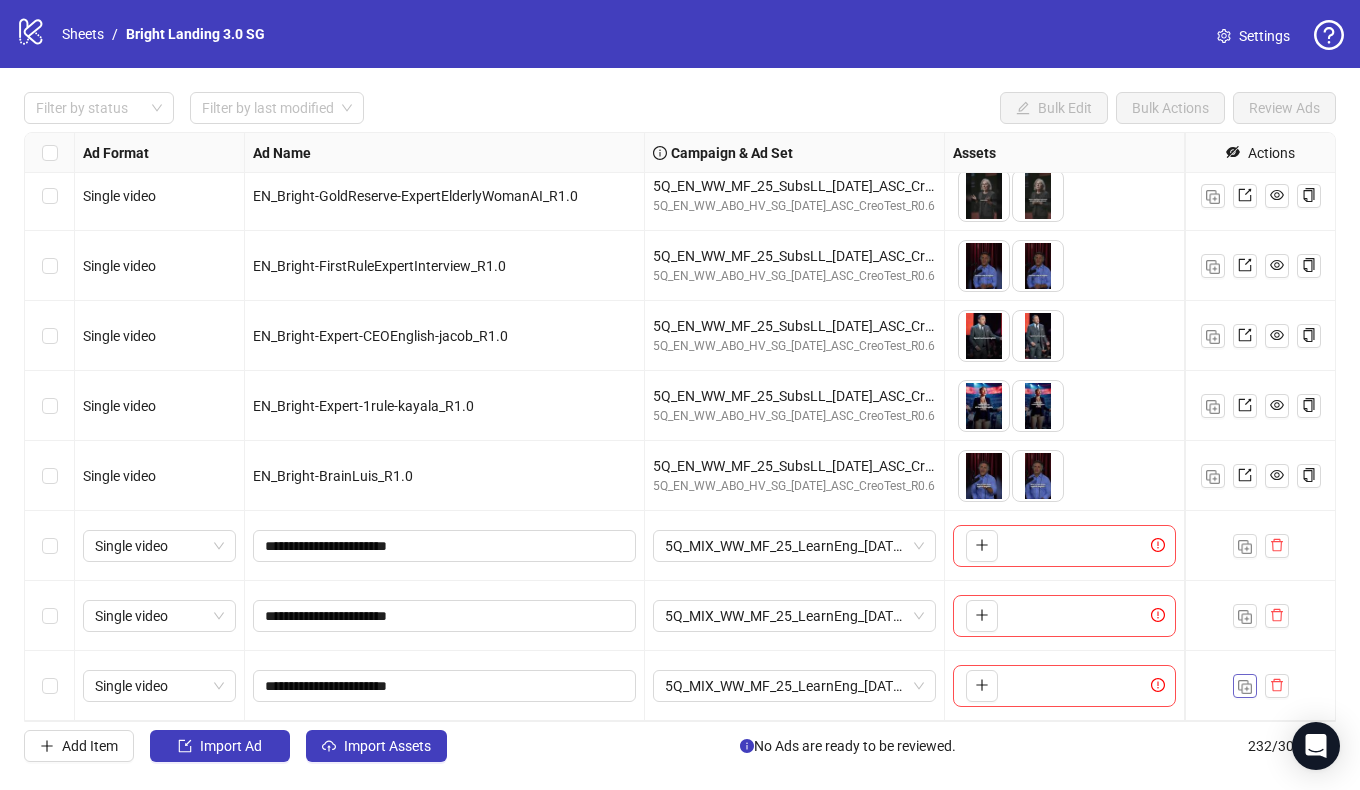 click at bounding box center [1245, 687] 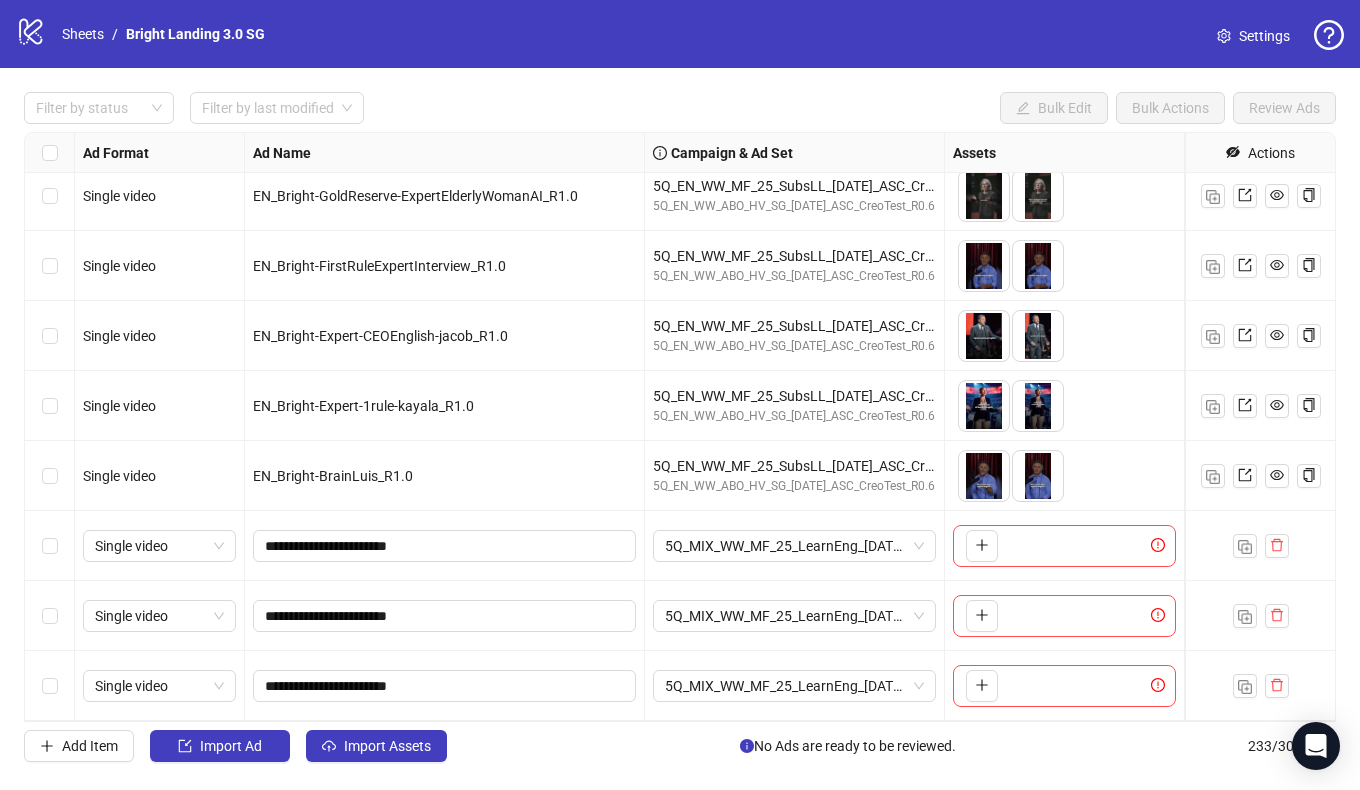 scroll, scrollTop: 15762, scrollLeft: 0, axis: vertical 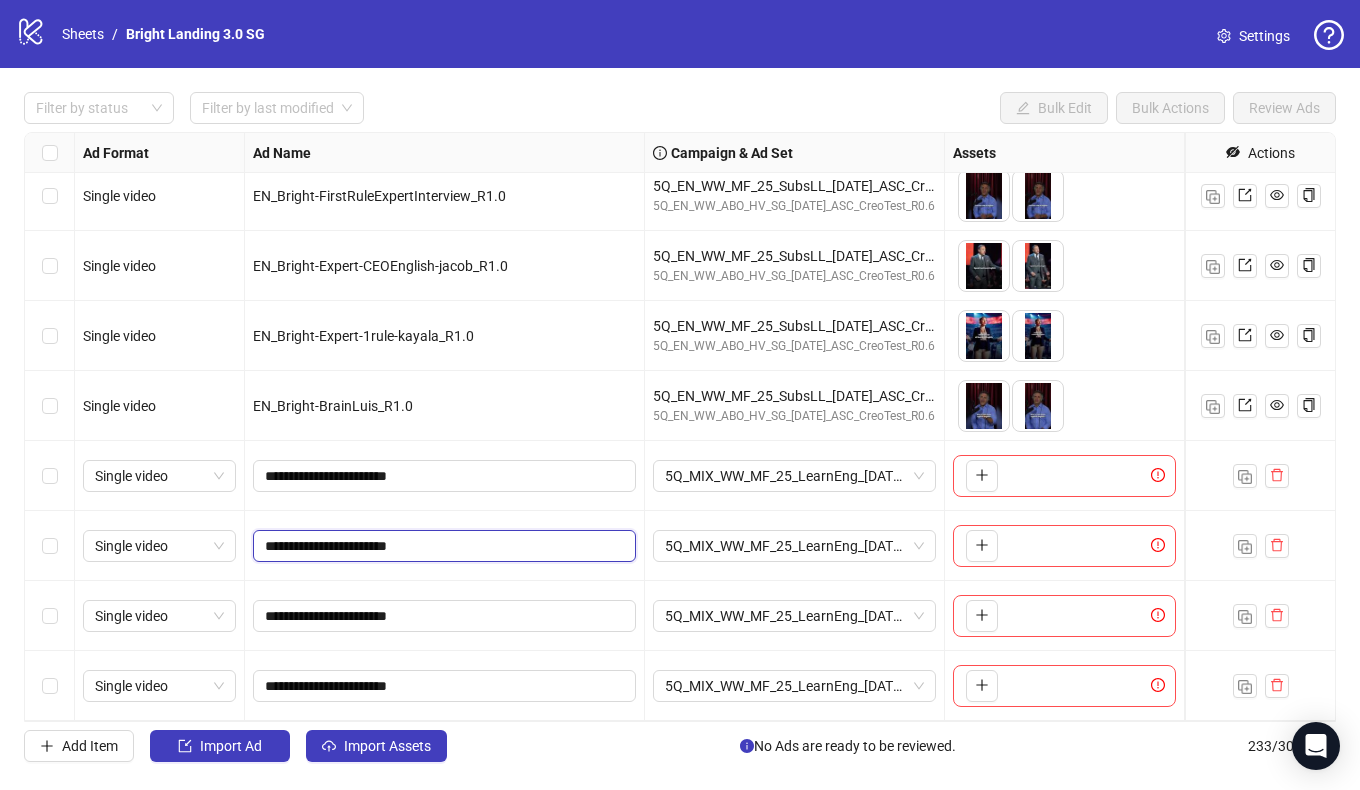 drag, startPoint x: 391, startPoint y: 545, endPoint x: 331, endPoint y: 548, distance: 60.074955 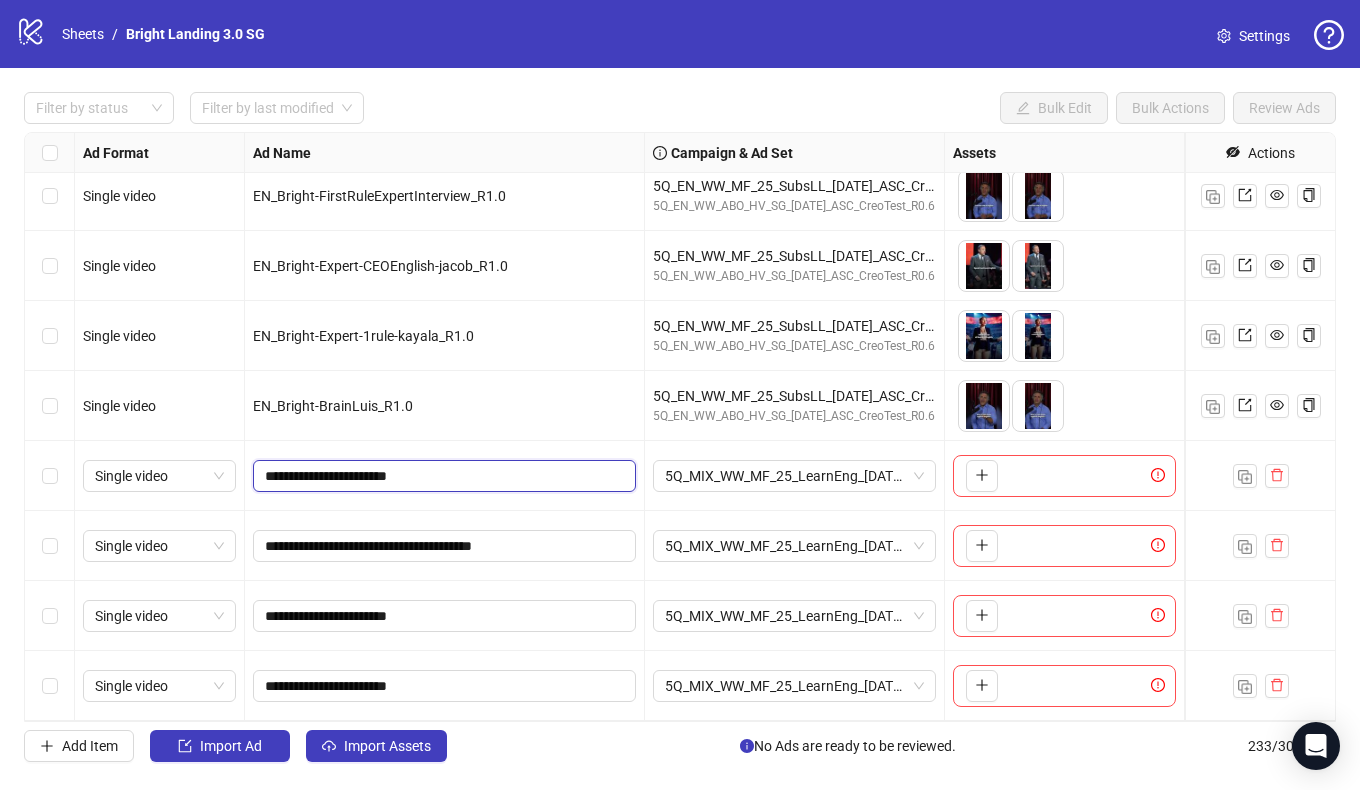 drag, startPoint x: 391, startPoint y: 481, endPoint x: 329, endPoint y: 480, distance: 62.008064 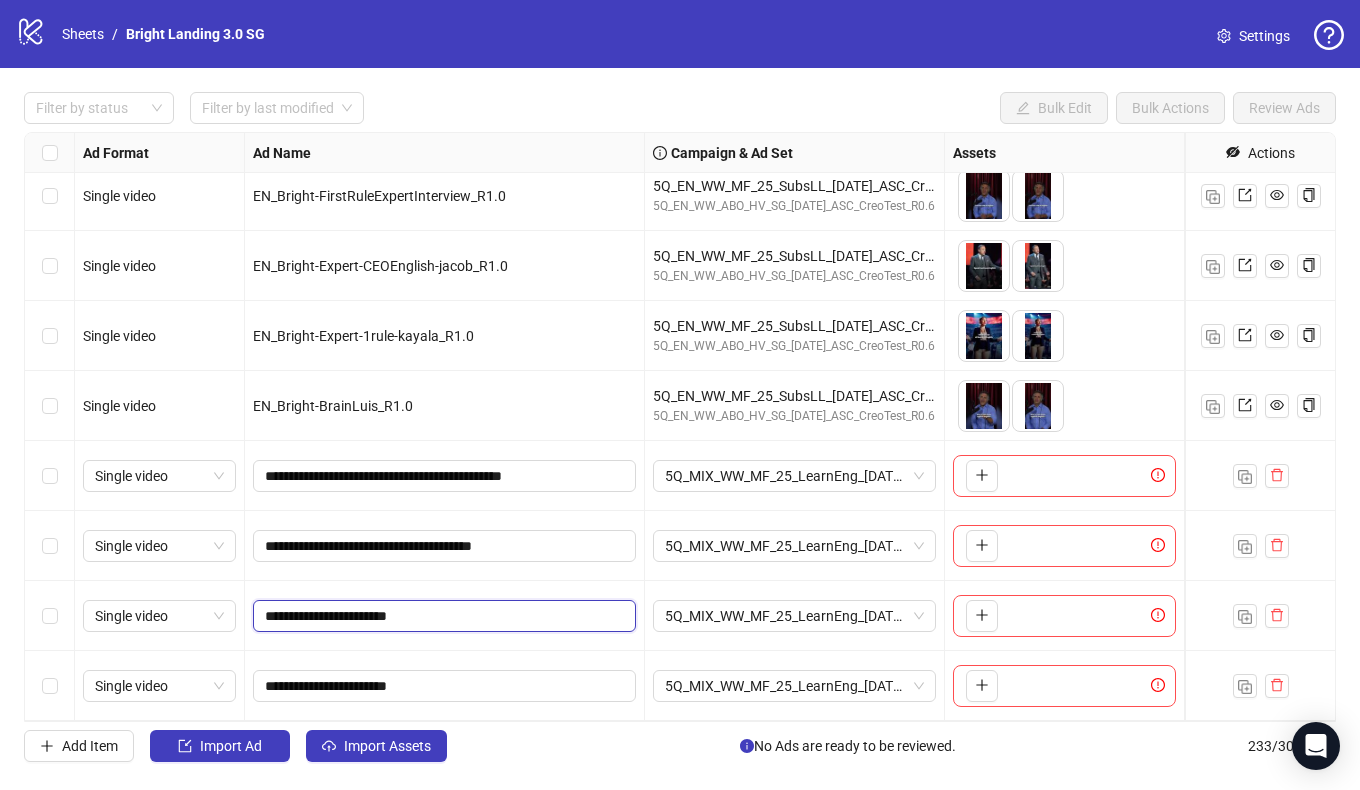 drag, startPoint x: 389, startPoint y: 619, endPoint x: 331, endPoint y: 618, distance: 58.00862 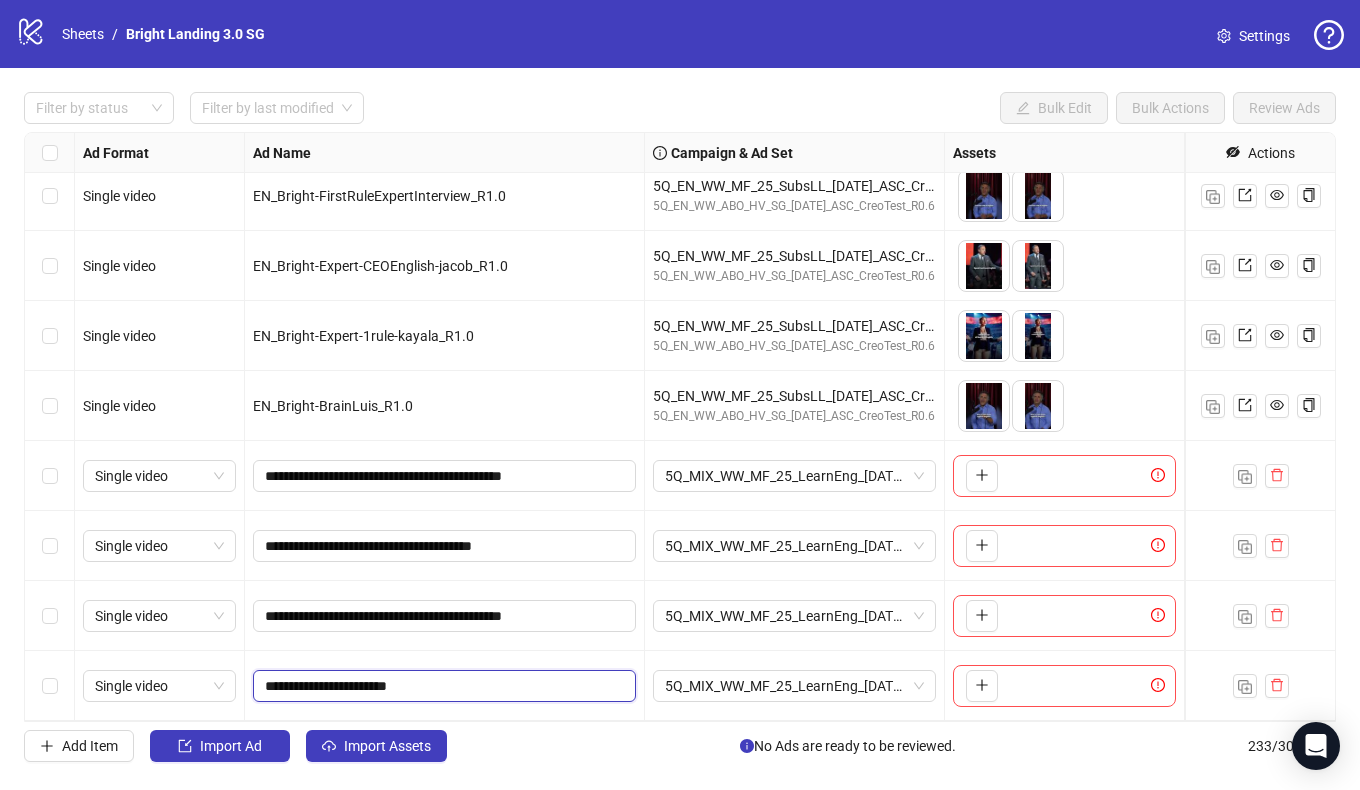 drag, startPoint x: 392, startPoint y: 685, endPoint x: 329, endPoint y: 683, distance: 63.03174 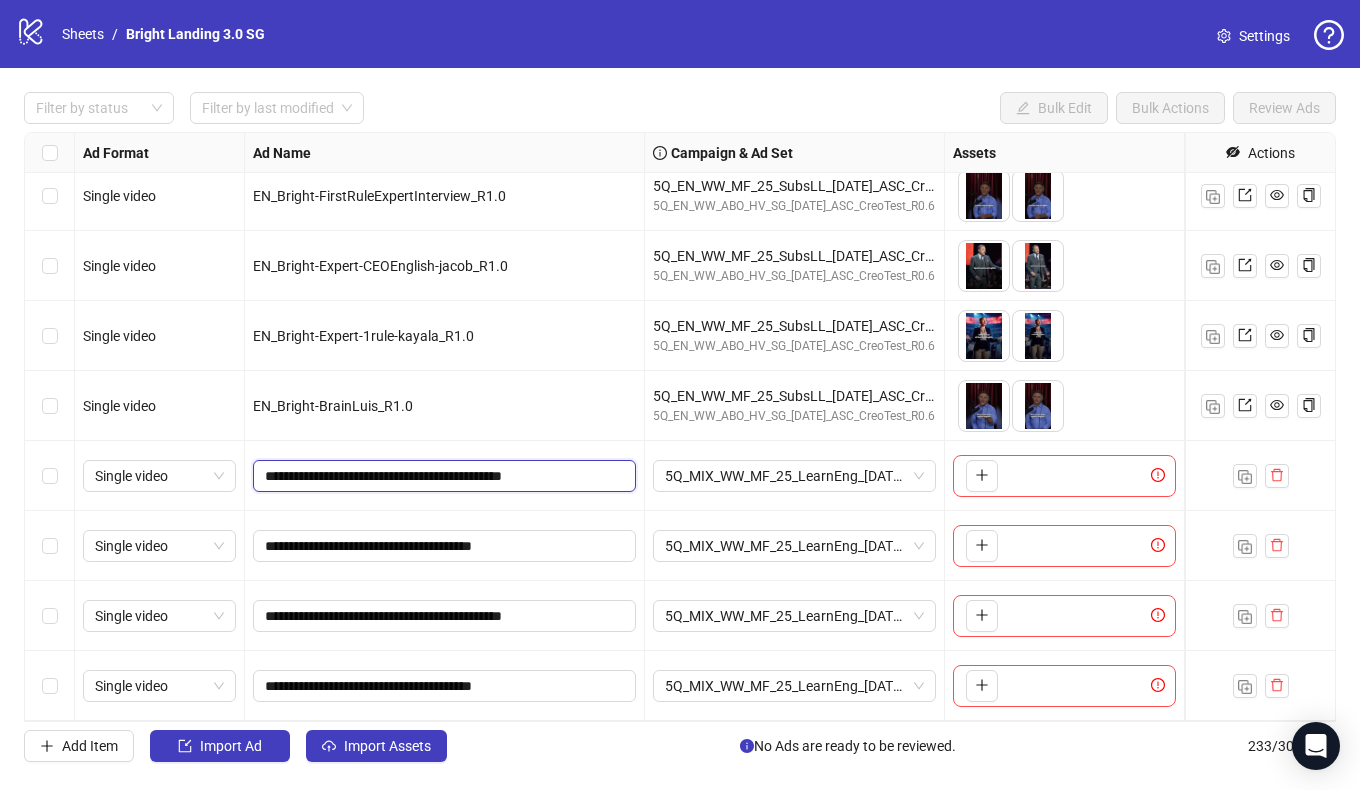 click on "Single video EN_Bright-GoldReserveClassik_R1.0 5Q_EN_WW_MF_25_SubsLL_23.07.25_ASC_CreoTest_R1.0 5Q_EN_WW_ABO_HV_SG_23.07.25_ASC_CreoTest_R0.6
To pick up a draggable item, press the space bar.
While dragging, use the arrow keys to move the item.
Press space again to drop the item in its new position, or press escape to cancel.
5 texts 3 texts Single video EN_Bright-GoldReserve-ExpertElderlyWomanAI_R1.0 5Q_EN_WW_MF_25_SubsLL_23.07.25_ASC_CreoTest_R1.0 5Q_EN_WW_ABO_HV_SG_23.07.25_ASC_CreoTest_R0.6
To pick up a draggable item, press the space bar.
While dragging, use the arrow keys to move the item.
Press space again to drop the item in its new position, or press escape to cancel.
5 texts 3 texts Single video EN_Bright-FirstRuleExpertInterview_R1.0 5Q_EN_WW_MF_25_SubsLL_23.07.25_ASC_CreoTest_R1.0 5Q_EN_WW_ABO_HV_SG_23.07.25_ASC_CreoTest_R0.6 5 texts 3 texts Single video EN_Bright-Expert-CEOEnglish-jacob_R1.0 5Q_EN_WW_MF_25_SubsLL_23.07.25_ASC_CreoTest_R1.0 5 texts 3 texts 5 texts +" at bounding box center (1480, -15629) 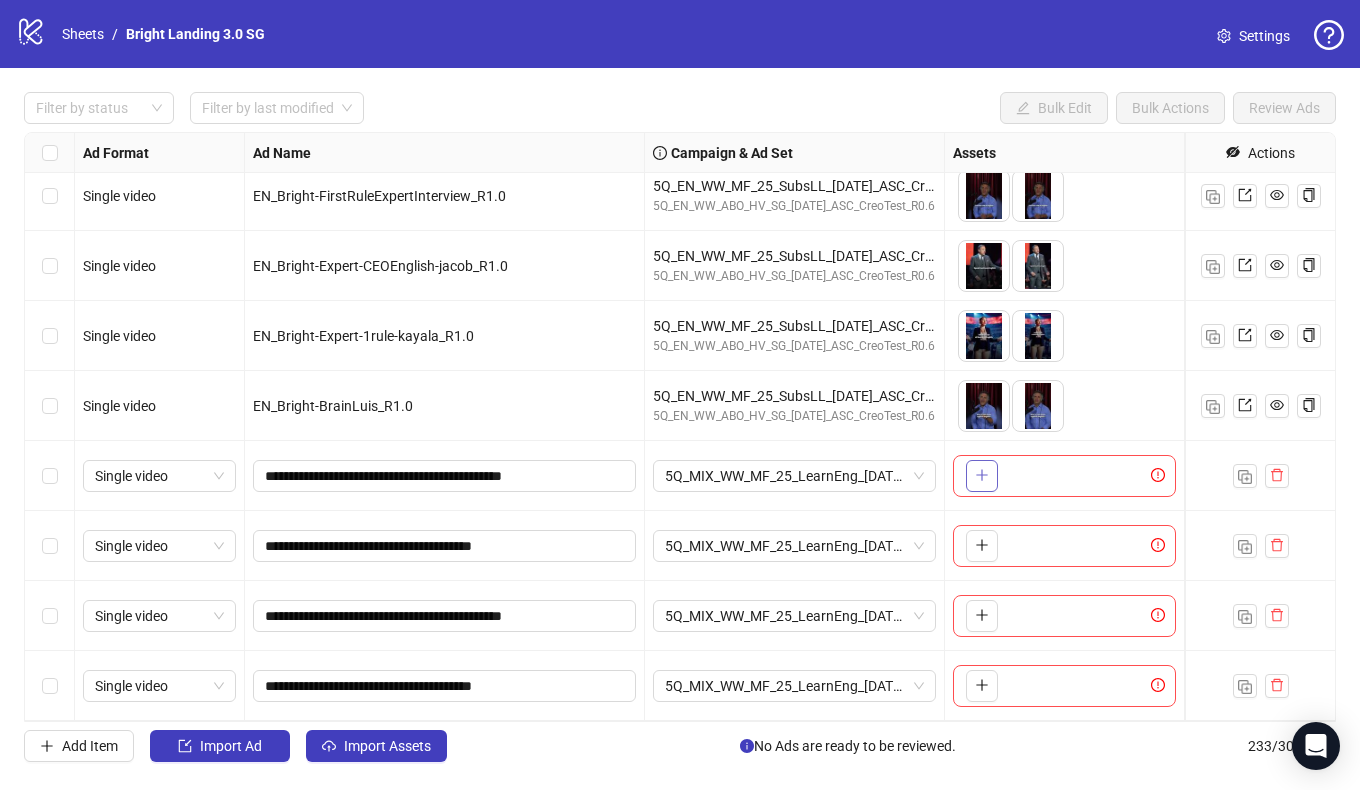 click 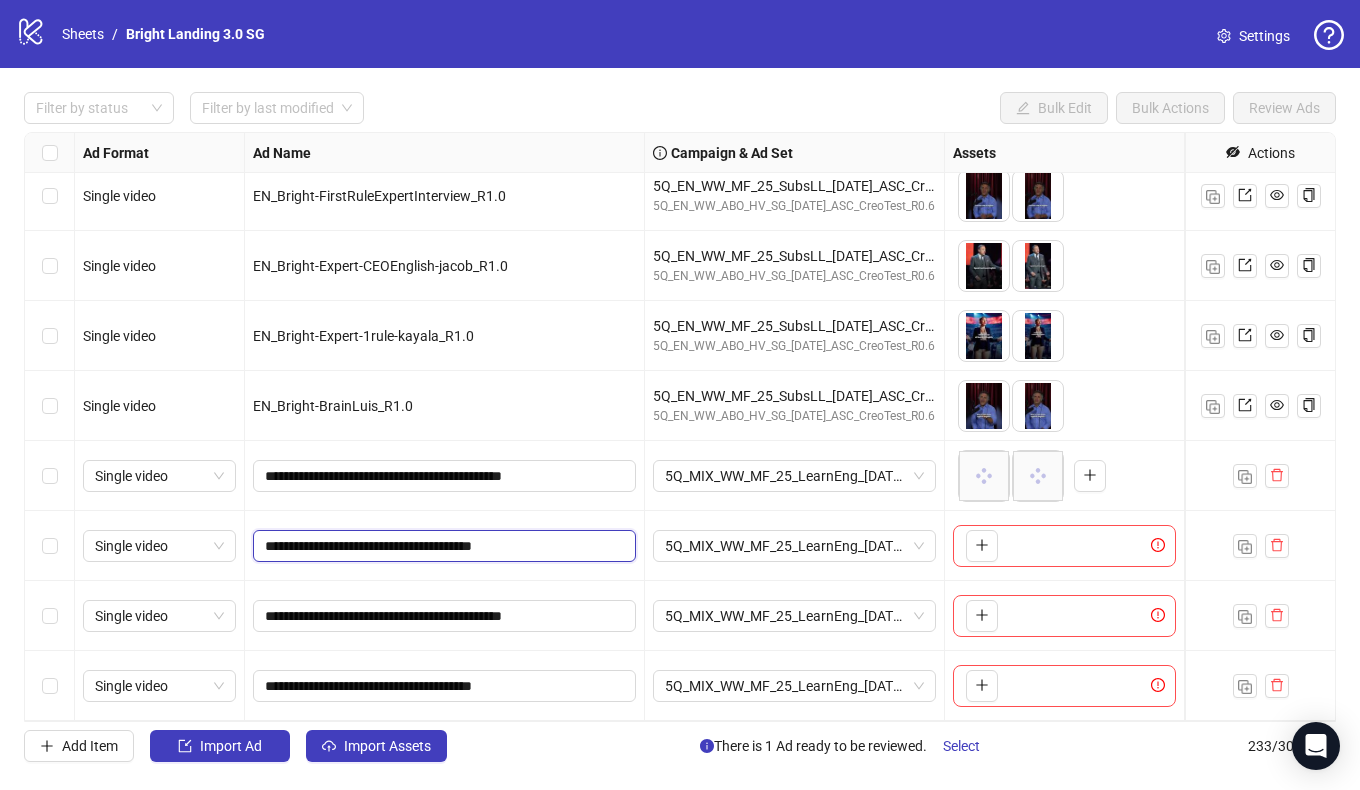 drag, startPoint x: 519, startPoint y: 546, endPoint x: 331, endPoint y: 544, distance: 188.01064 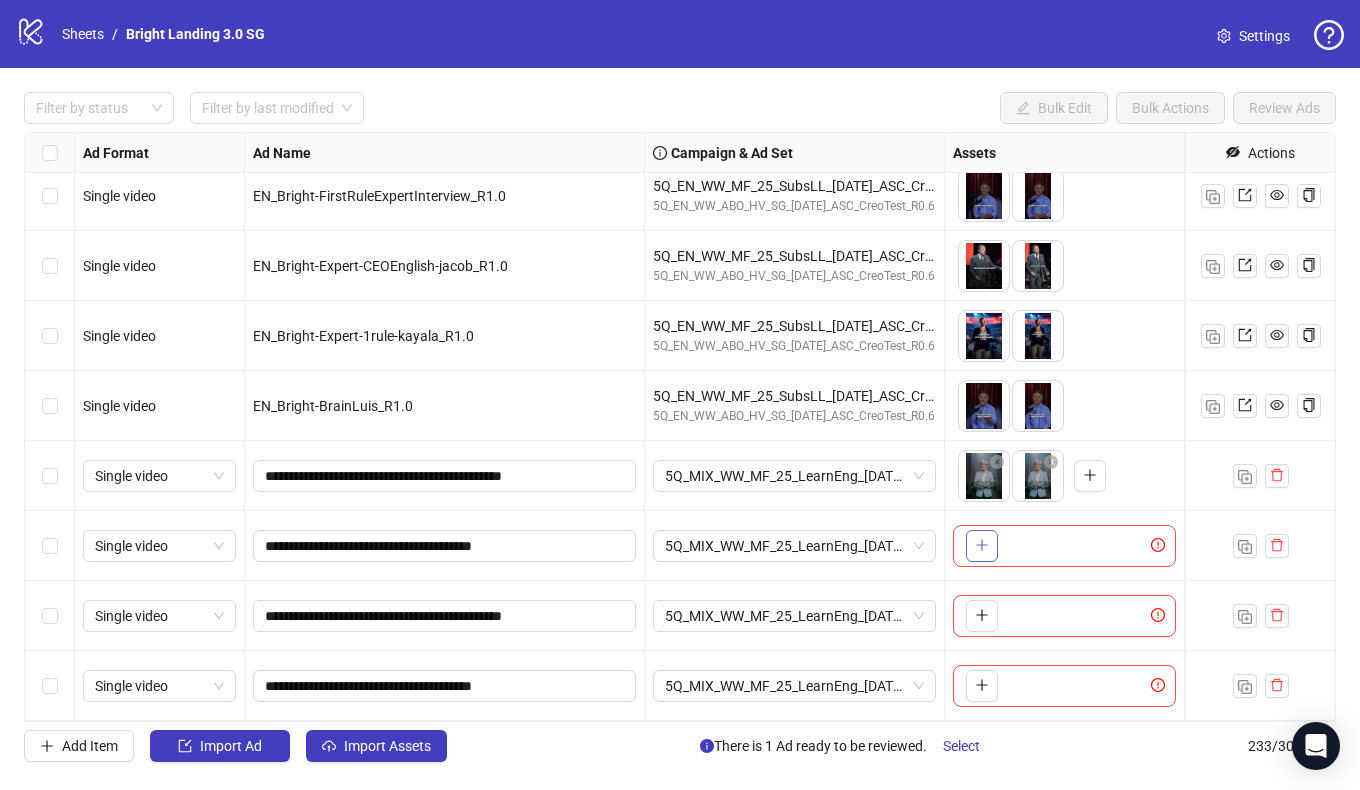 click at bounding box center (982, 546) 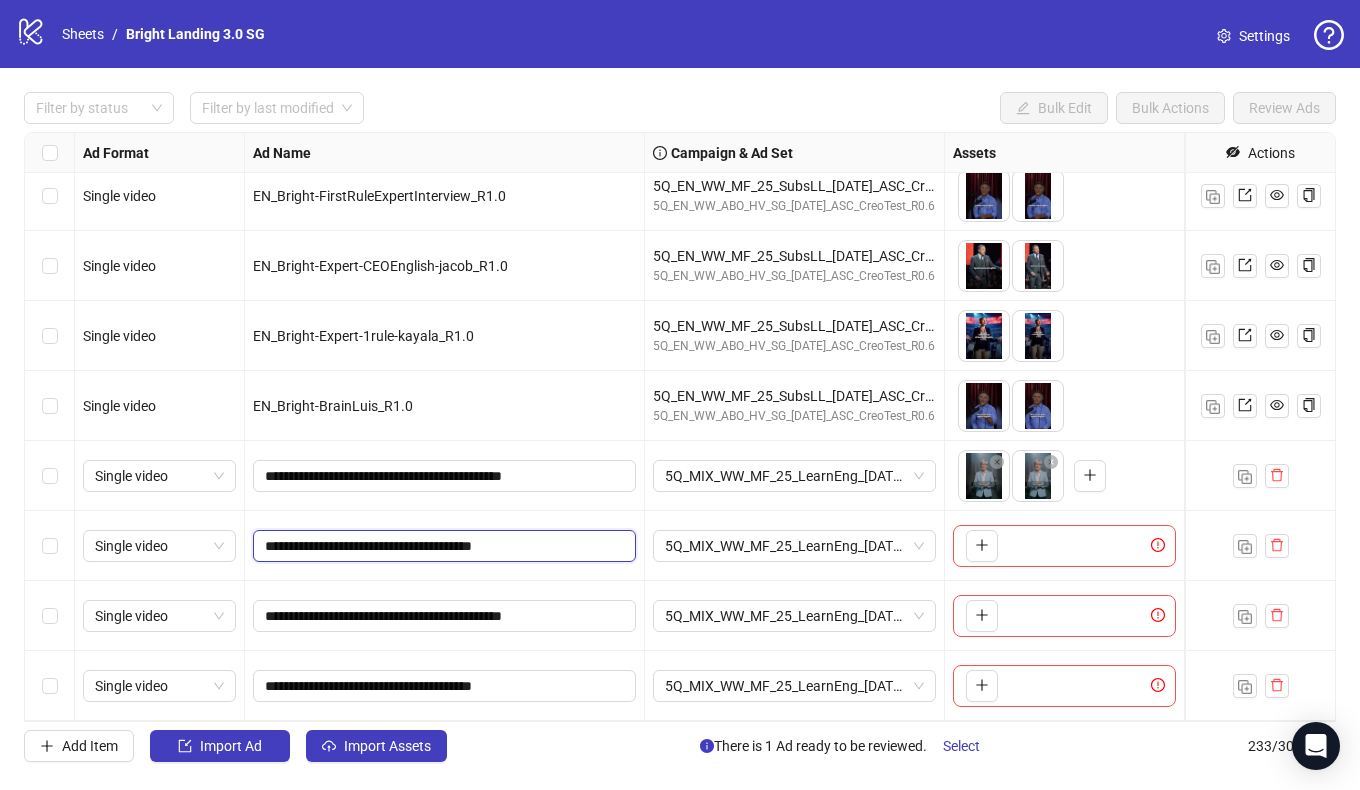 drag, startPoint x: 520, startPoint y: 545, endPoint x: 477, endPoint y: 413, distance: 138.82722 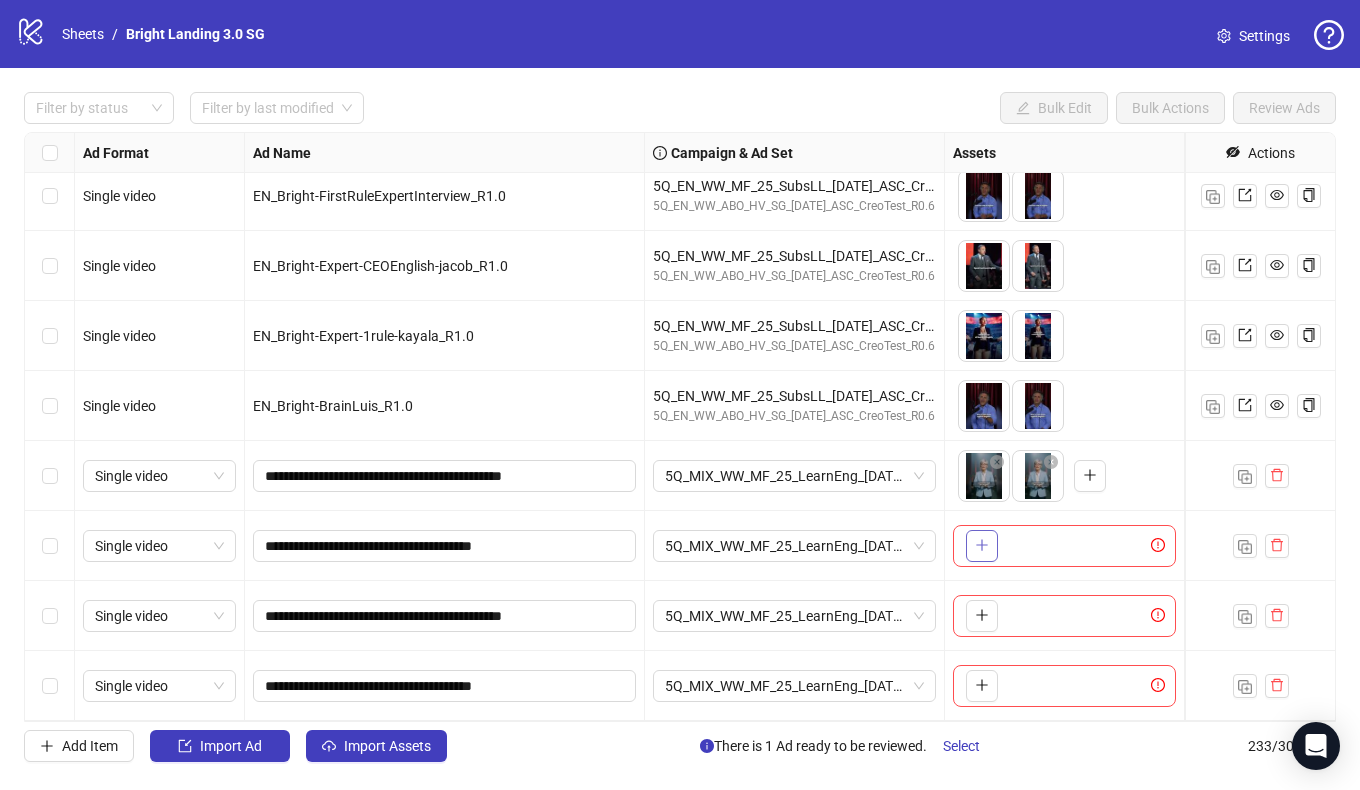 click 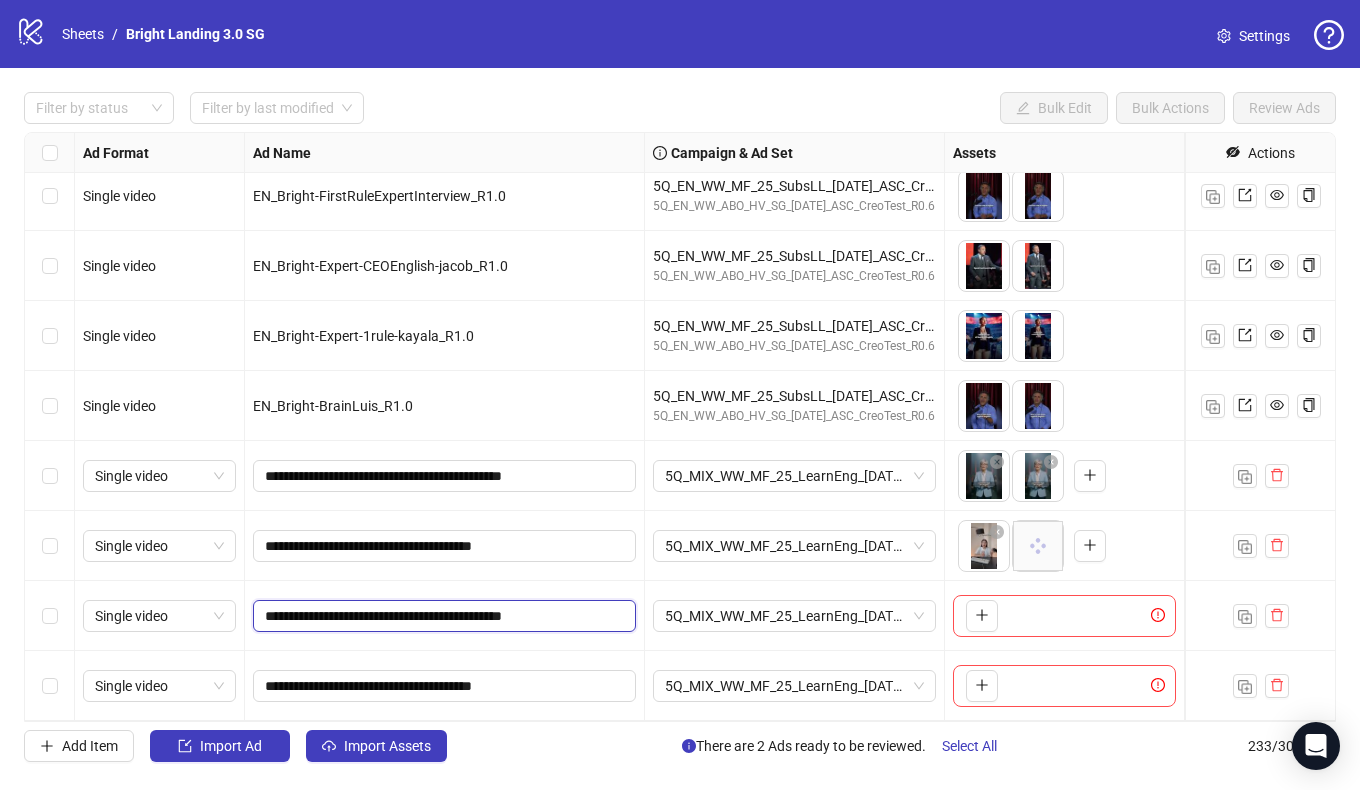 drag, startPoint x: 549, startPoint y: 619, endPoint x: 241, endPoint y: 618, distance: 308.00162 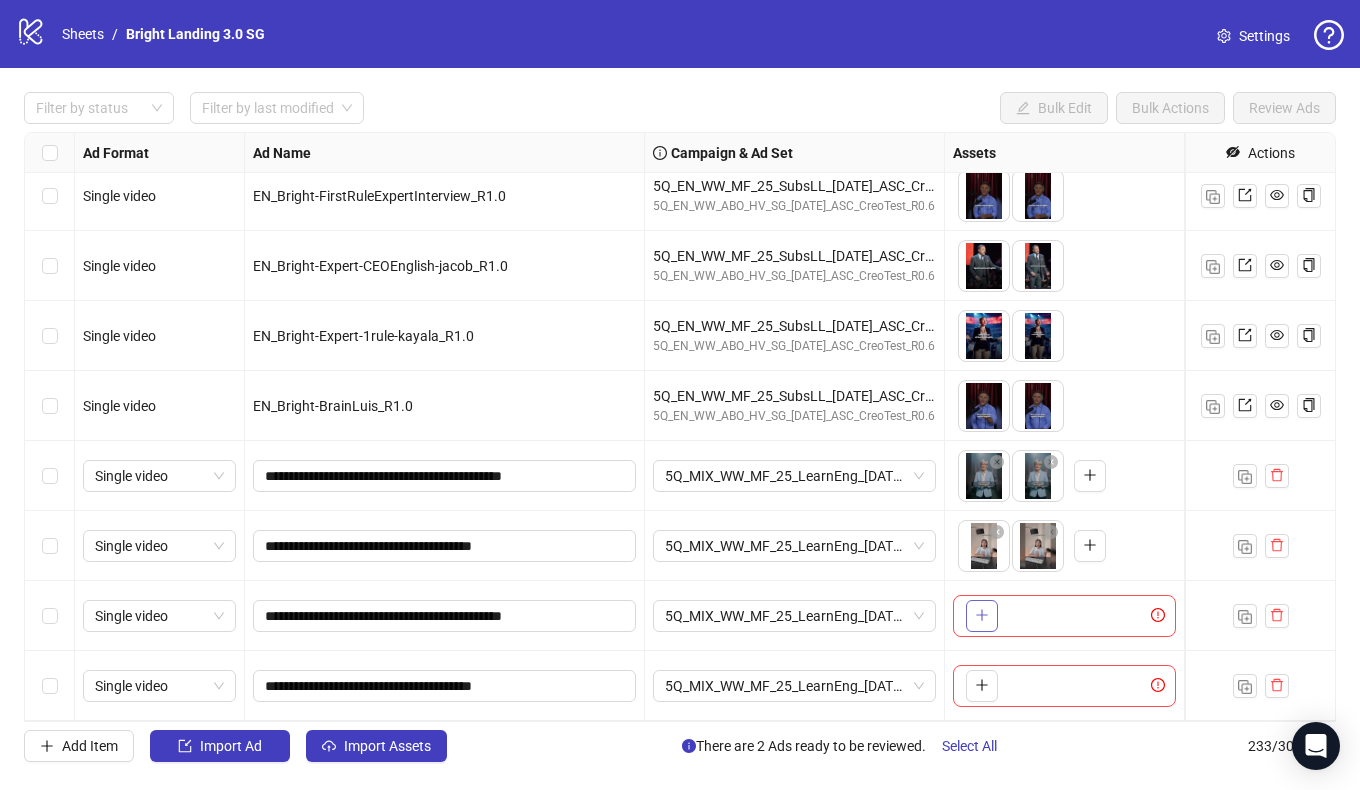 click 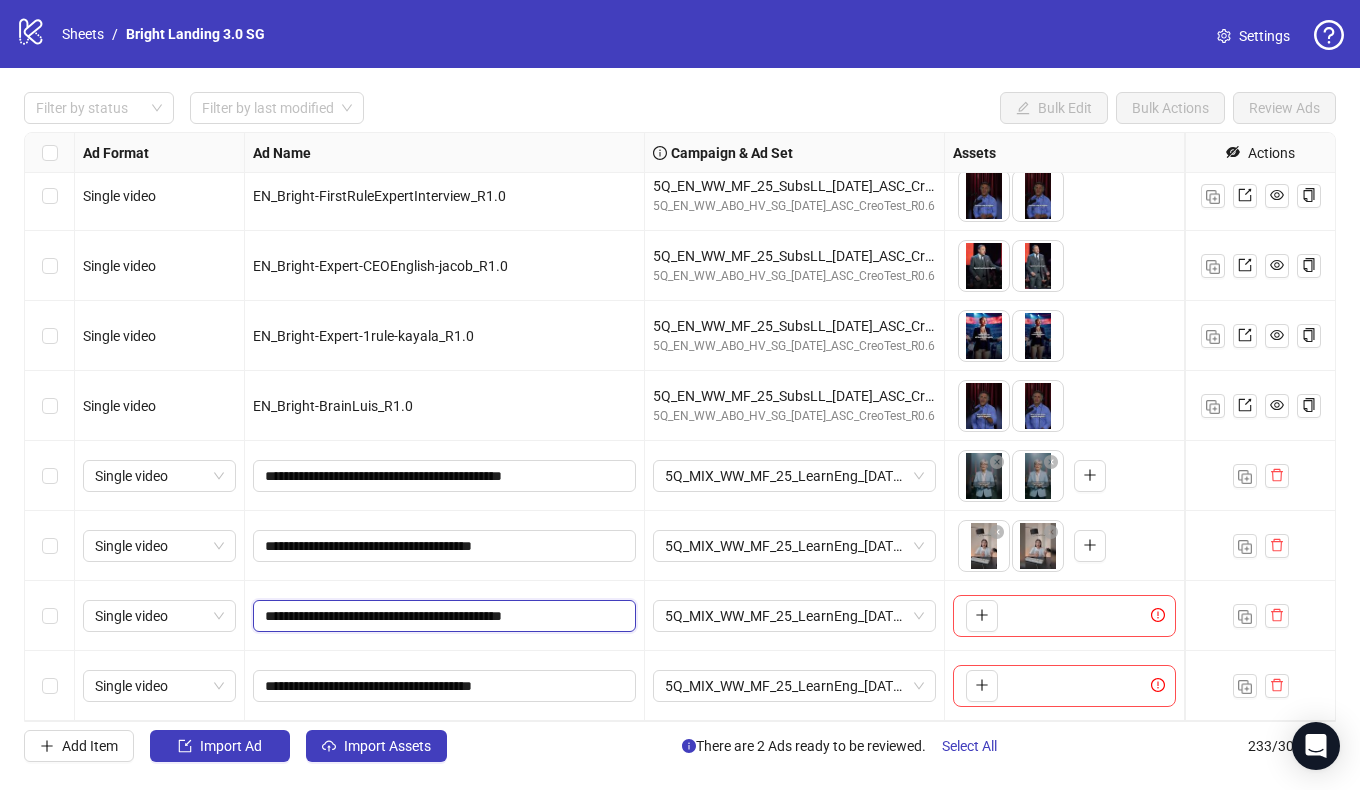 click on "**********" at bounding box center (442, 616) 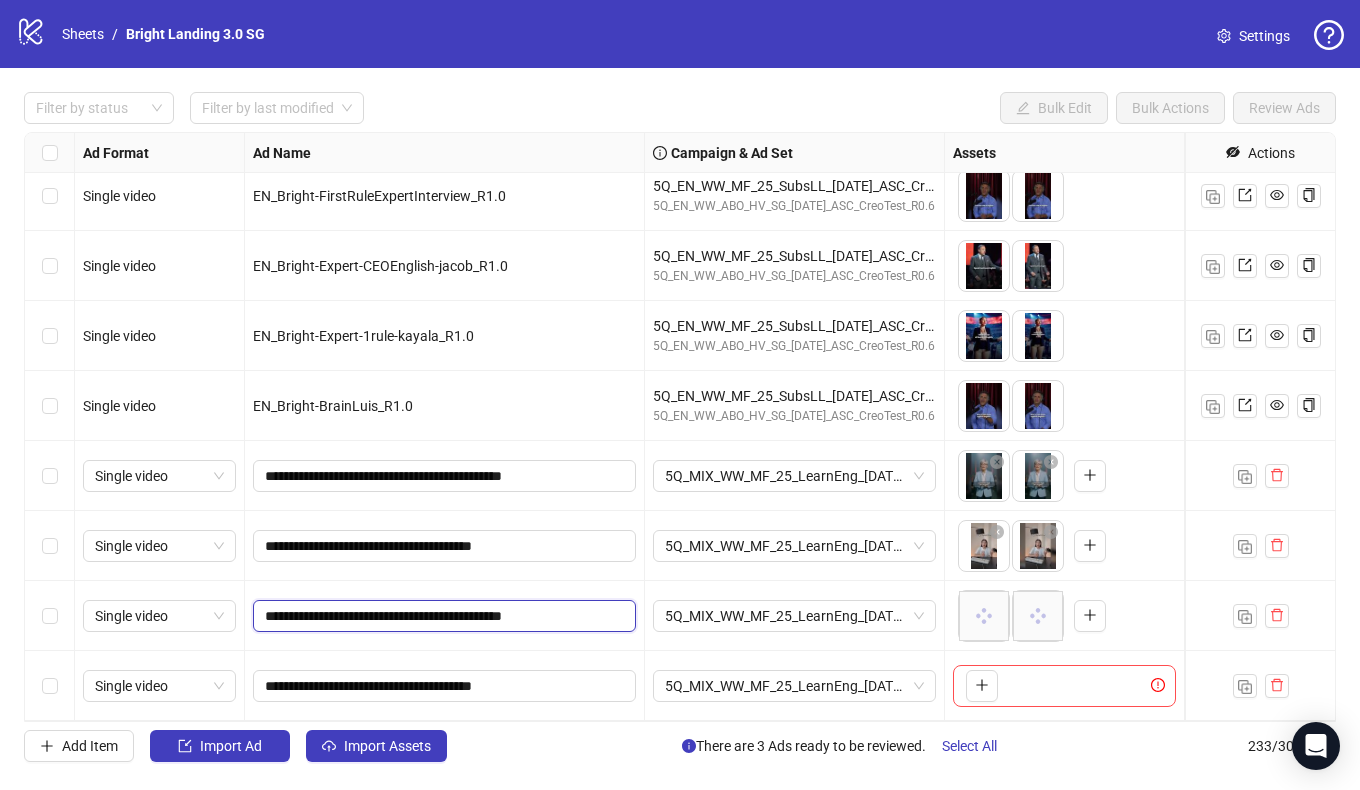 click on "**********" at bounding box center (442, 616) 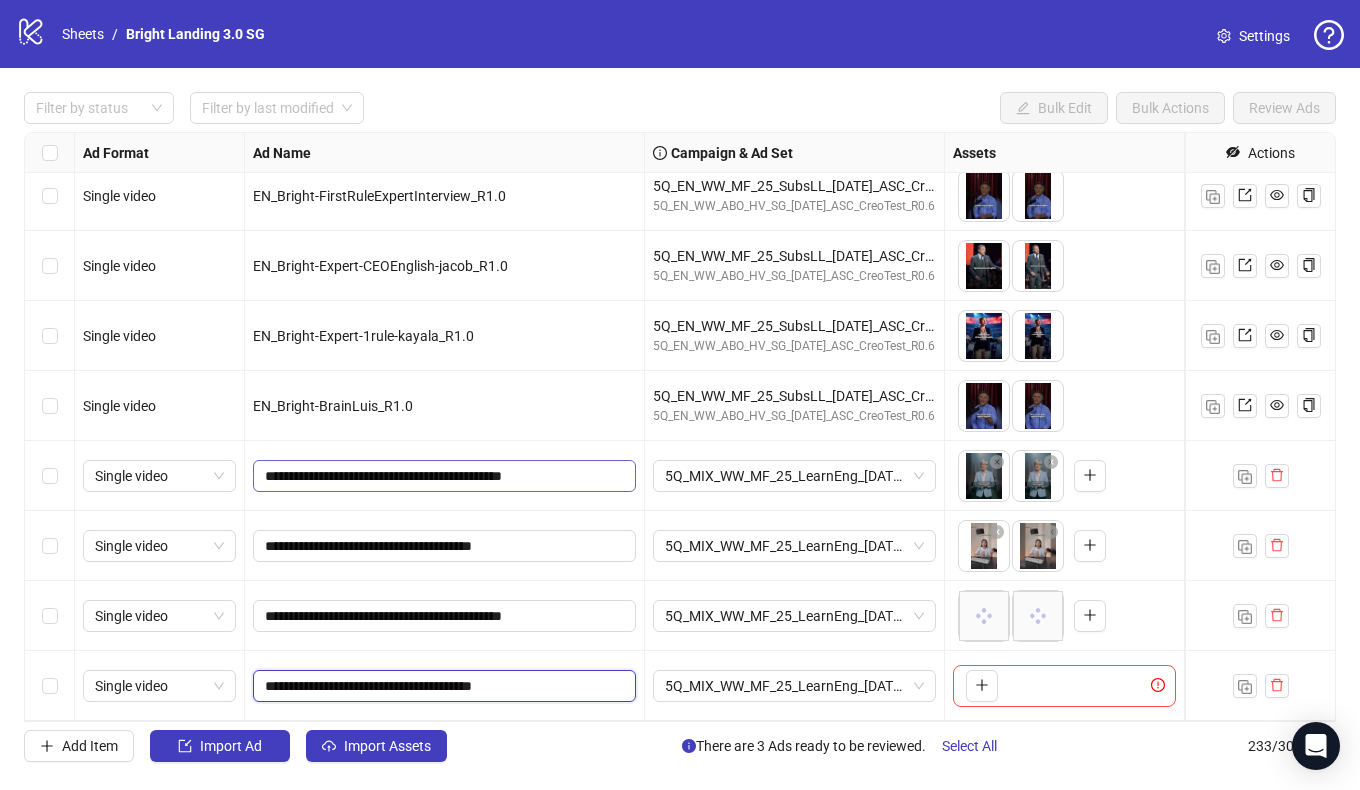 click on "Single video EN_Bright-GoldReserveClassik_R1.0 5Q_EN_WW_MF_25_SubsLL_23.07.25_ASC_CreoTest_R1.0 5Q_EN_WW_ABO_HV_SG_23.07.25_ASC_CreoTest_R0.6
To pick up a draggable item, press the space bar.
While dragging, use the arrow keys to move the item.
Press space again to drop the item in its new position, or press escape to cancel.
5 texts 3 texts Single video EN_Bright-GoldReserve-ExpertElderlyWomanAI_R1.0 5Q_EN_WW_MF_25_SubsLL_23.07.25_ASC_CreoTest_R1.0 5Q_EN_WW_ABO_HV_SG_23.07.25_ASC_CreoTest_R0.6
To pick up a draggable item, press the space bar.
While dragging, use the arrow keys to move the item.
Press space again to drop the item in its new position, or press escape to cancel.
5 texts 3 texts Single video EN_Bright-FirstRuleExpertInterview_R1.0 5Q_EN_WW_MF_25_SubsLL_23.07.25_ASC_CreoTest_R1.0 5Q_EN_WW_ABO_HV_SG_23.07.25_ASC_CreoTest_R0.6 5 texts 3 texts Single video EN_Bright-Expert-CEOEnglish-jacob_R1.0 5Q_EN_WW_MF_25_SubsLL_23.07.25_ASC_CreoTest_R1.0 5 texts 3 texts 5 texts +" at bounding box center [1480, -15629] 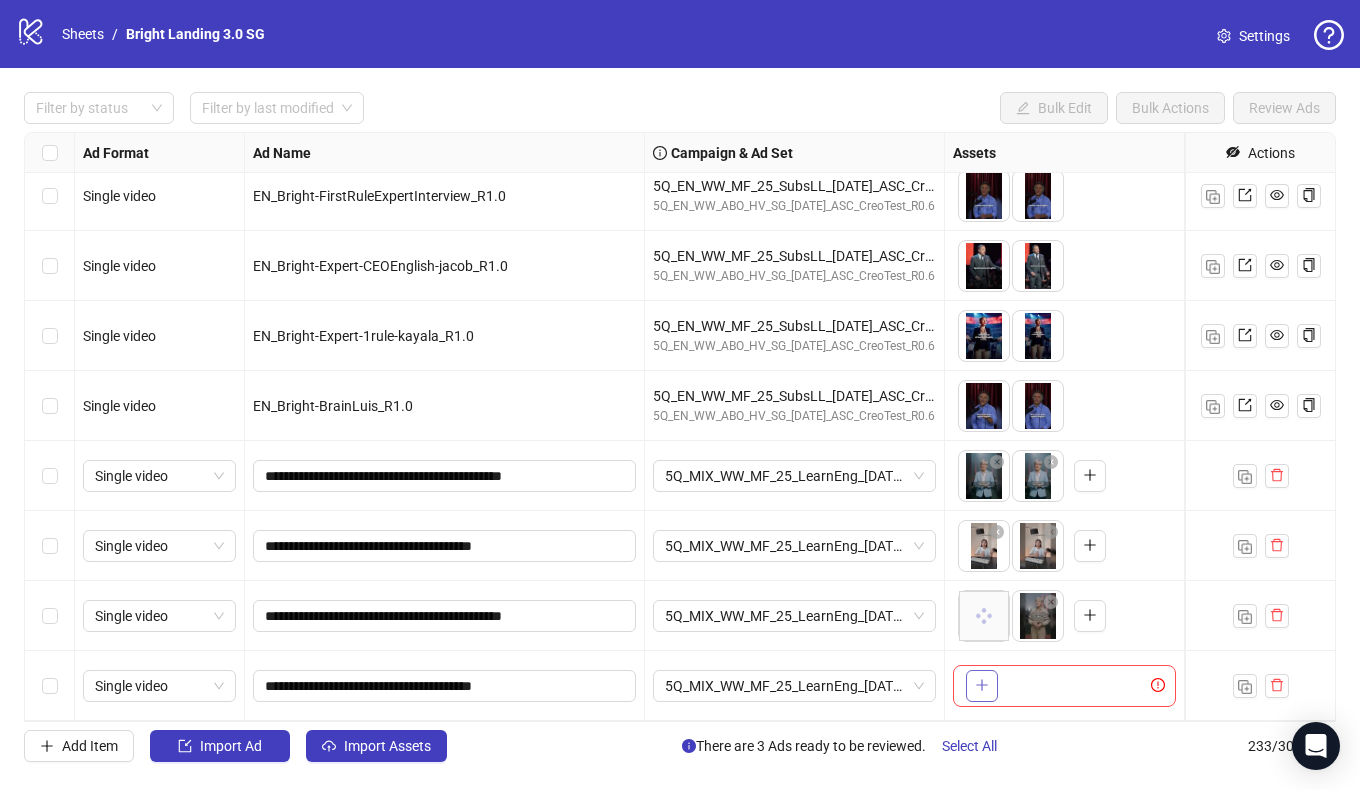 click 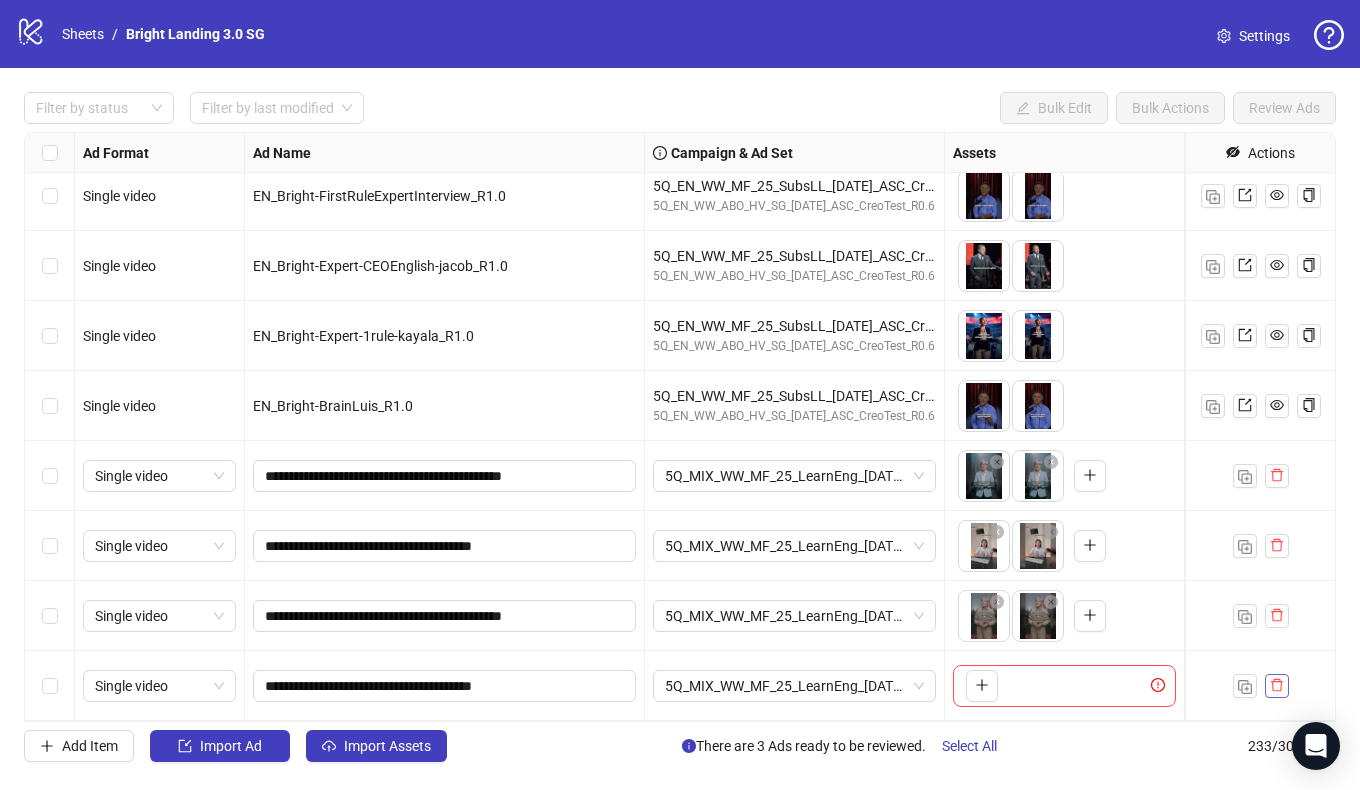 click 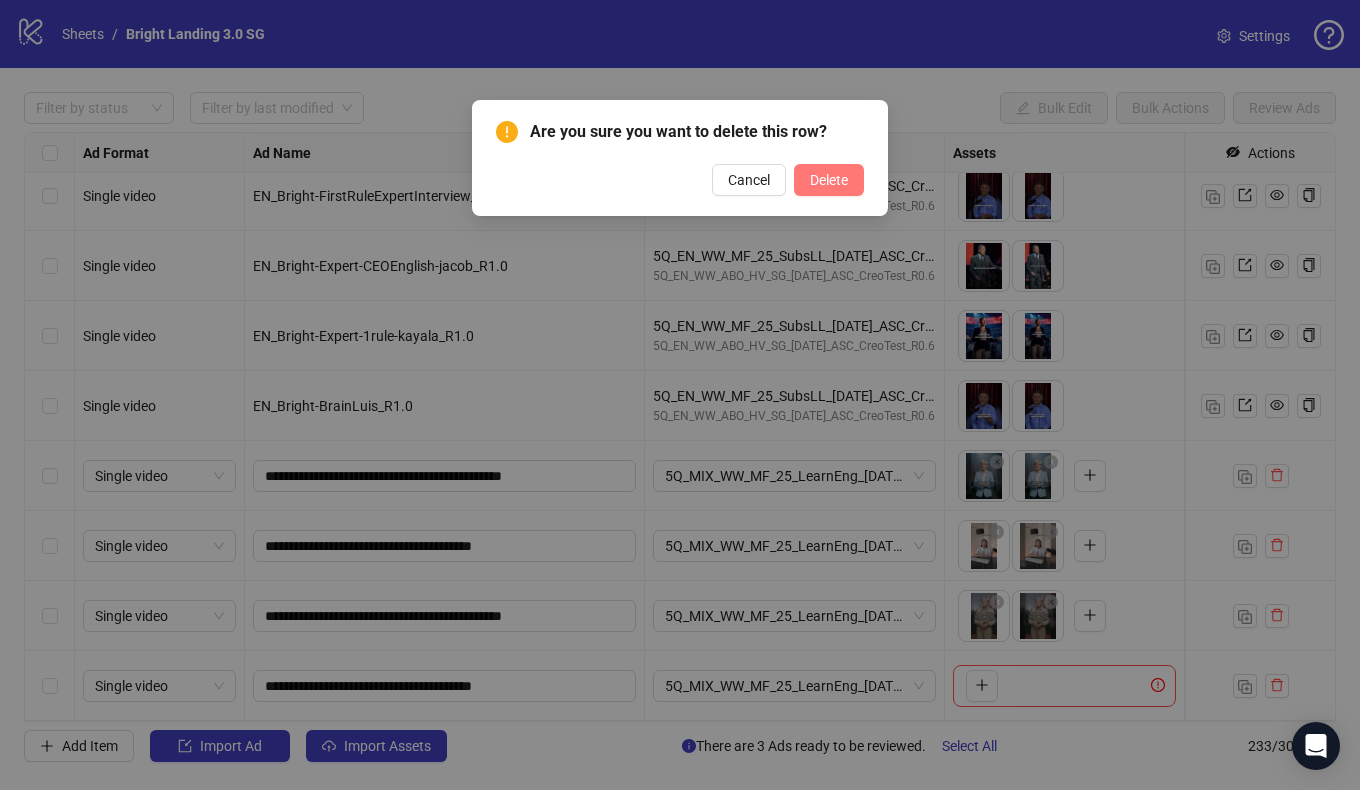 click on "Delete" at bounding box center [829, 180] 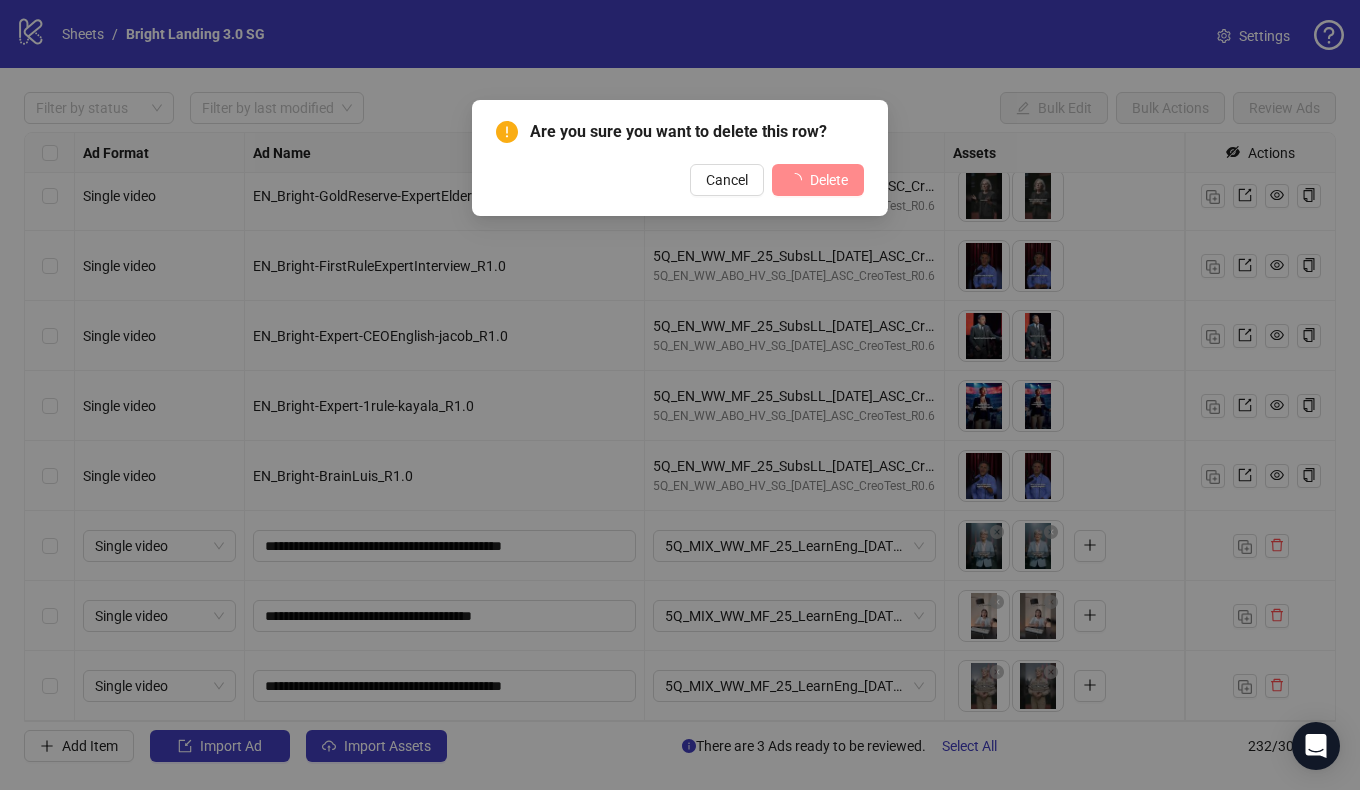 scroll, scrollTop: 15692, scrollLeft: 0, axis: vertical 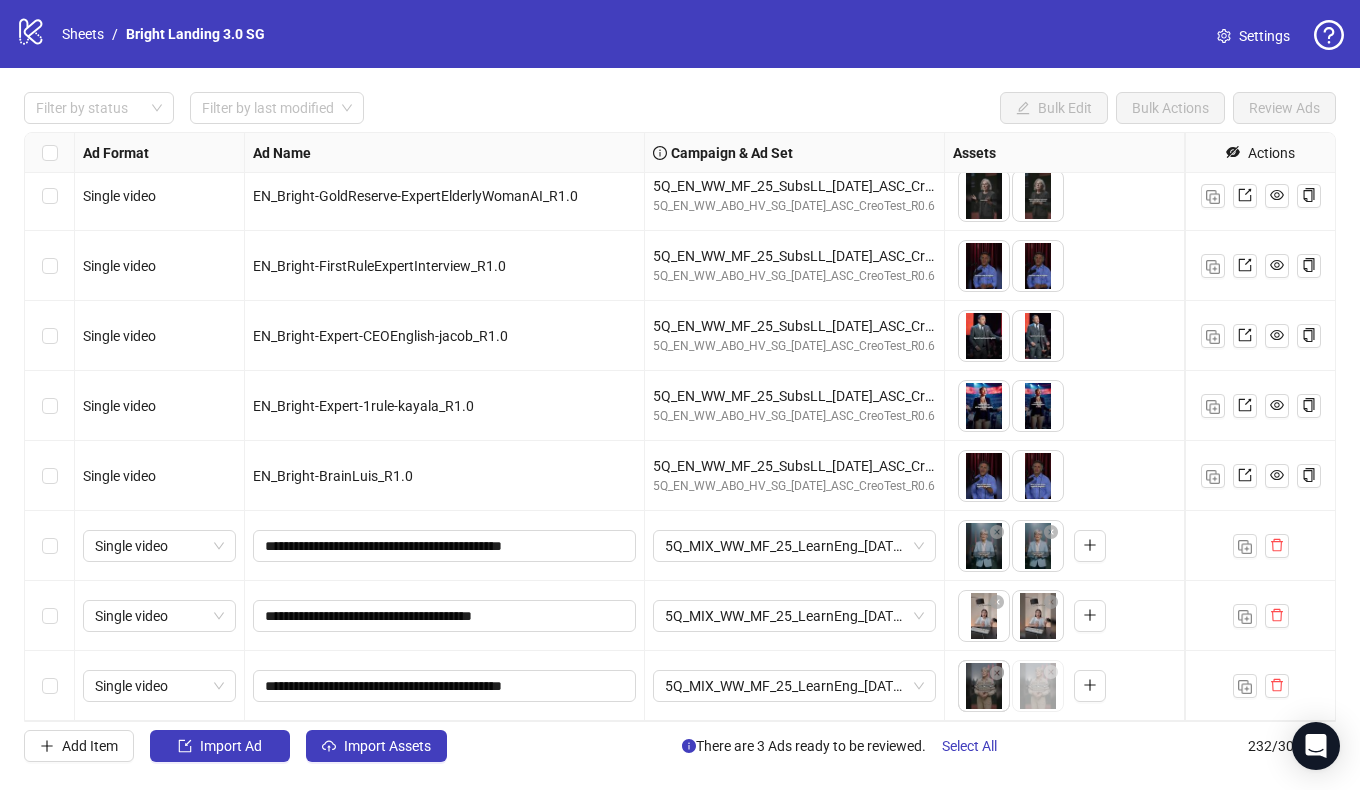 drag, startPoint x: 1041, startPoint y: 691, endPoint x: 975, endPoint y: 691, distance: 66 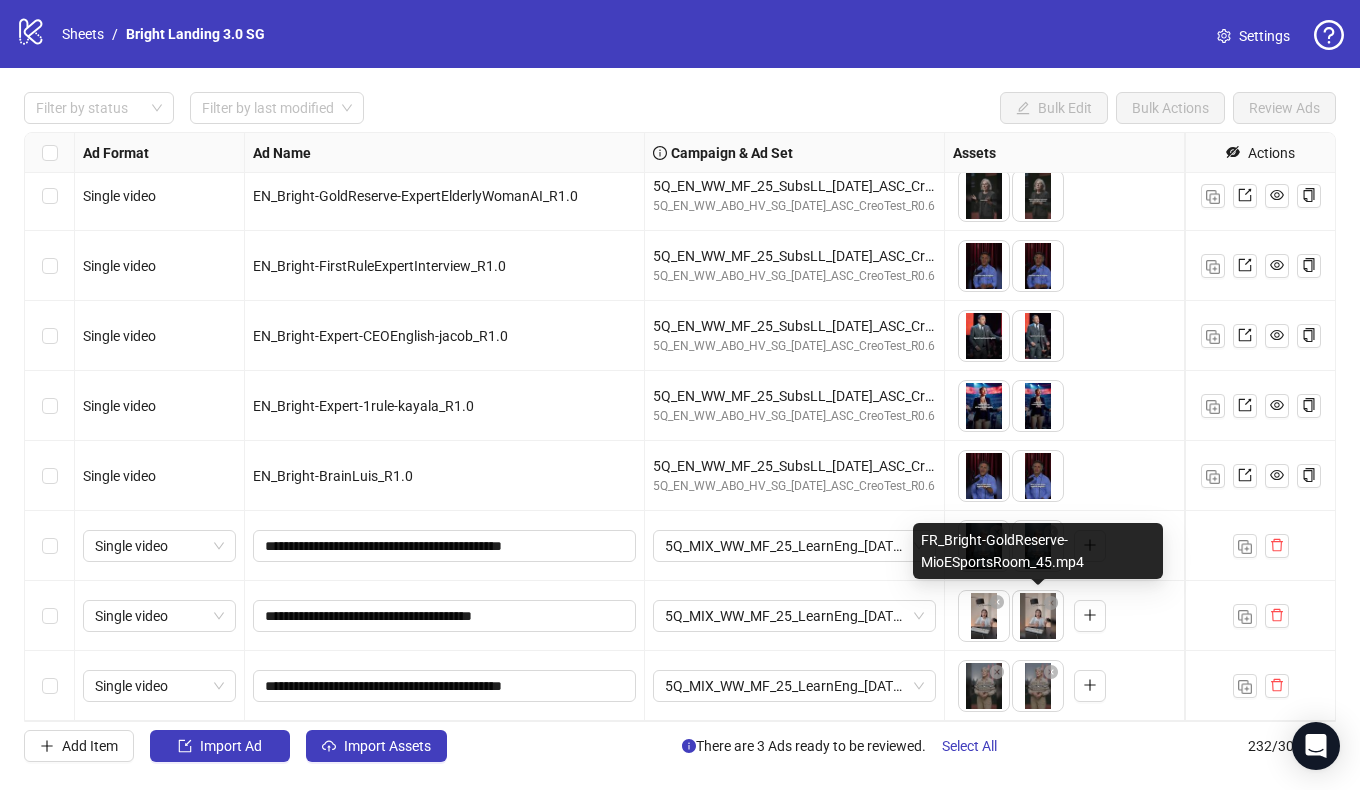 click on "logo/logo-mobile Sheets / Bright Landing 3.0 SG Settings   Filter by status Filter by last modified Bulk Edit Bulk Actions Review Ads Ad Format Ad Name Campaign & Ad Set Assets Headlines Primary Texts Descriptions Destination URL App Product Page ID Display URL Leadgen Form Product Set ID URL Params Call to Action Actions Single video EN_Bright-LikeCEO-EXPERTS-veo3_R1.0 5Q_EN_WW_MF_25_SubsLL_23.07.25_ASC_CreoTest_R1.0 5Q_EN_WW_ABO_HV_SG_23.07.25_ASC_CreoTest_R0.6
To pick up a draggable item, press the space bar.
While dragging, use the arrow keys to move the item.
Press space again to drop the item in its new position, or press escape to cancel.
5 texts 3 texts Single video EN_Bright-GoldReserveClassik_R1.0 5Q_EN_WW_MF_25_SubsLL_23.07.25_ASC_CreoTest_R1.0 5Q_EN_WW_ABO_HV_SG_23.07.25_ASC_CreoTest_R0.6 5 texts 3 texts Single video EN_Bright-GoldReserve-ExpertElderlyWomanAI_R1.0 5Q_EN_WW_MF_25_SubsLL_23.07.25_ASC_CreoTest_R1.0 5Q_EN_WW_ABO_HV_SG_23.07.25_ASC_CreoTest_R0.6 5 texts 3 texts 5 texts" at bounding box center (680, 395) 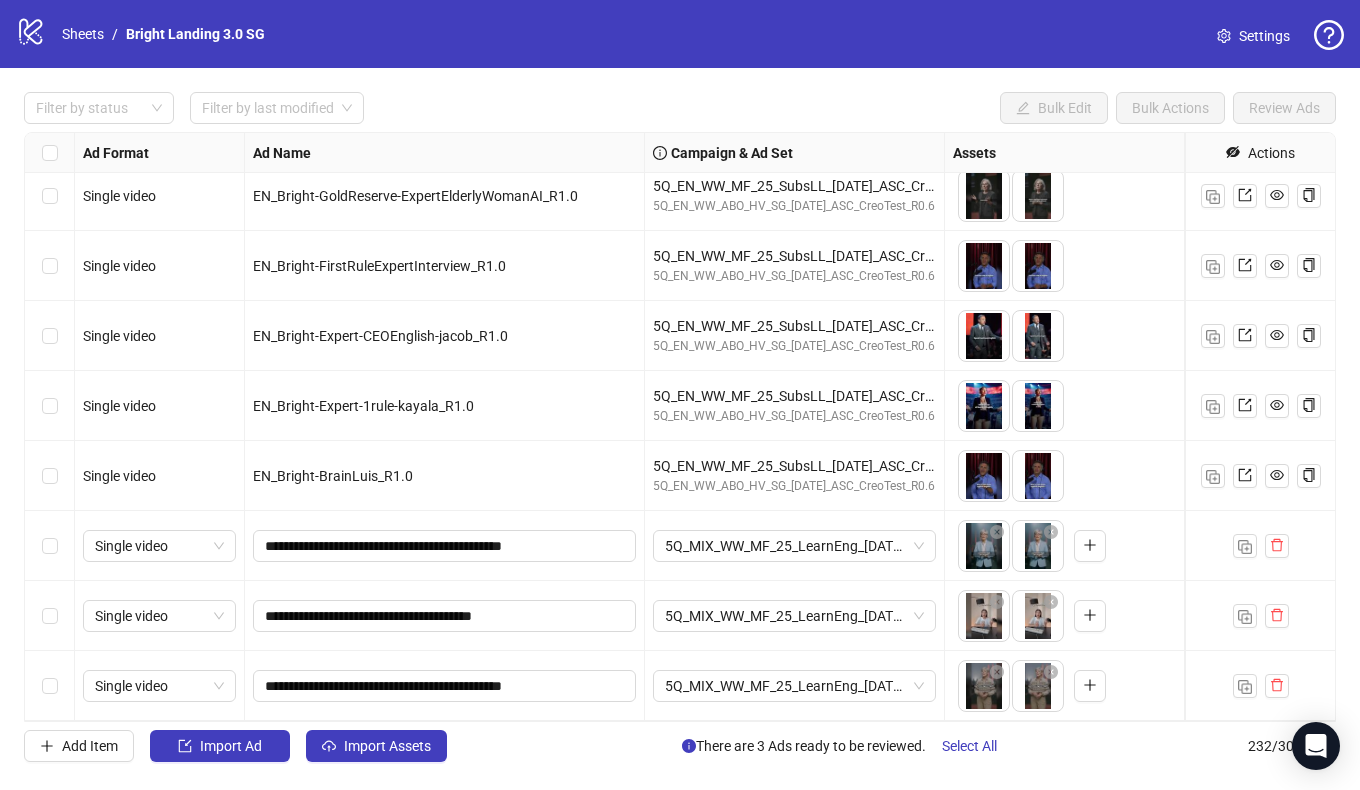 click at bounding box center (50, 546) 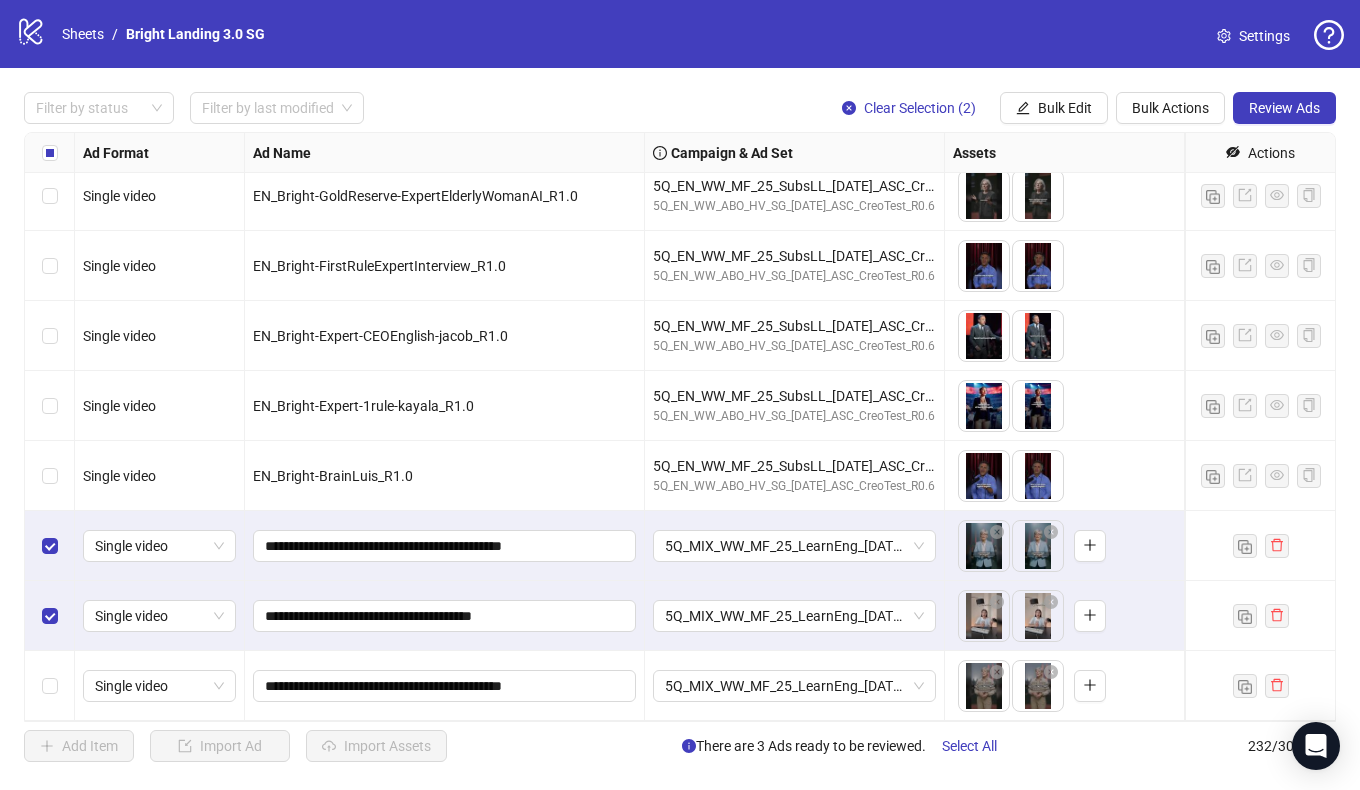 click at bounding box center [50, 686] 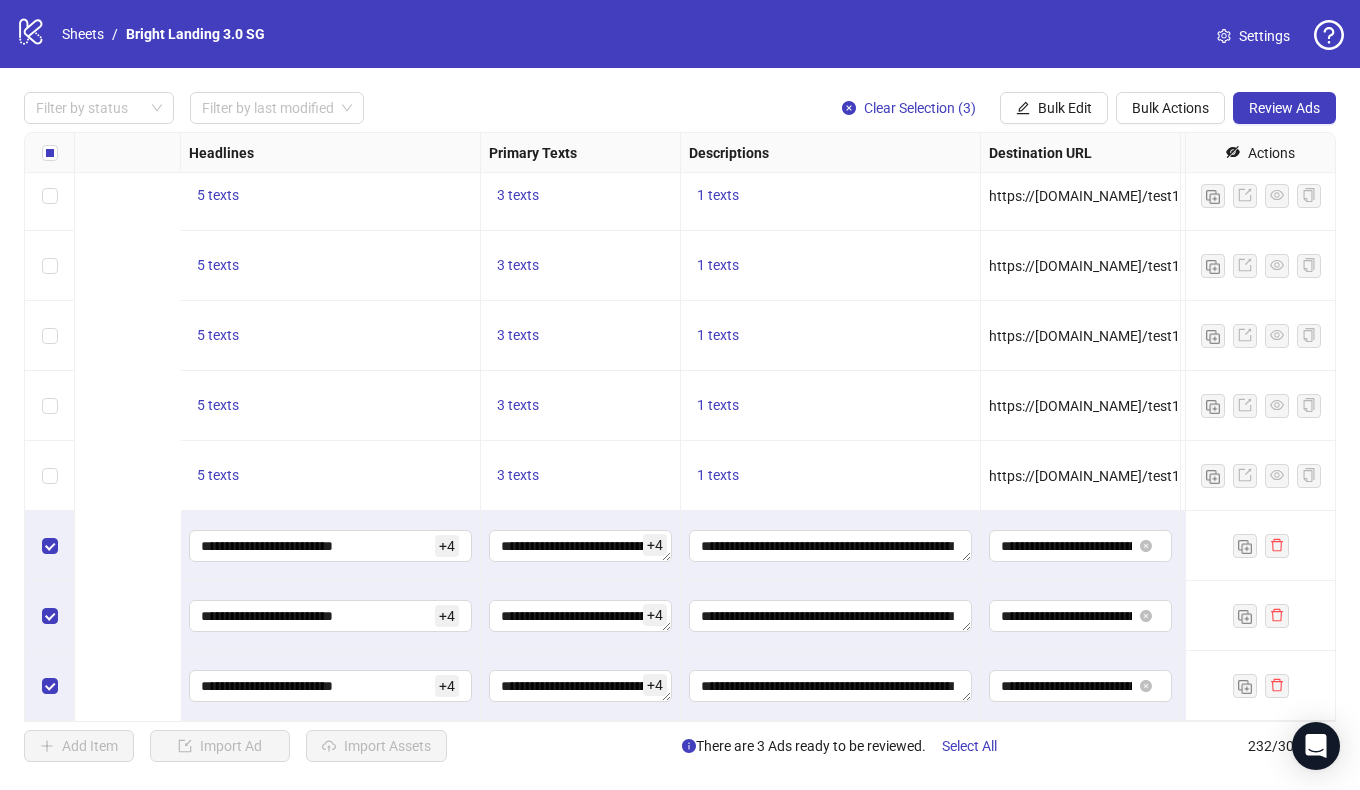 scroll, scrollTop: 15692, scrollLeft: 1571, axis: both 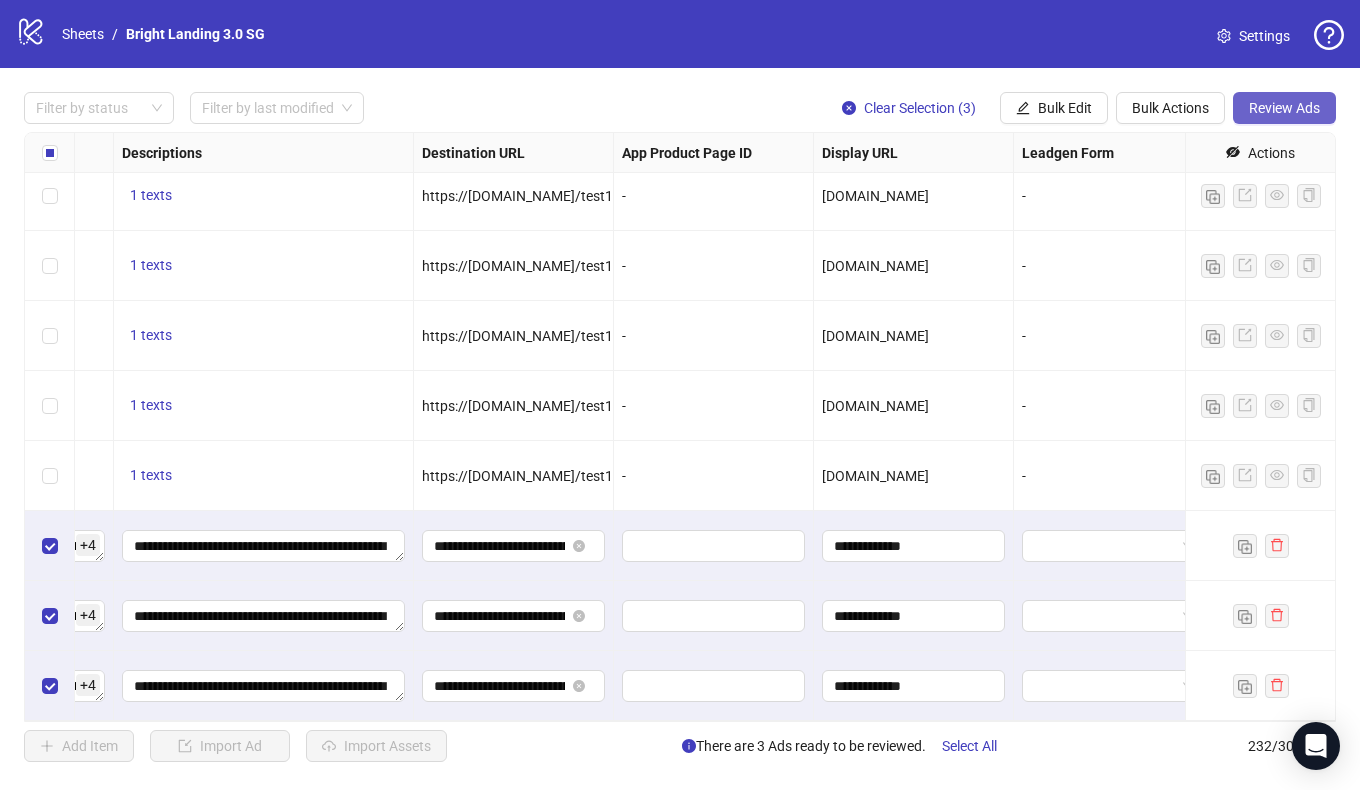 click on "Review Ads" at bounding box center (1284, 108) 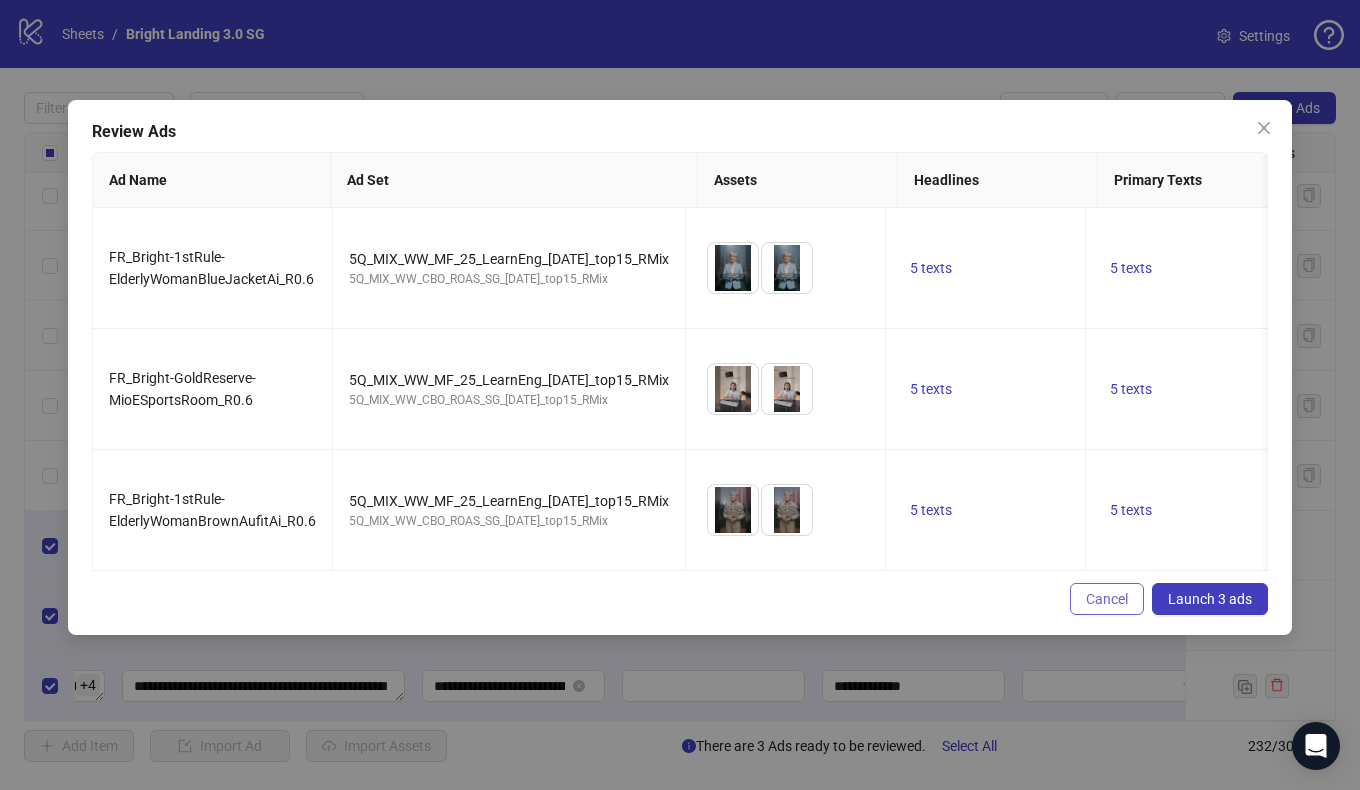 click on "Cancel" at bounding box center [1107, 599] 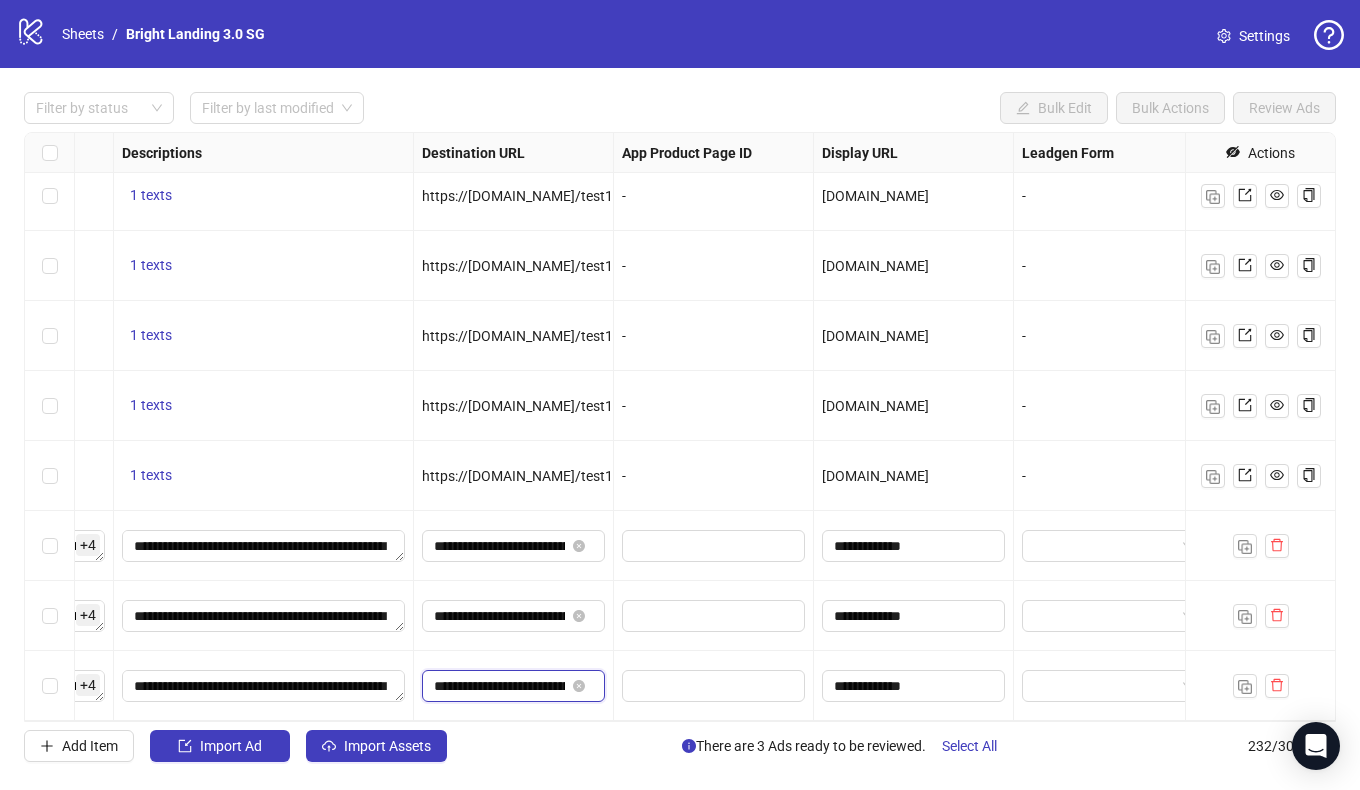 click on "**********" at bounding box center [499, 686] 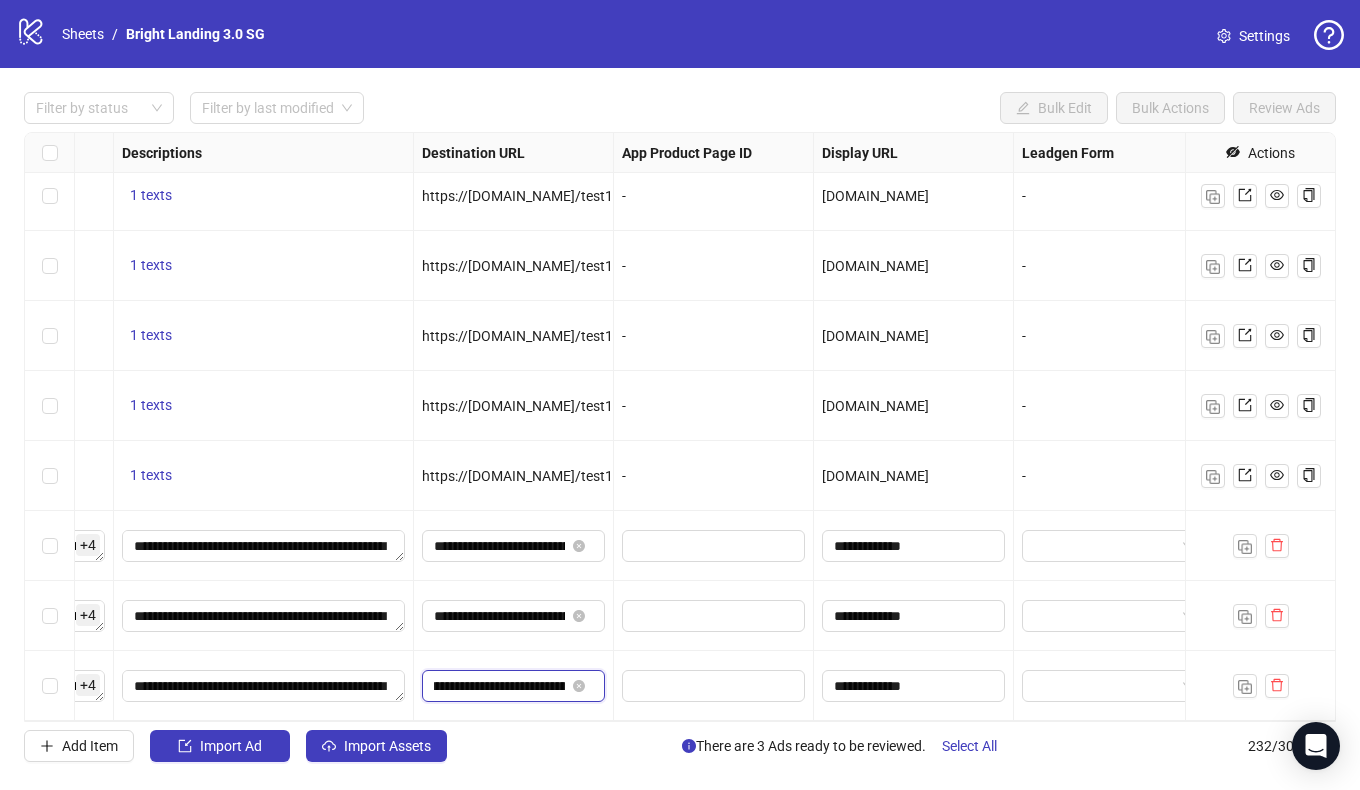 scroll, scrollTop: 0, scrollLeft: 0, axis: both 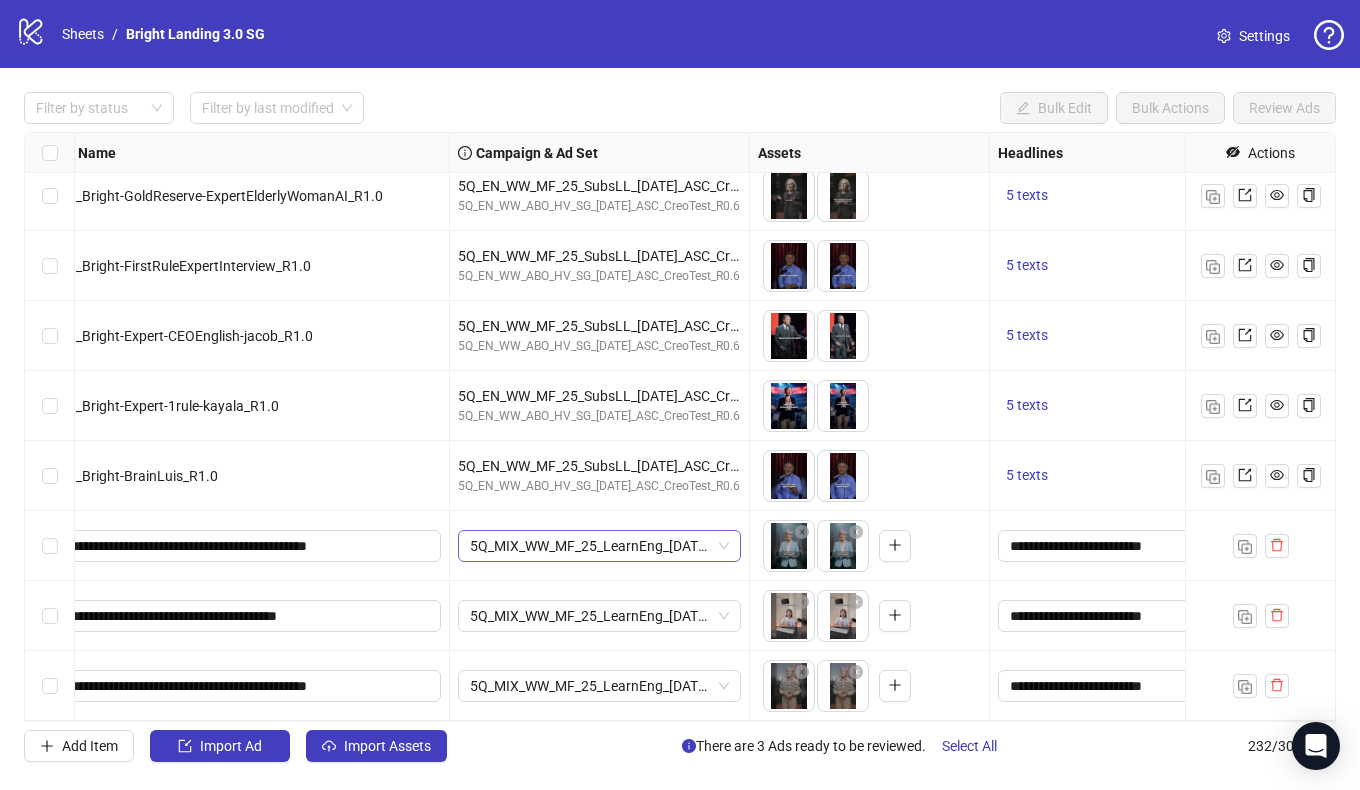 click on "5Q_MIX_WW_MF_25_LearnEng_22.07.25_top15_RMix" at bounding box center [599, 546] 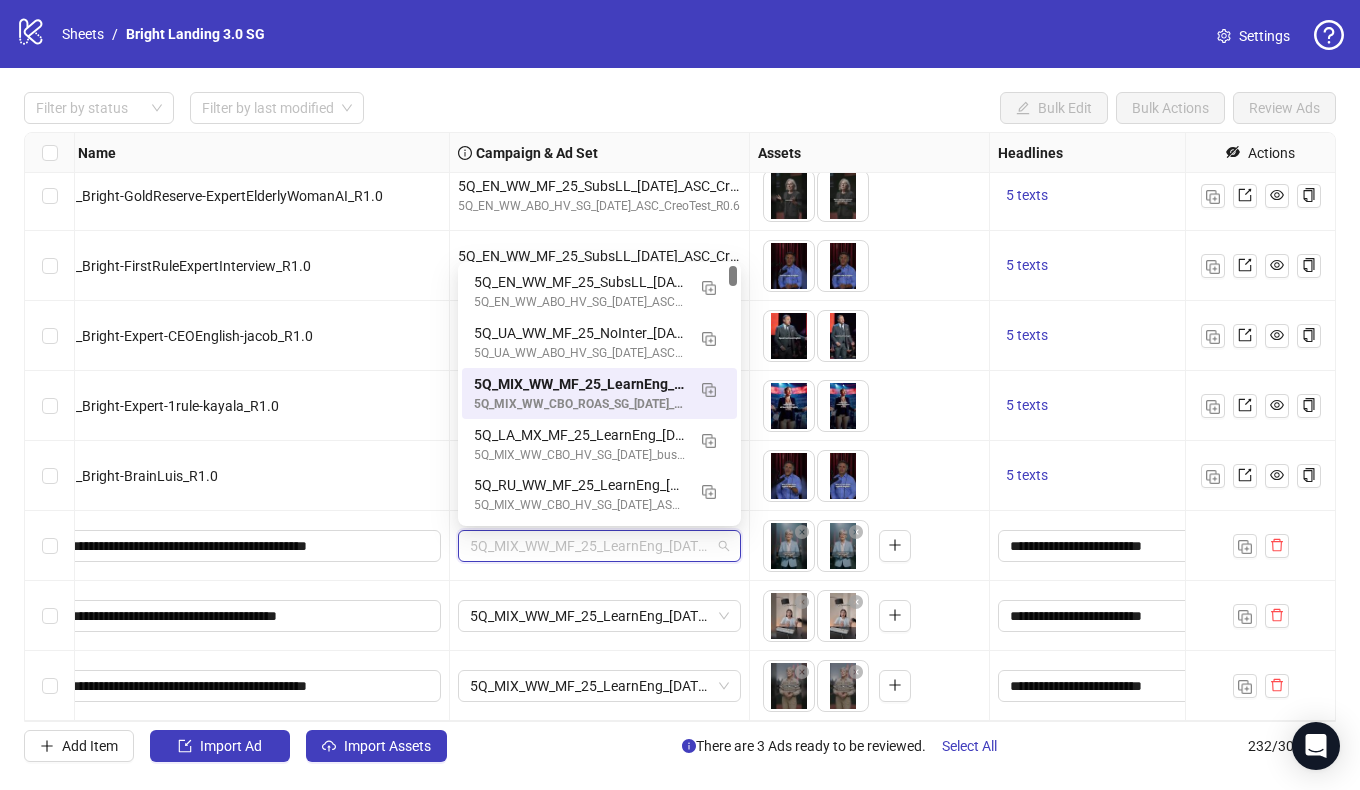 paste on "**********" 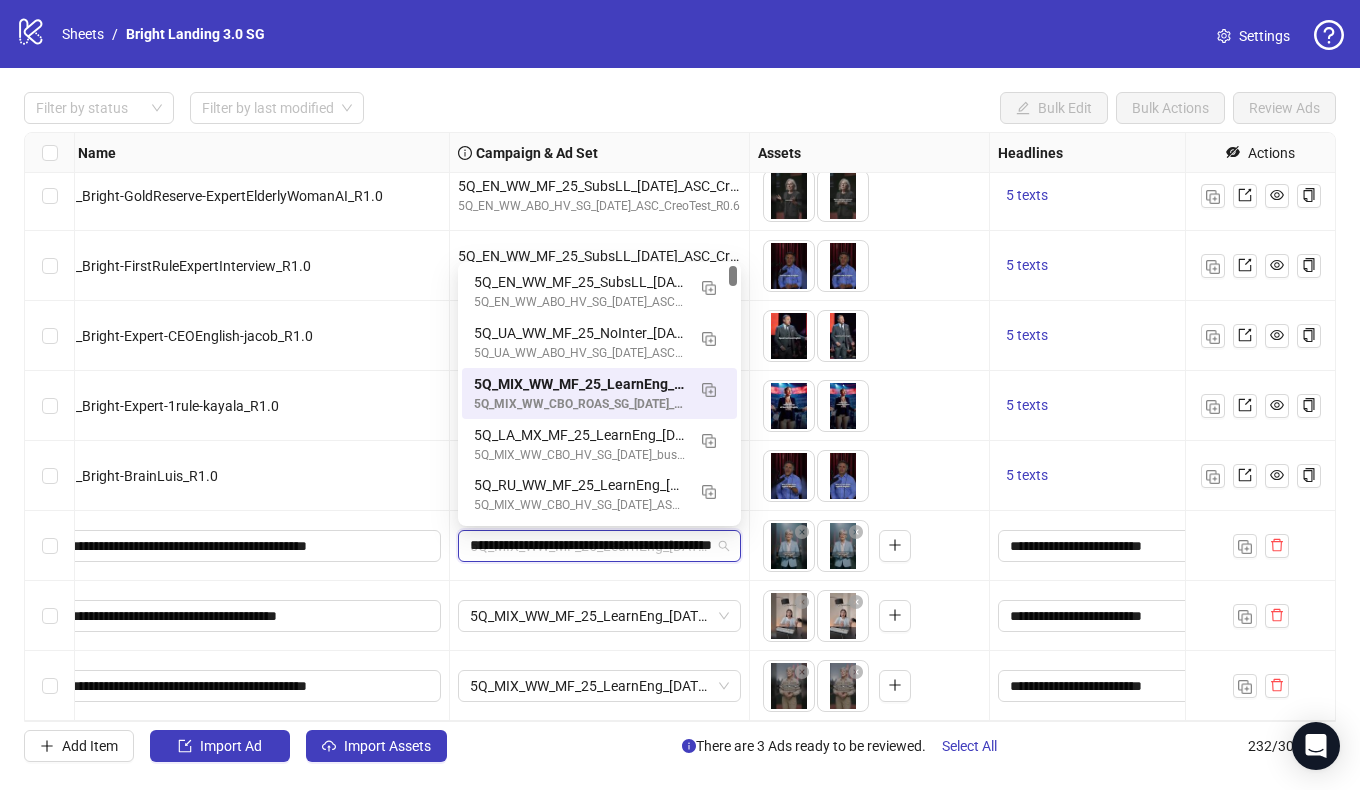 scroll, scrollTop: 0, scrollLeft: 121, axis: horizontal 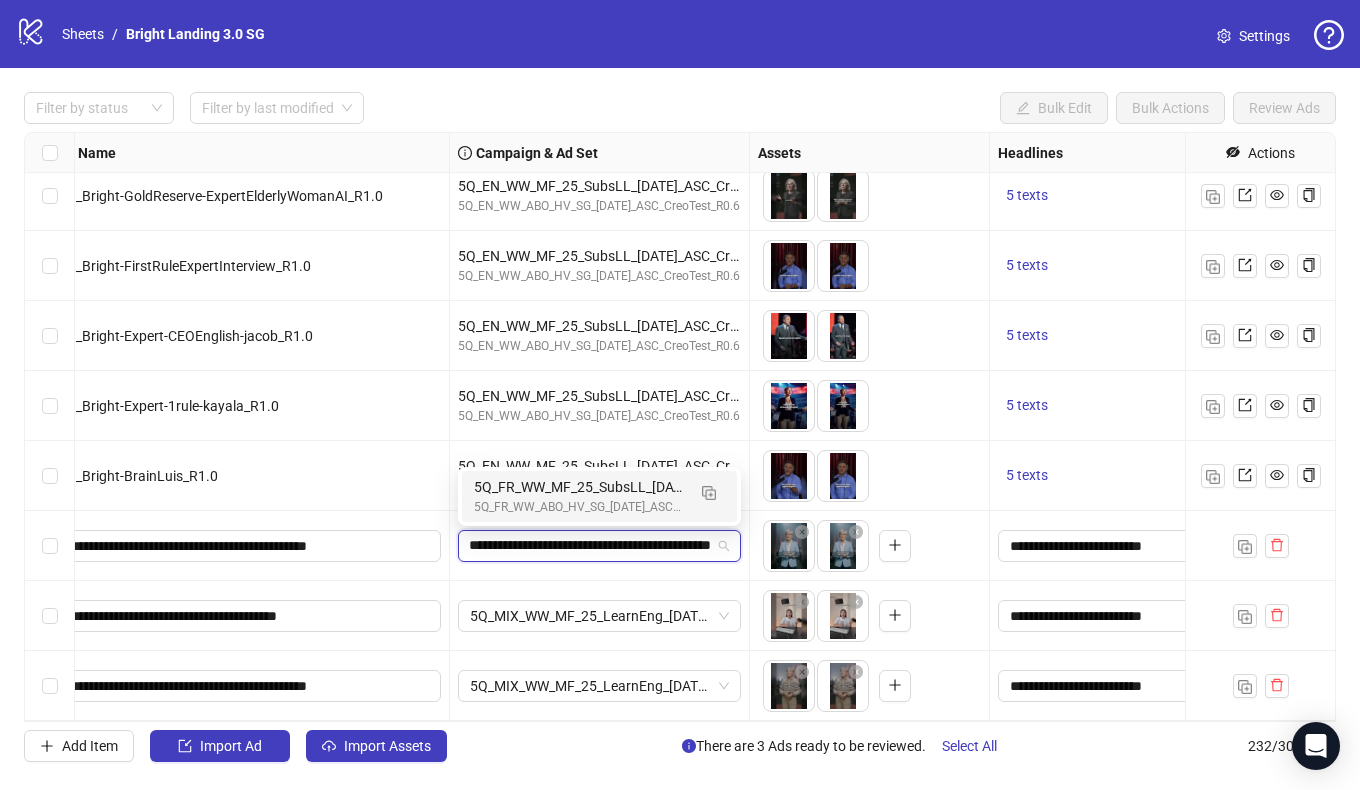 click on "5Q_FR_WW_MF_25_SubsLL_[DATE]_ASC_CreoTest_R0.6" at bounding box center [579, 487] 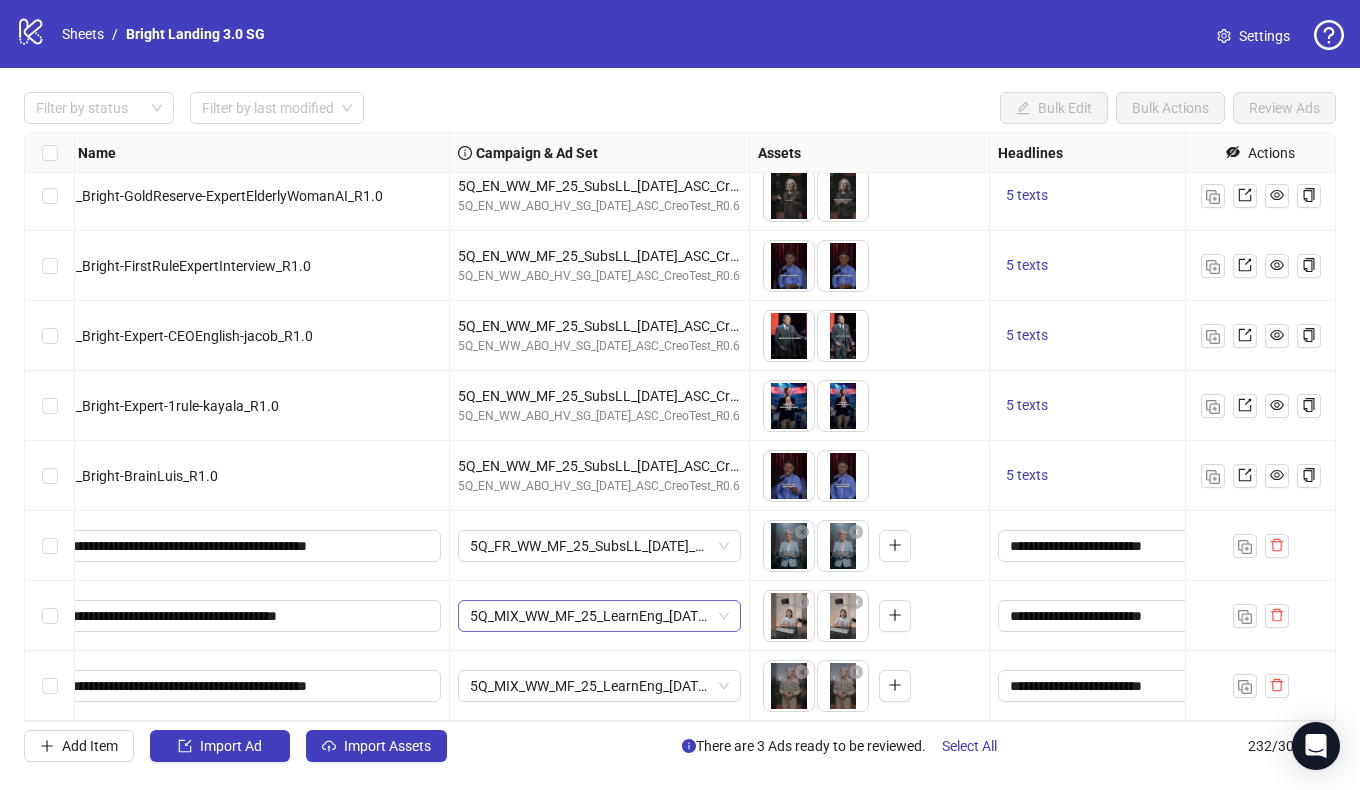 click on "5Q_MIX_WW_MF_25_LearnEng_22.07.25_top15_RMix" at bounding box center (599, 616) 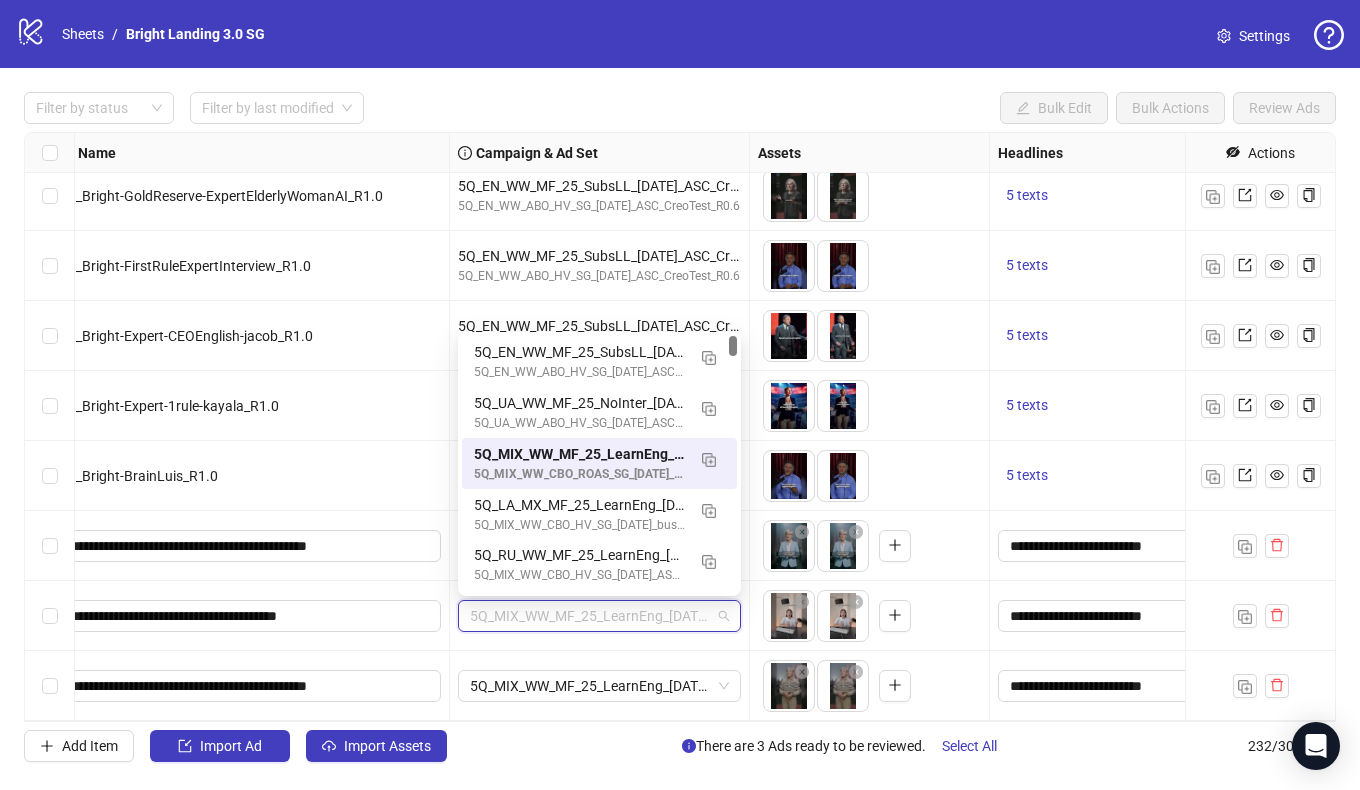paste on "**********" 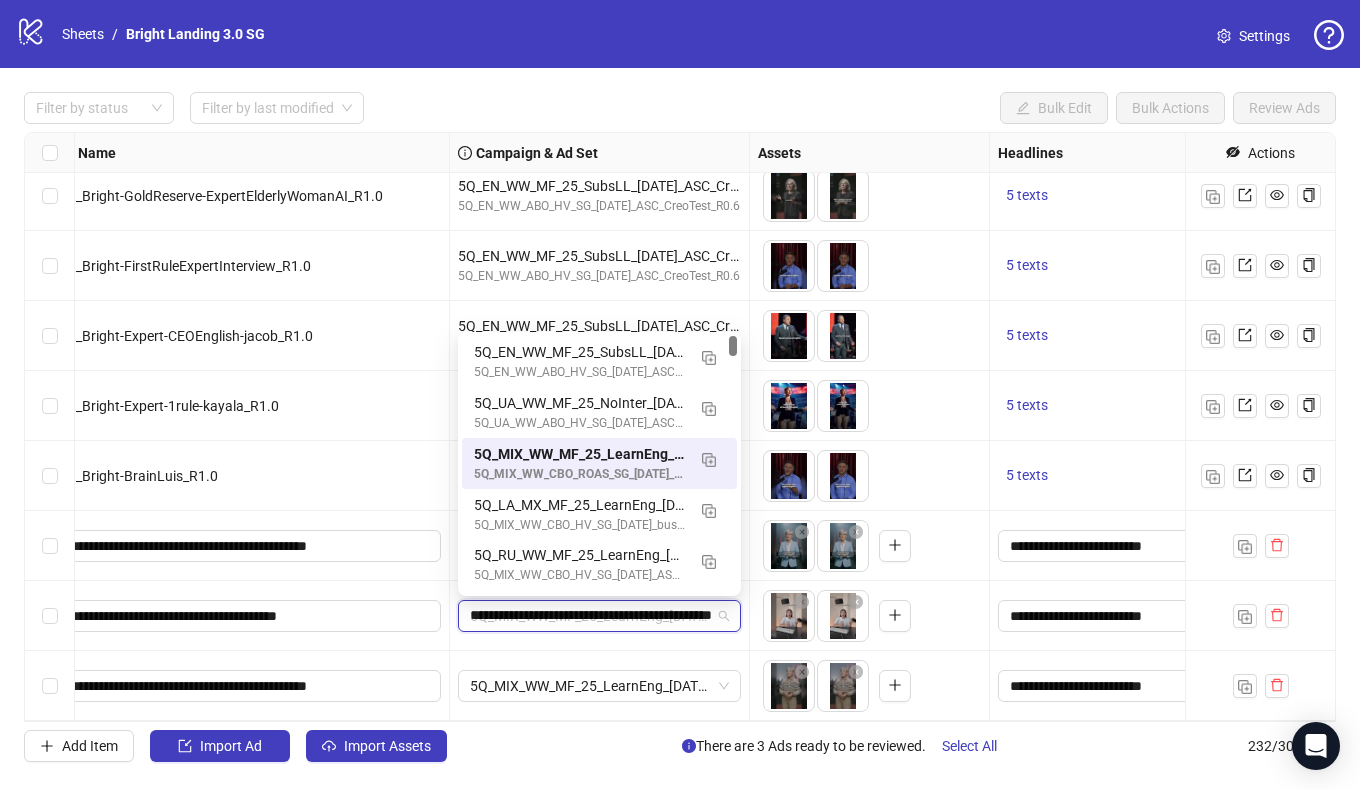 scroll, scrollTop: 0, scrollLeft: 121, axis: horizontal 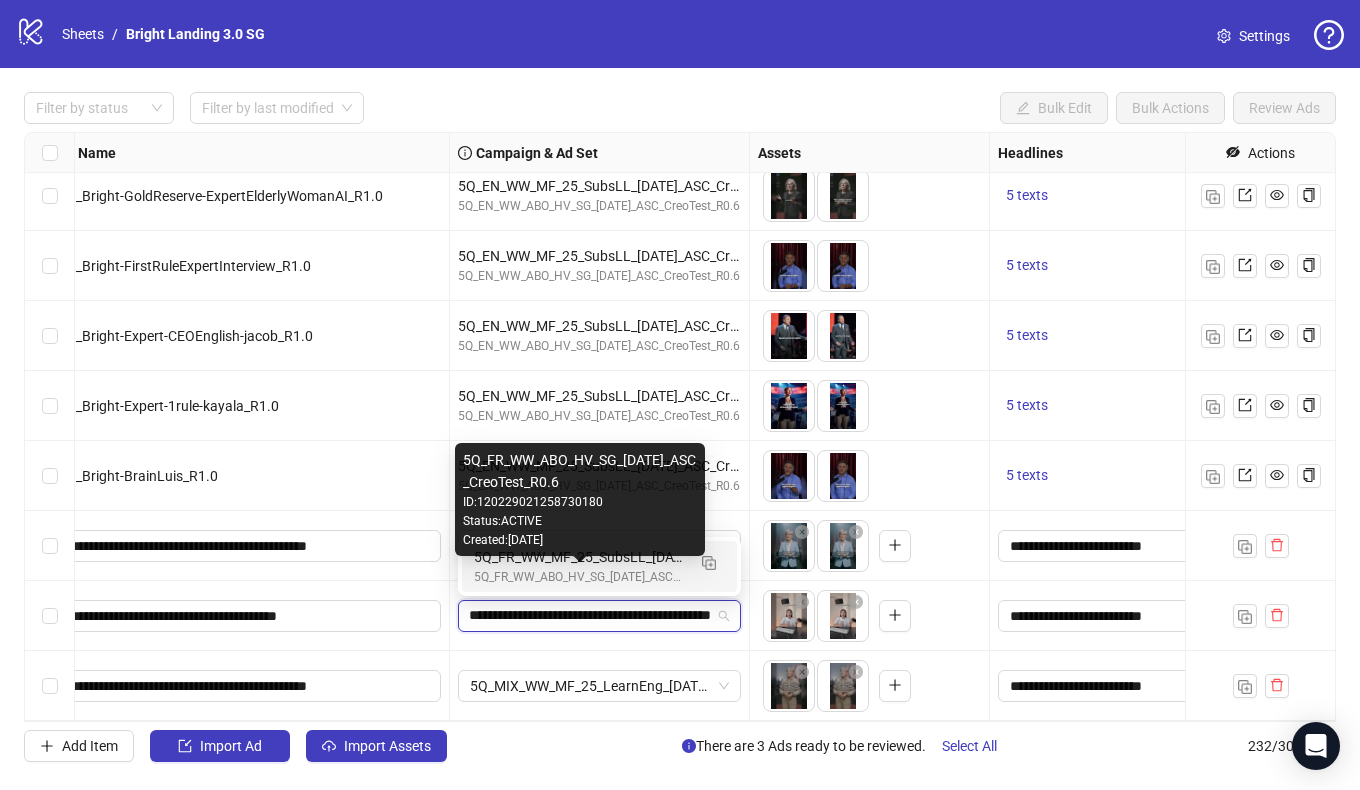 click on "5Q_FR_WW_ABO_HV_SG_[DATE]_ASC_CreoTest_R0.6" at bounding box center (579, 577) 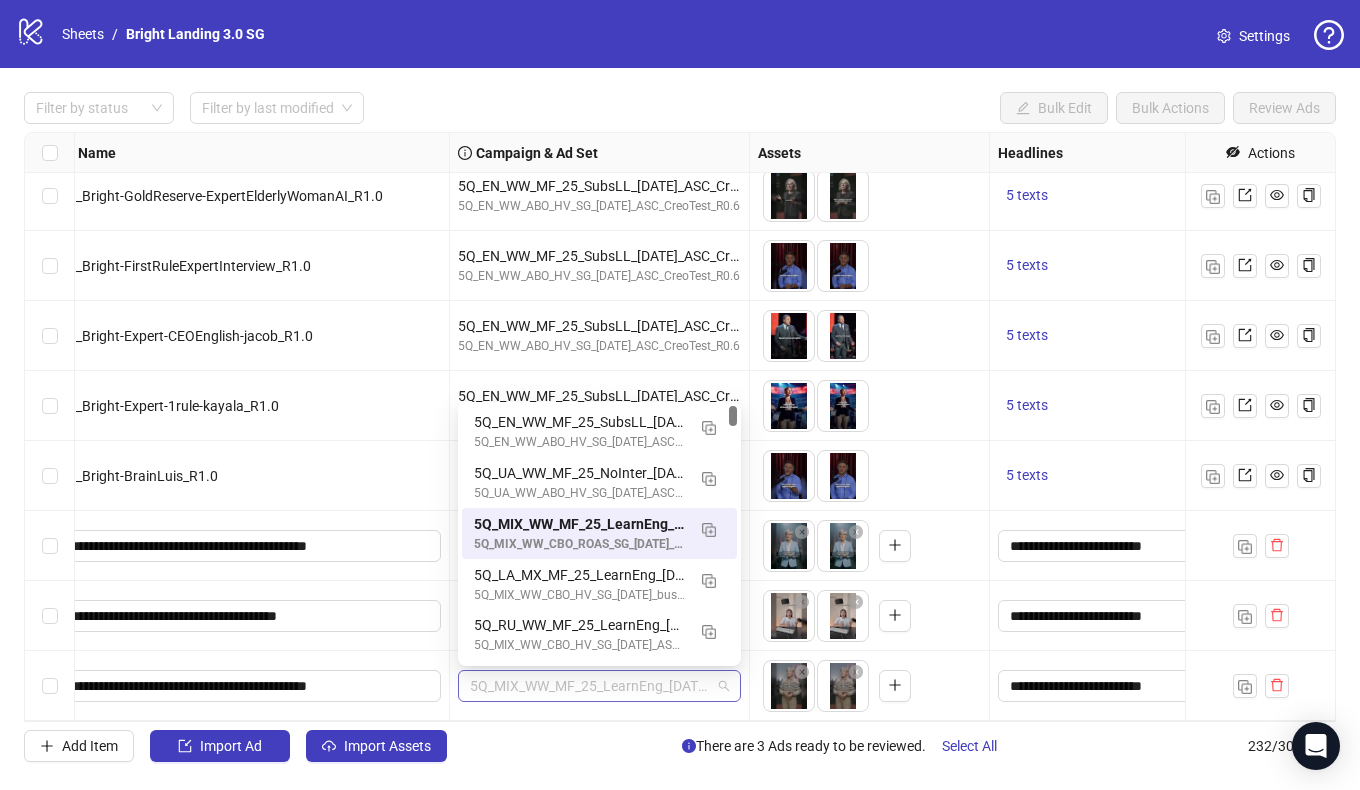 click on "5Q_MIX_WW_MF_25_LearnEng_22.07.25_top15_RMix" at bounding box center [599, 686] 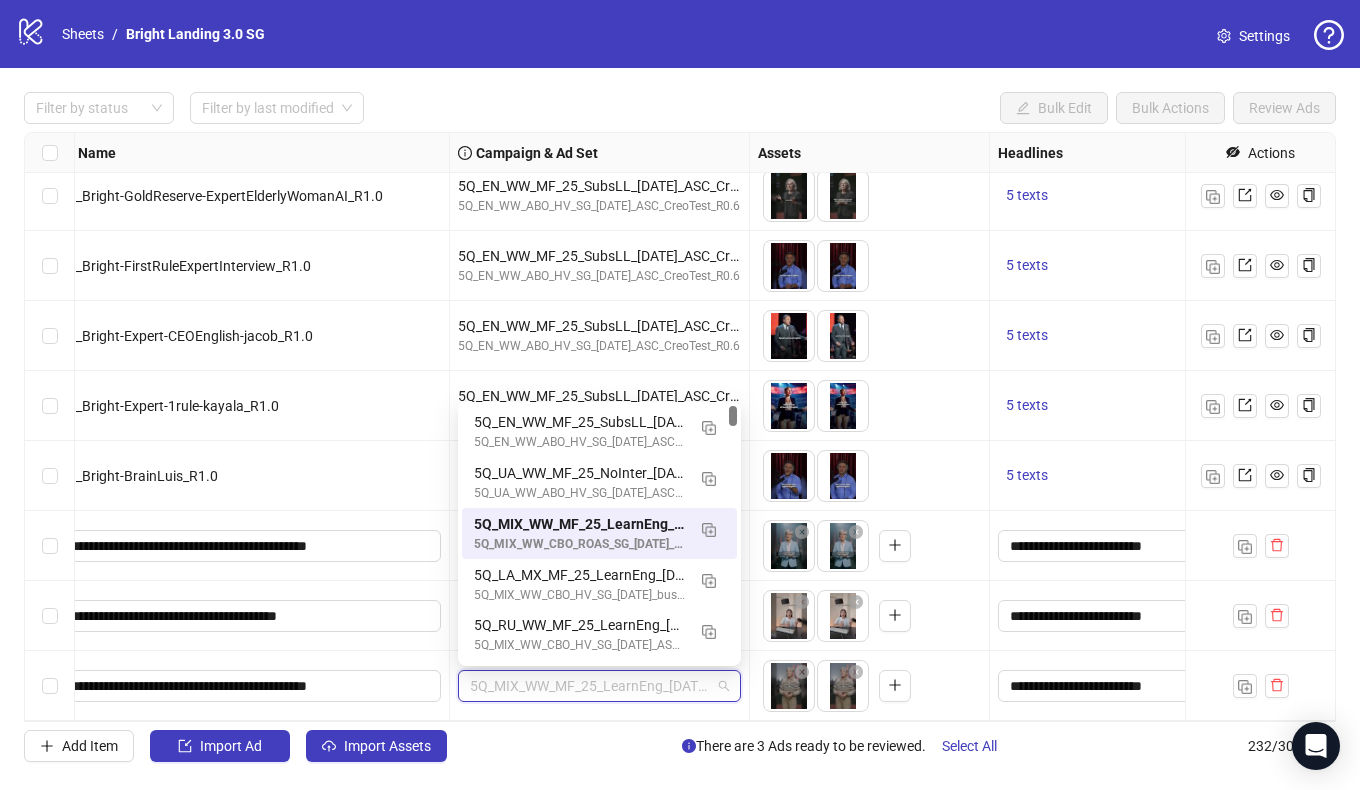 paste on "**********" 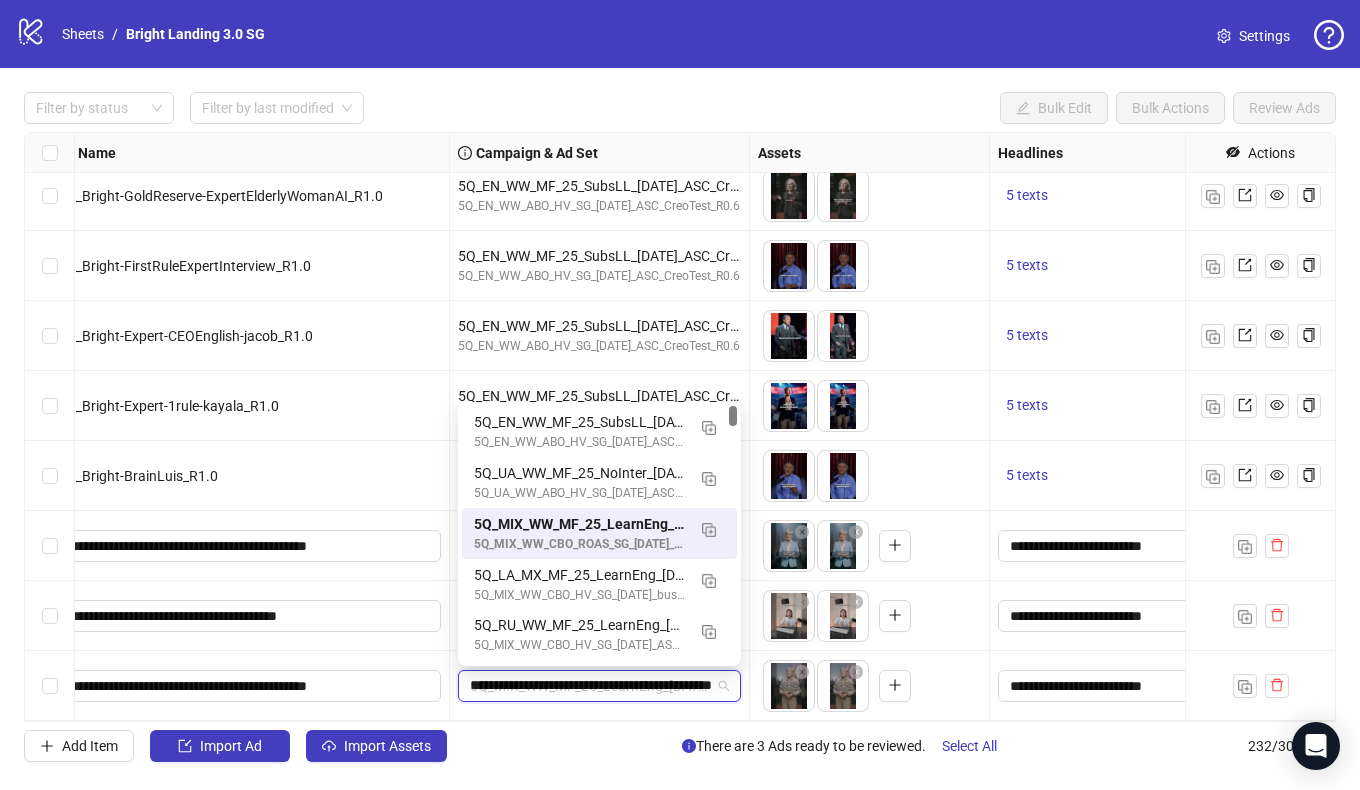 scroll, scrollTop: 0, scrollLeft: 121, axis: horizontal 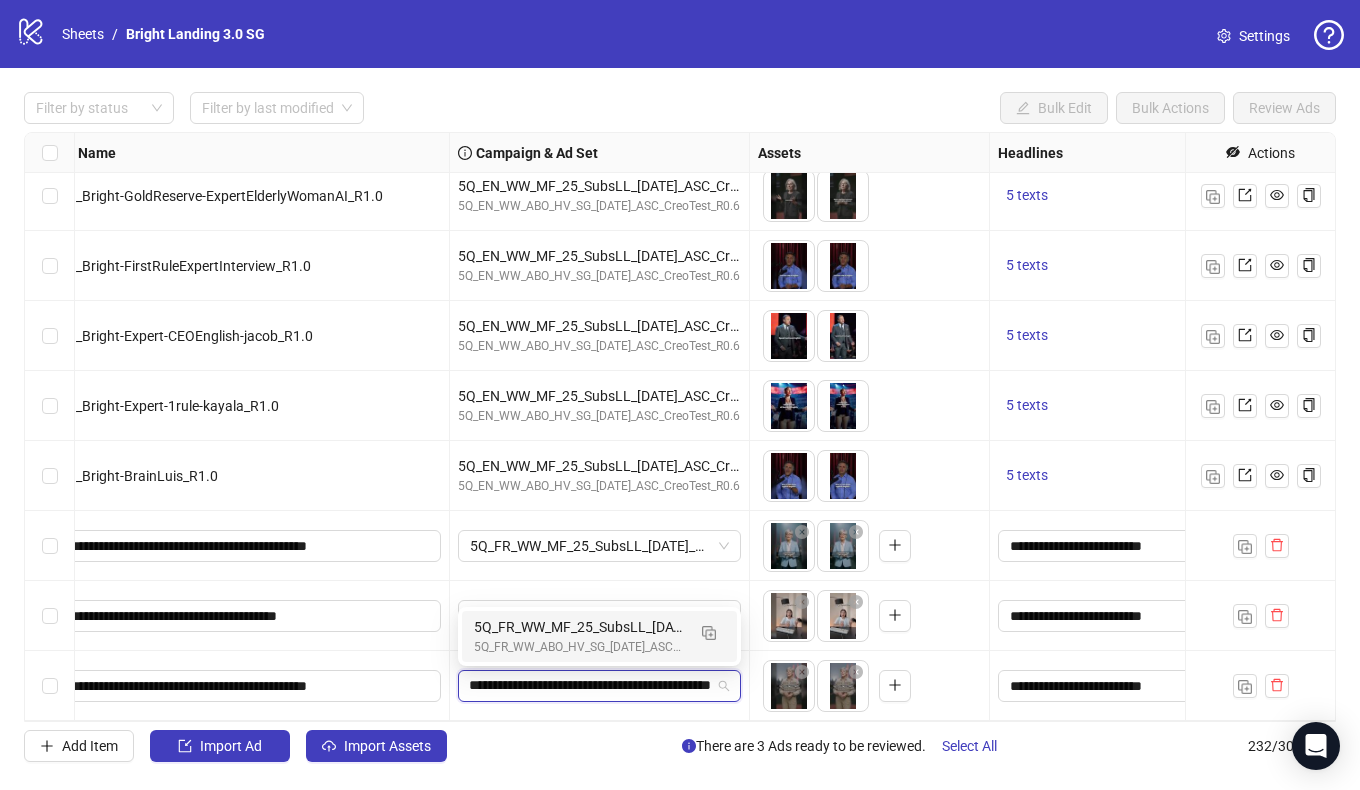 click on "5Q_FR_WW_MF_25_SubsLL_[DATE]_ASC_CreoTest_R0.6" at bounding box center (579, 627) 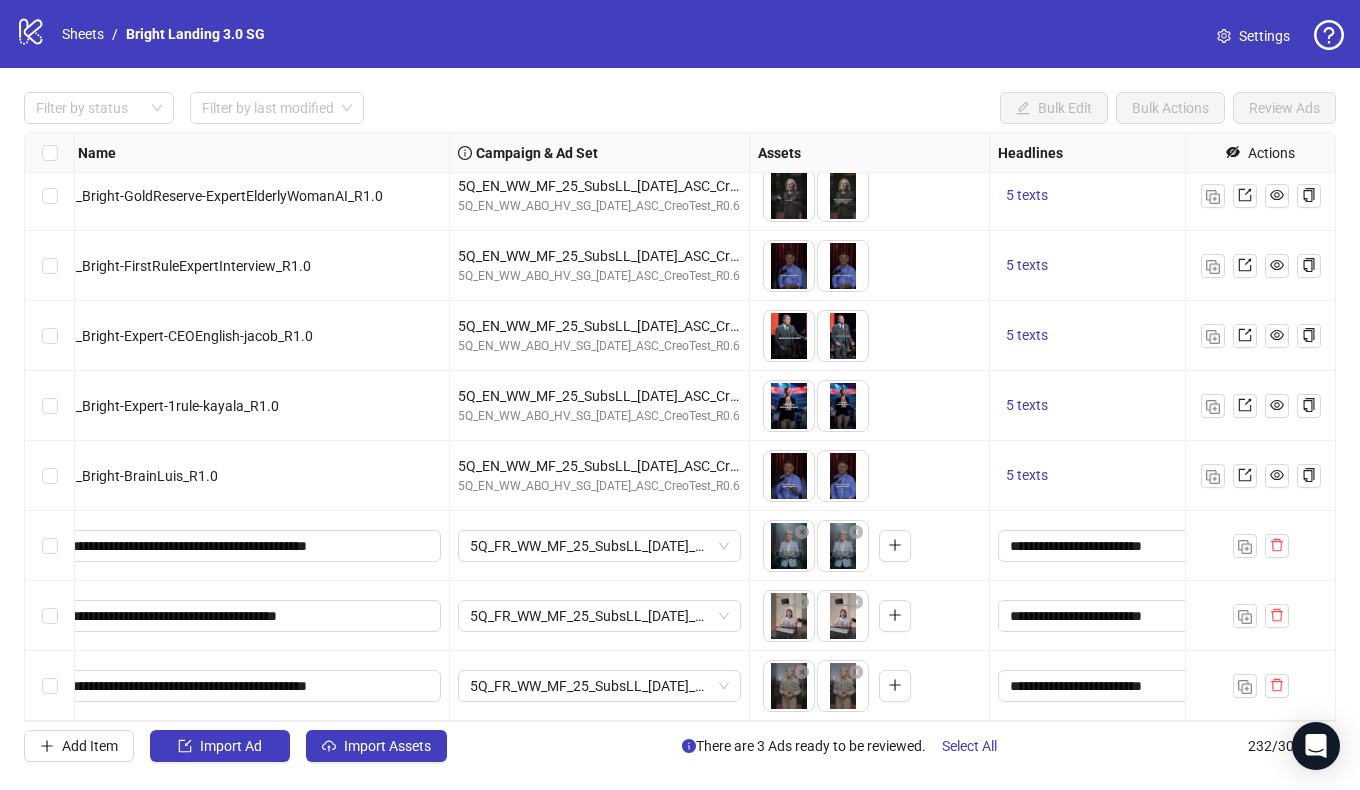 scroll, scrollTop: 15692, scrollLeft: 0, axis: vertical 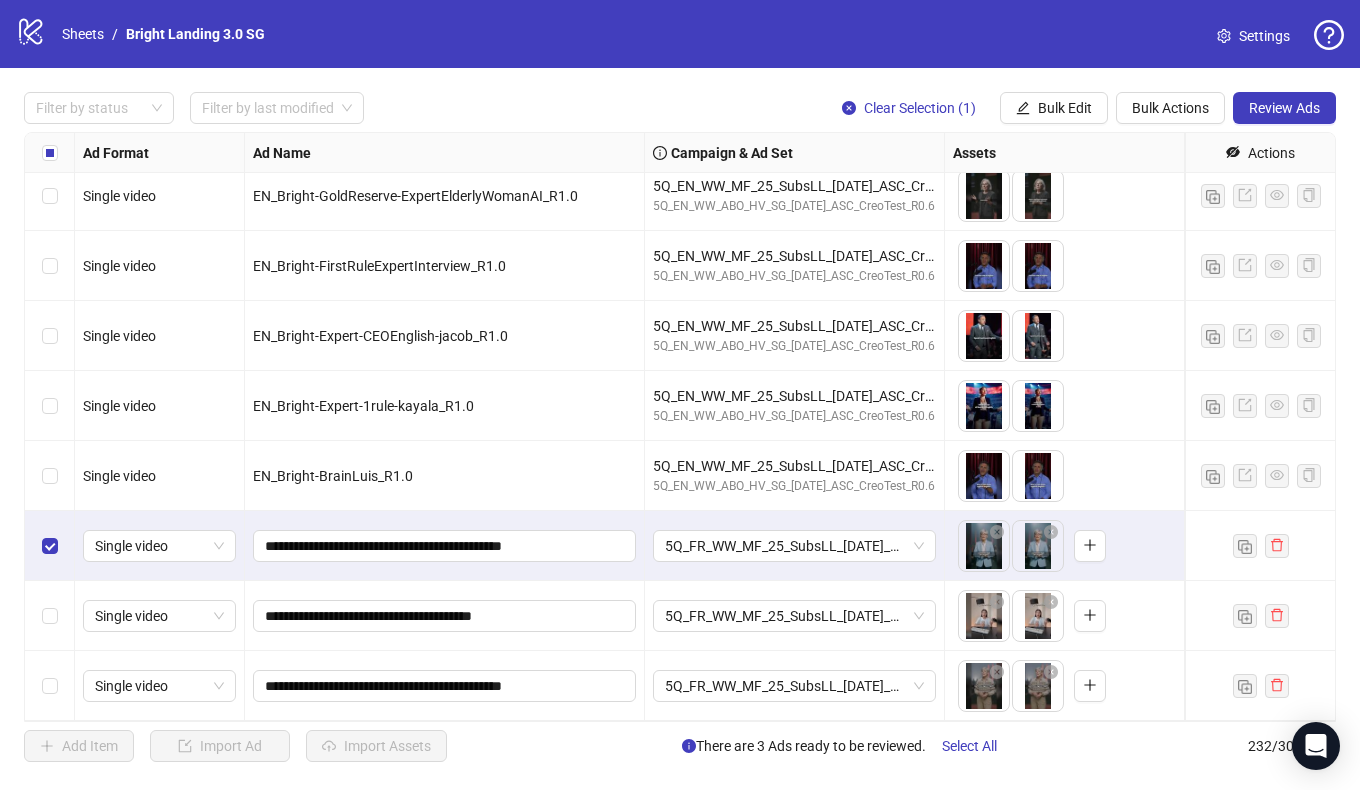 click at bounding box center (50, 616) 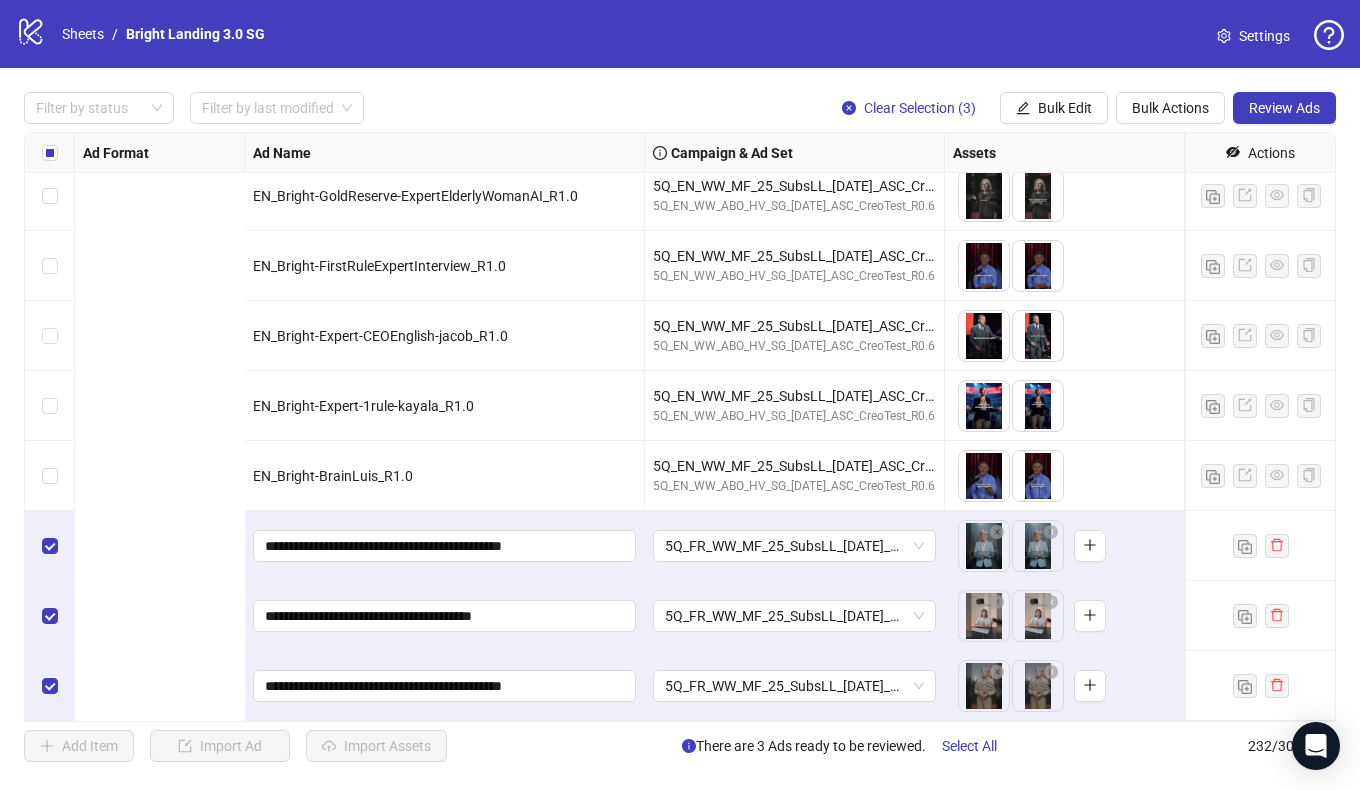 scroll, scrollTop: 15692, scrollLeft: 764, axis: both 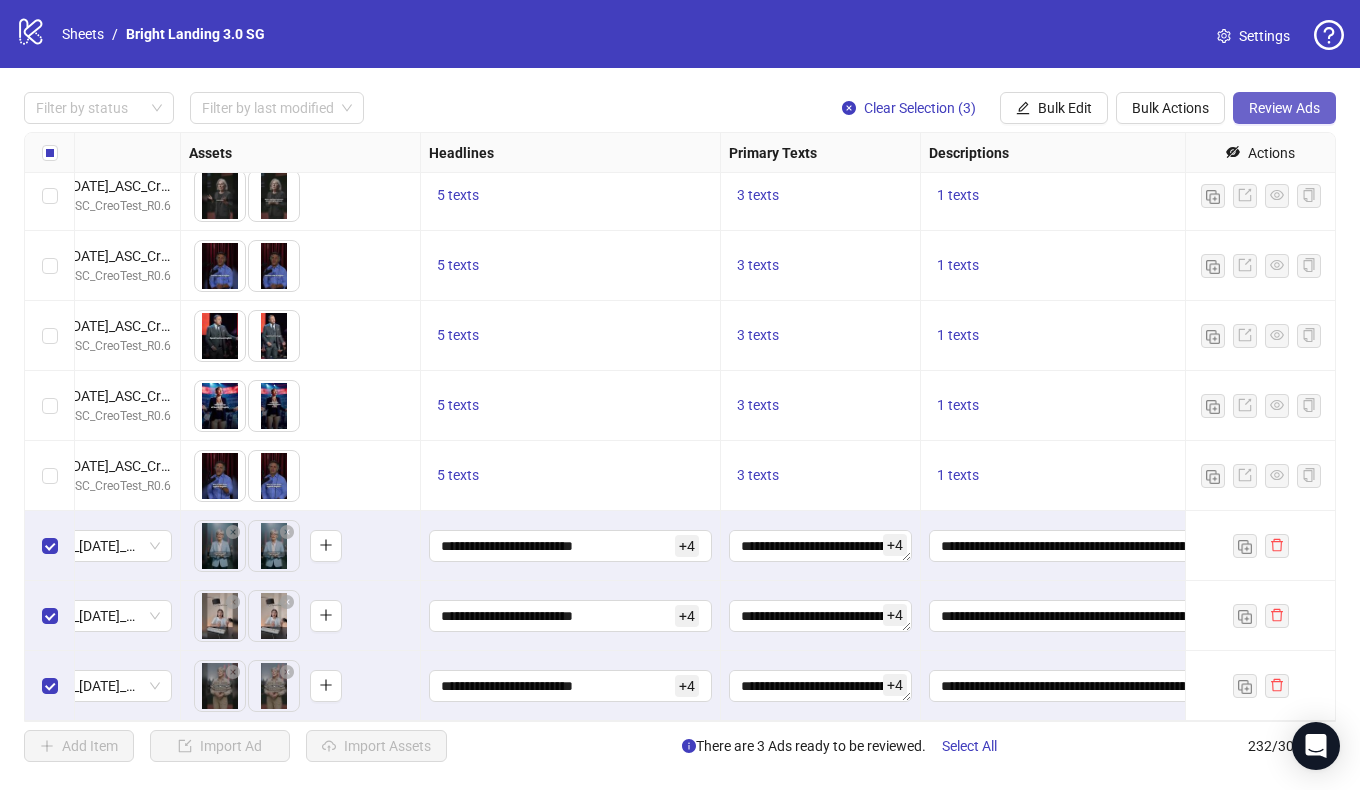 click on "Review Ads" at bounding box center (1284, 108) 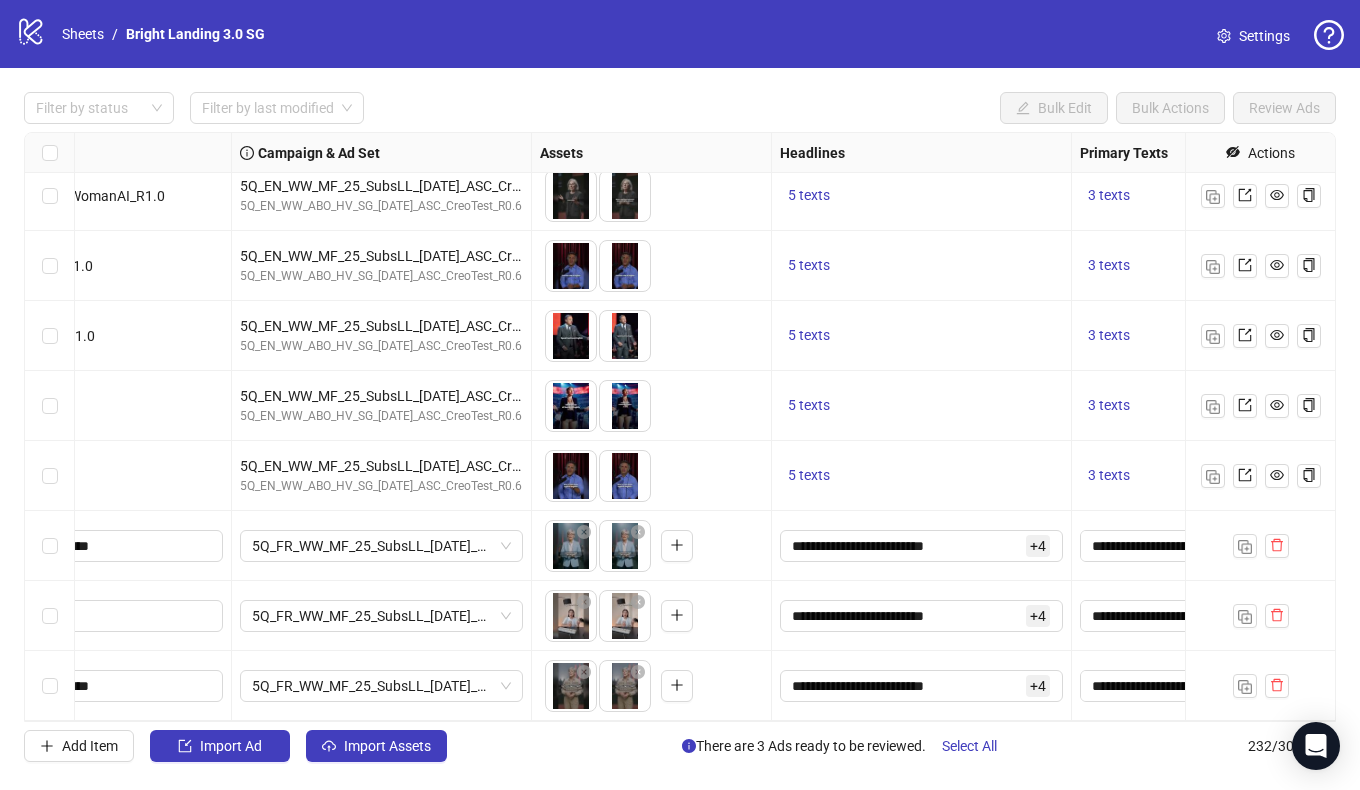 scroll, scrollTop: 15692, scrollLeft: 220, axis: both 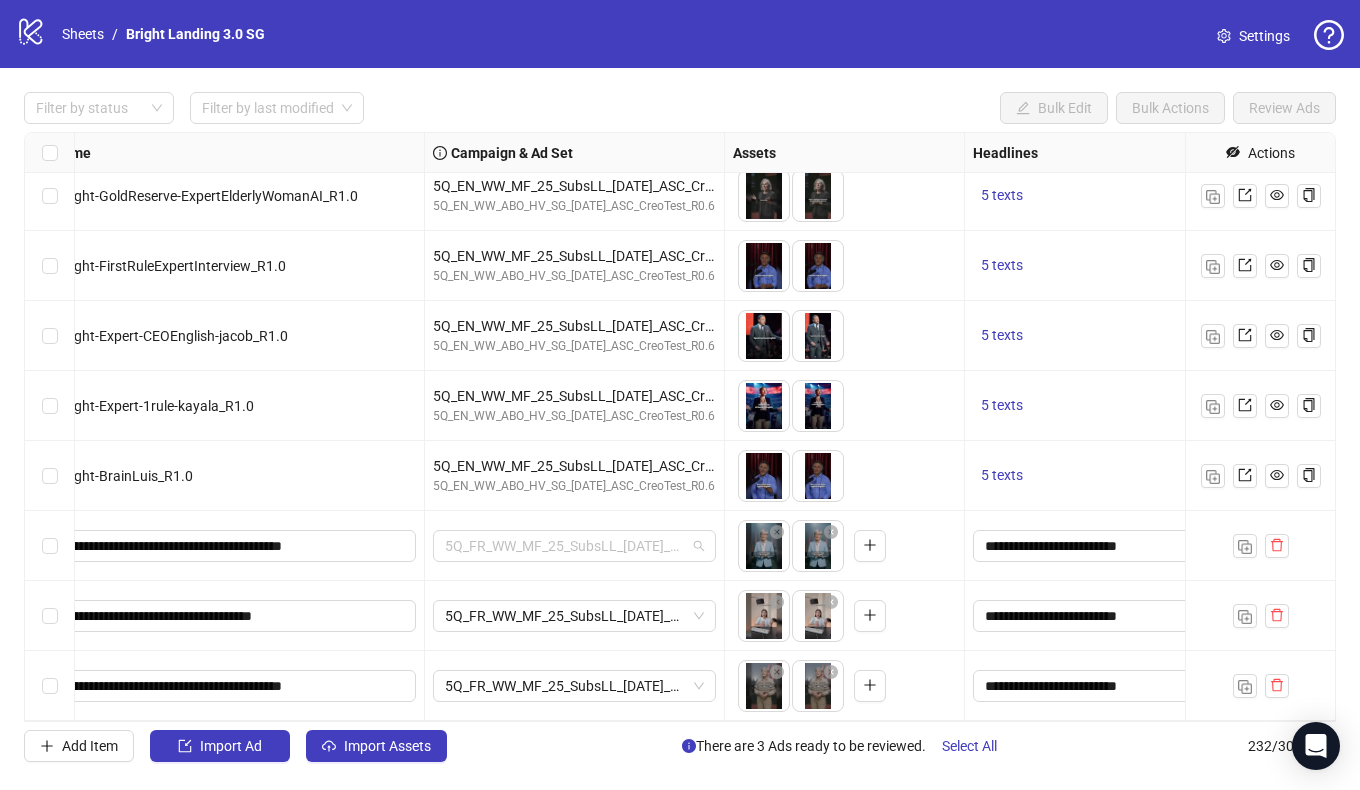 click on "5Q_FR_WW_MF_25_SubsLL_[DATE]_ASC_CreoTest_R0.6" at bounding box center [574, 546] 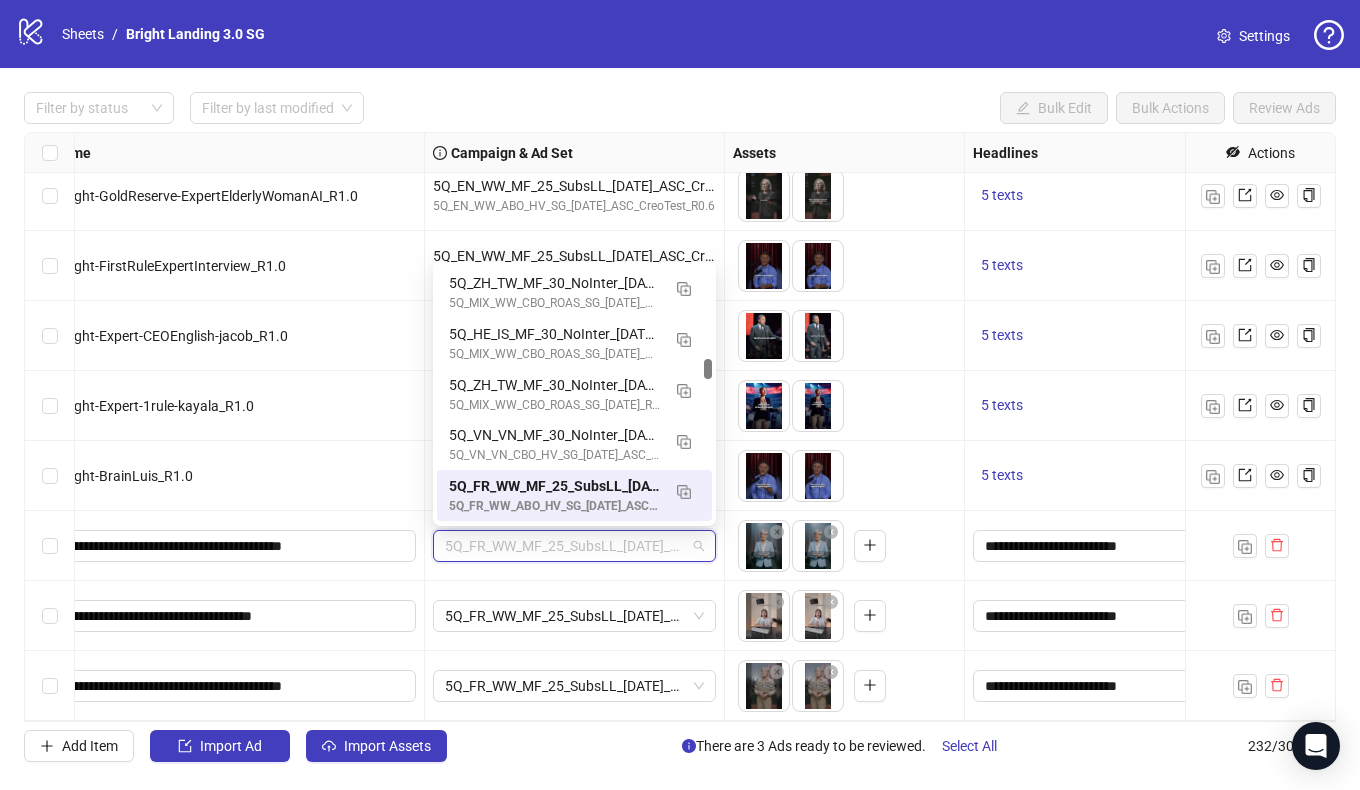 paste on "**********" 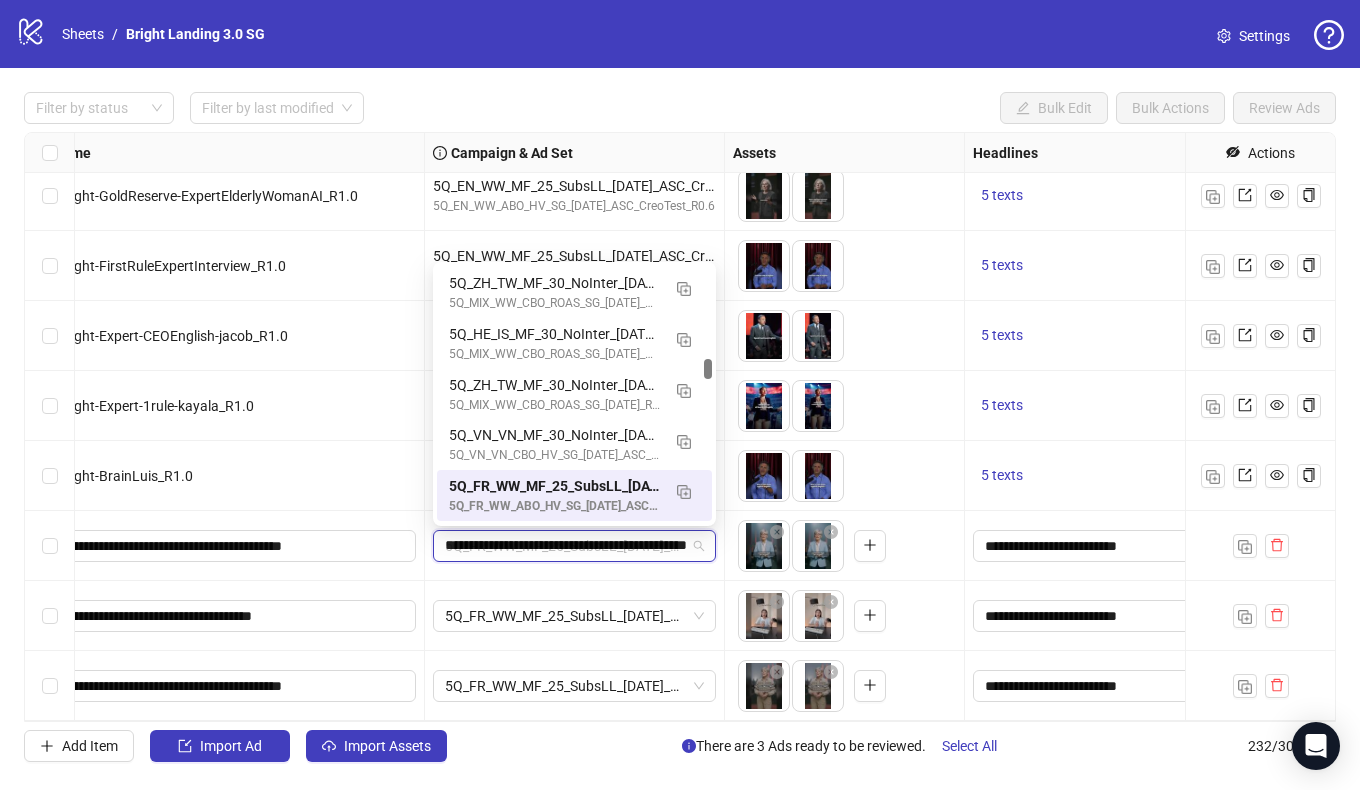 scroll, scrollTop: 0, scrollLeft: 121, axis: horizontal 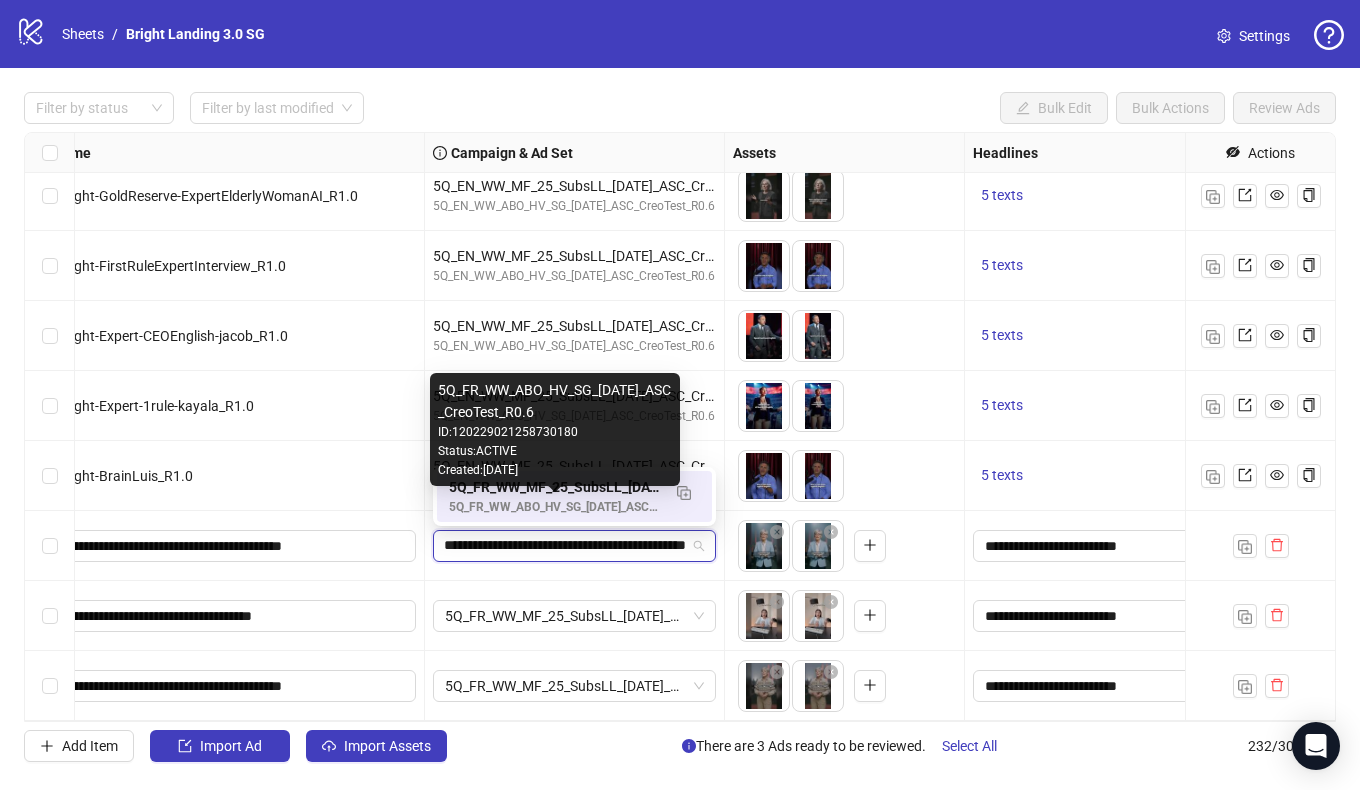 click on "5Q_FR_WW_ABO_HV_SG_[DATE]_ASC_CreoTest_R0.6" at bounding box center (554, 507) 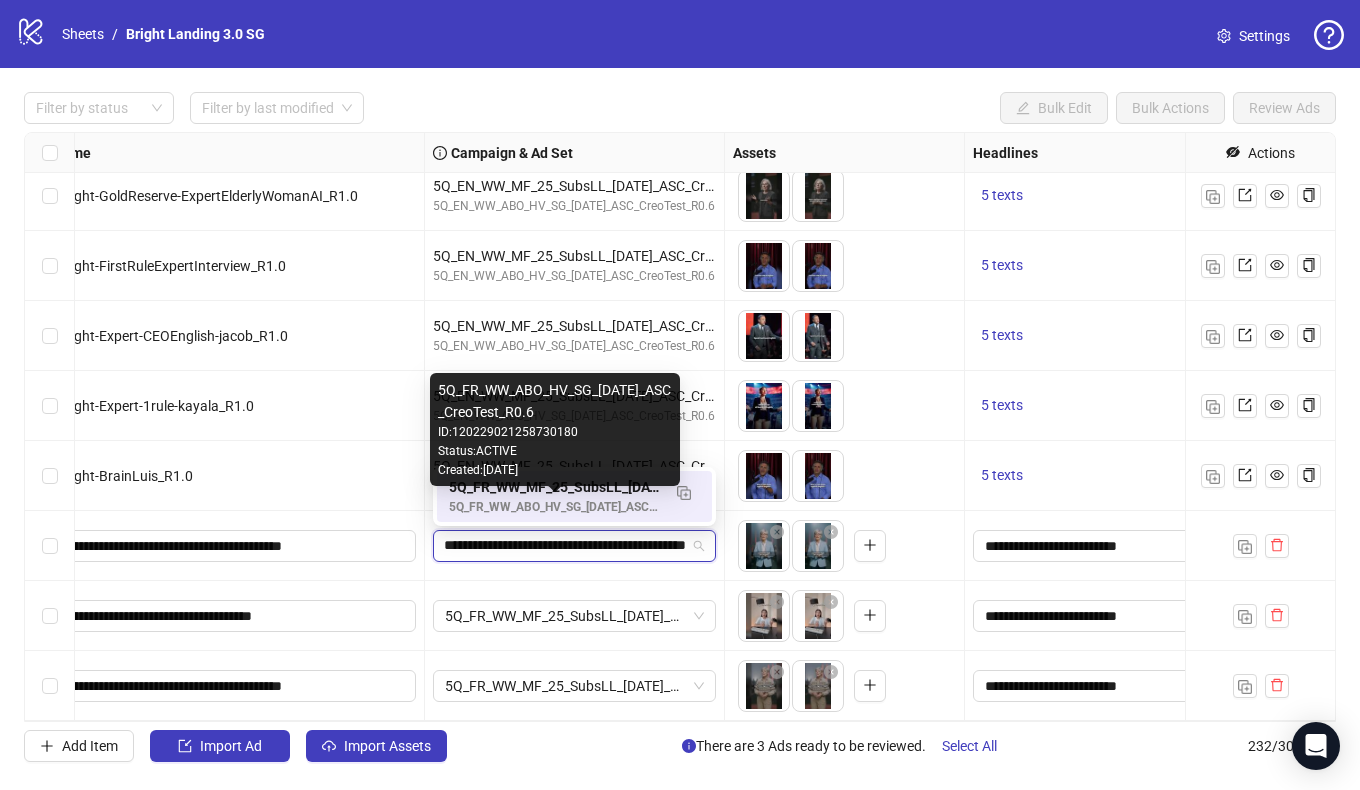 type 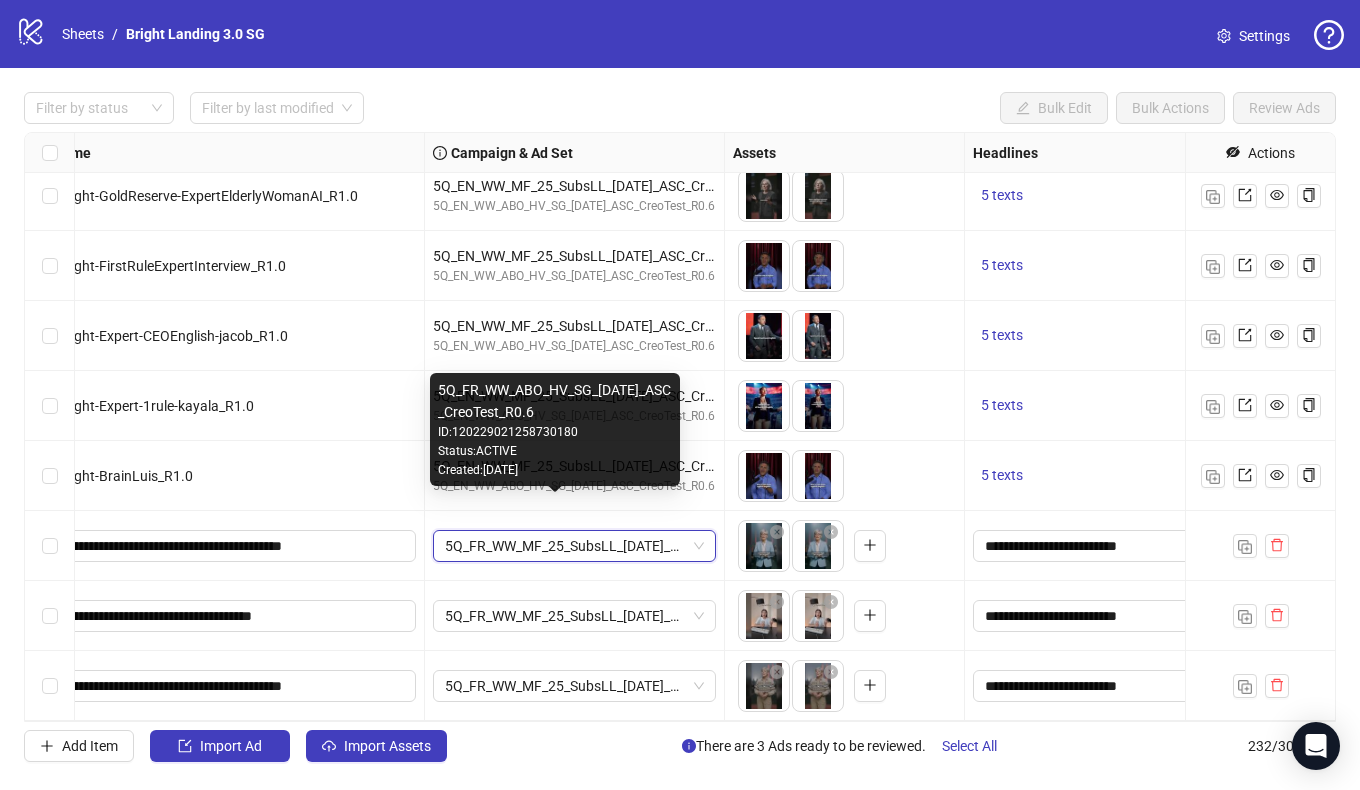 scroll, scrollTop: 0, scrollLeft: 0, axis: both 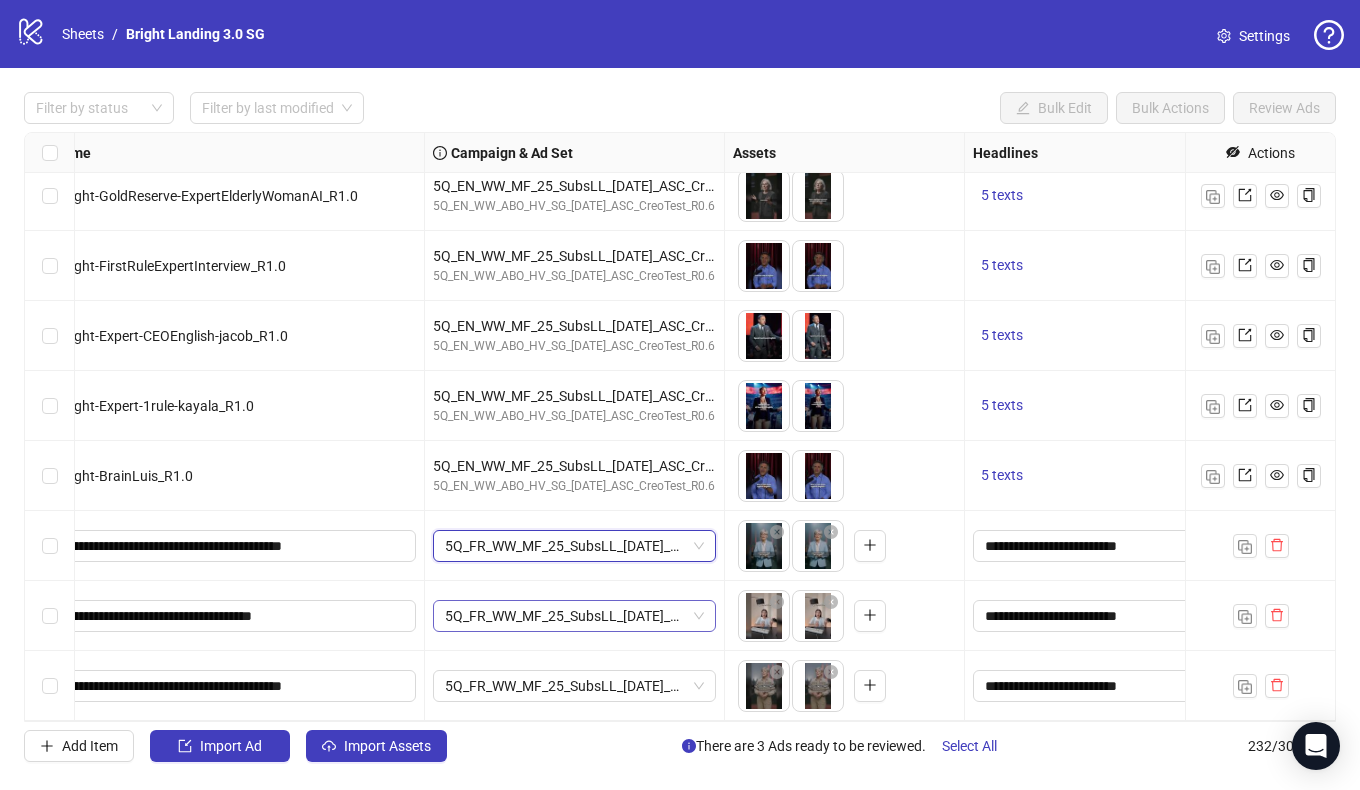 click on "5Q_FR_WW_MF_25_SubsLL_[DATE]_ASC_CreoTest_R0.6" at bounding box center (574, 616) 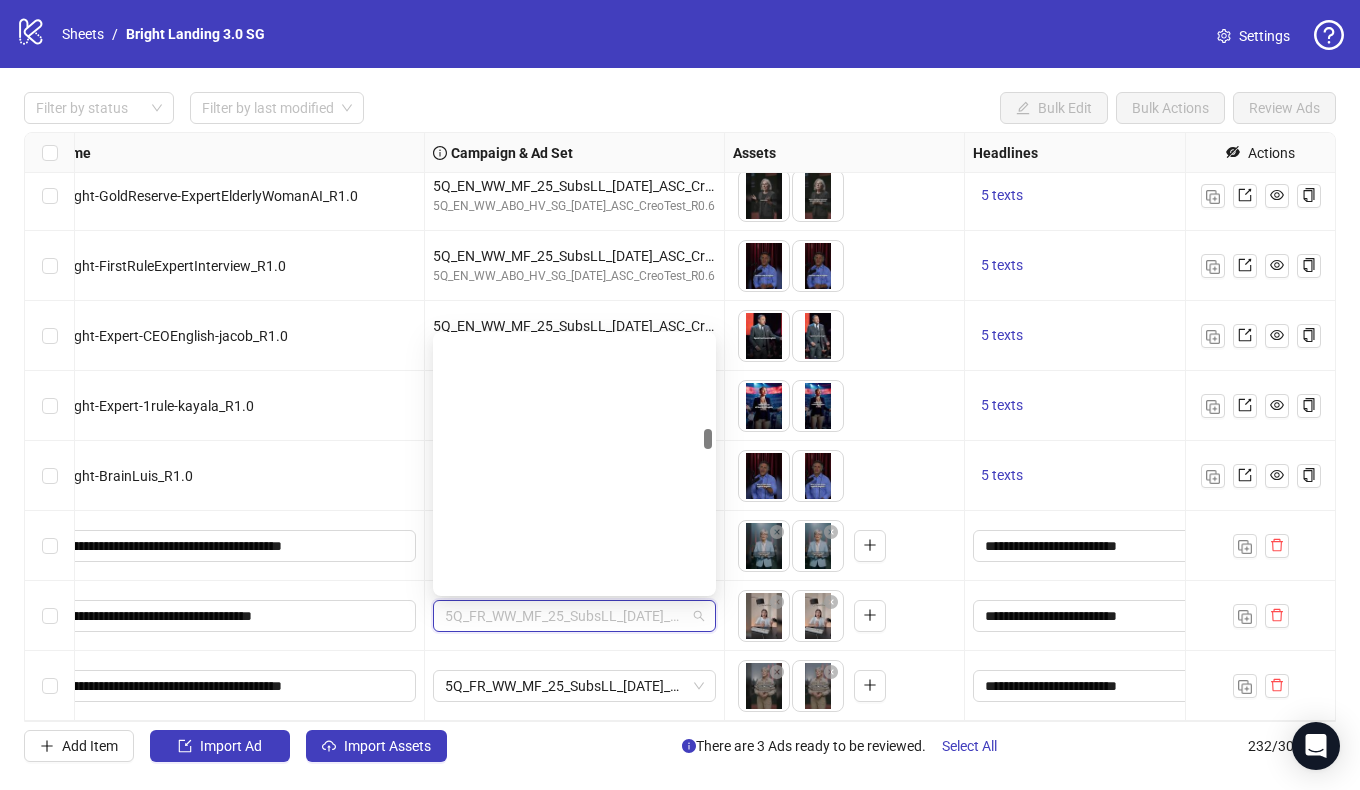 scroll, scrollTop: 6281, scrollLeft: 0, axis: vertical 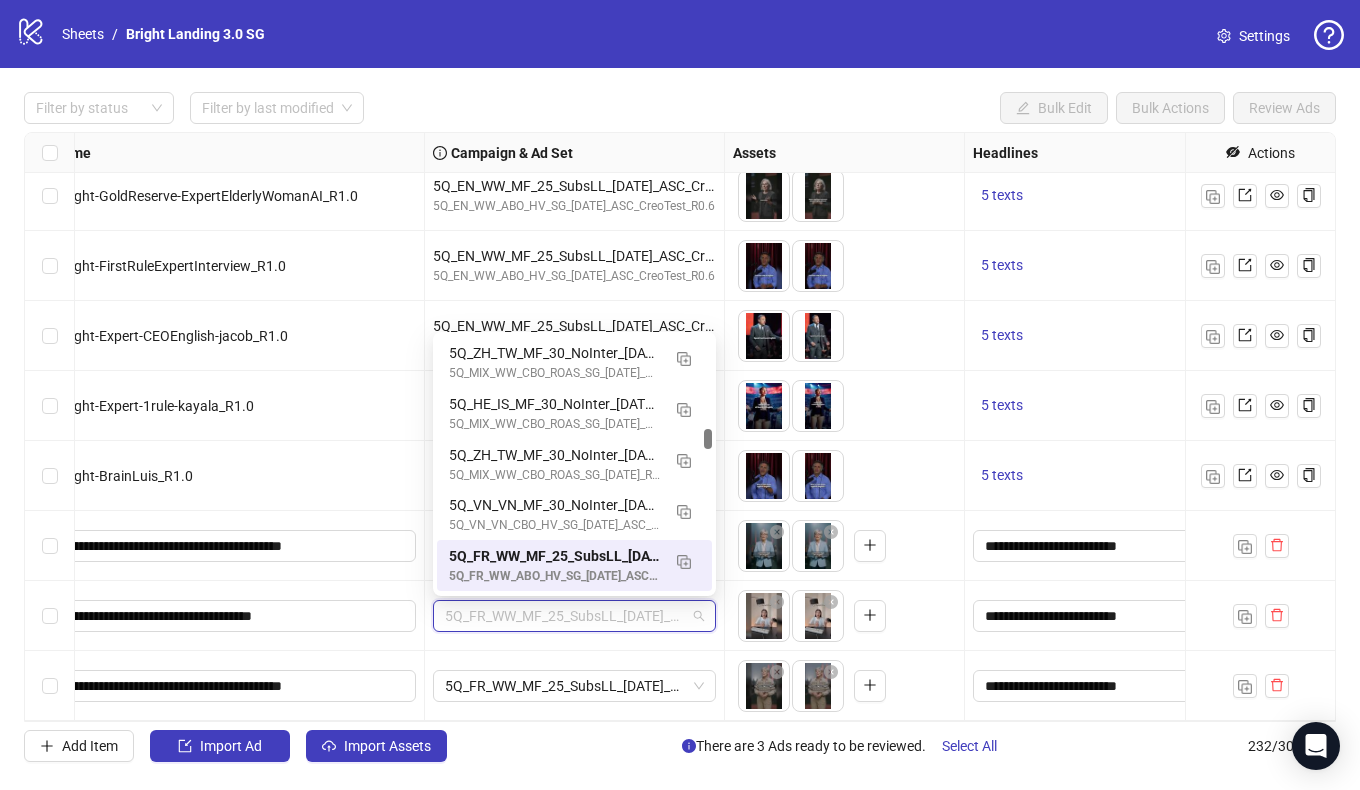 paste on "**********" 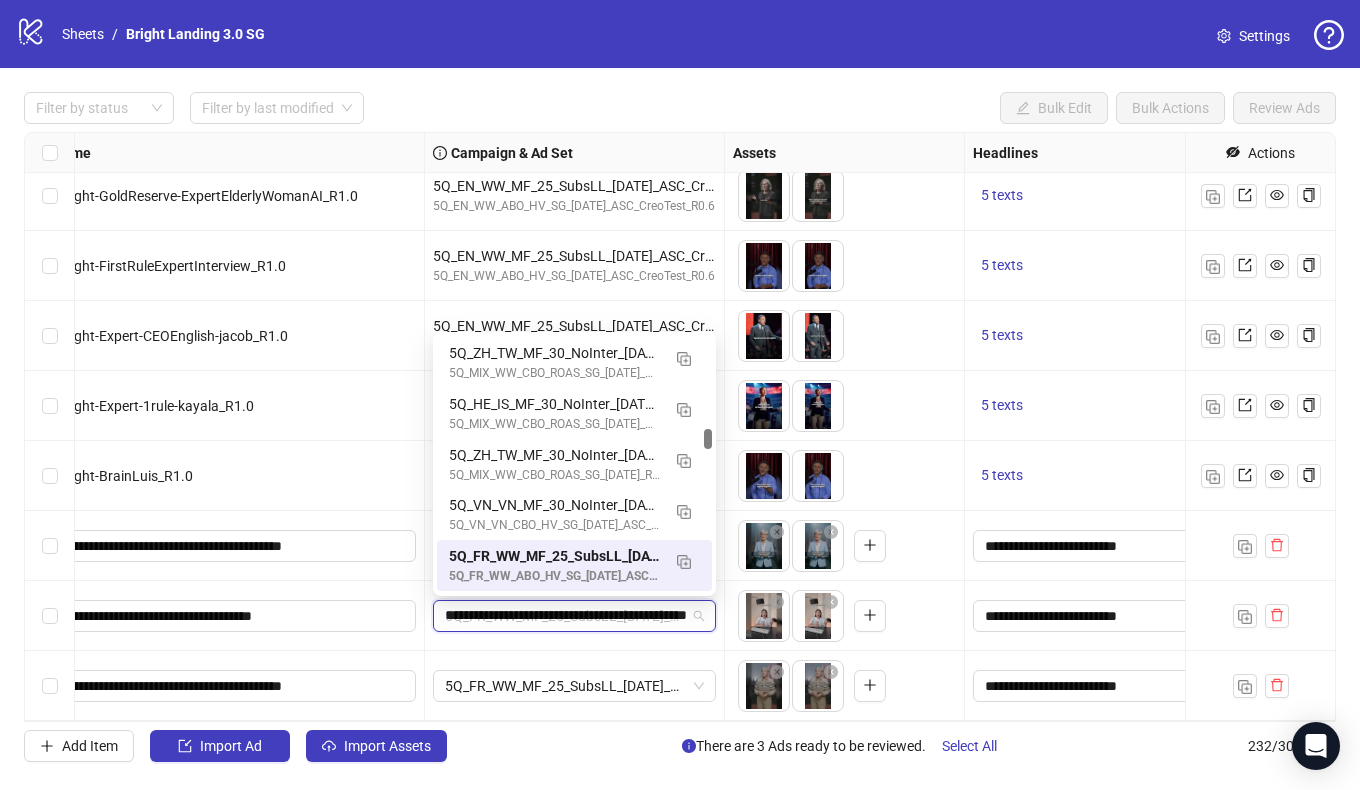 scroll, scrollTop: 0, scrollLeft: 121, axis: horizontal 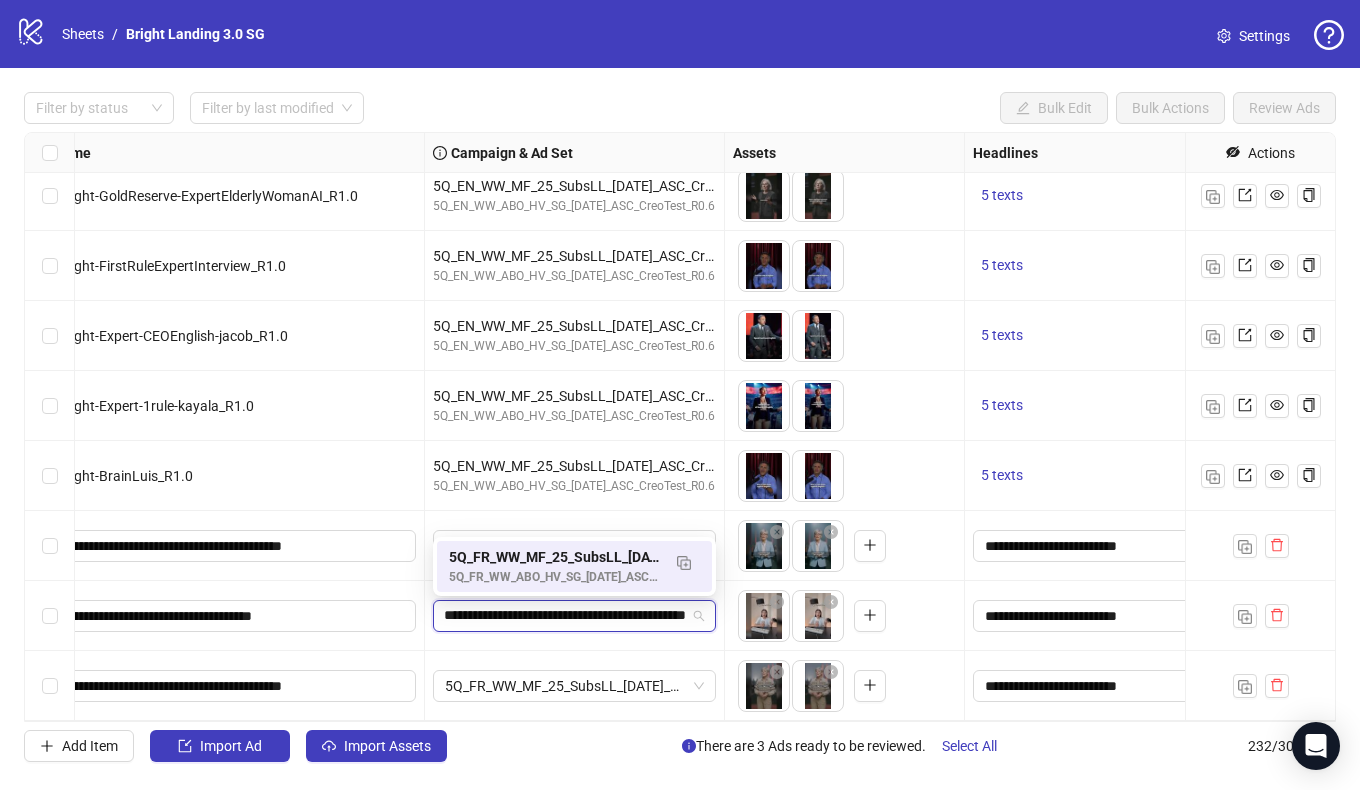 click on "5Q_FR_WW_ABO_HV_SG_[DATE]_ASC_CreoTest_R0.6" at bounding box center [554, 577] 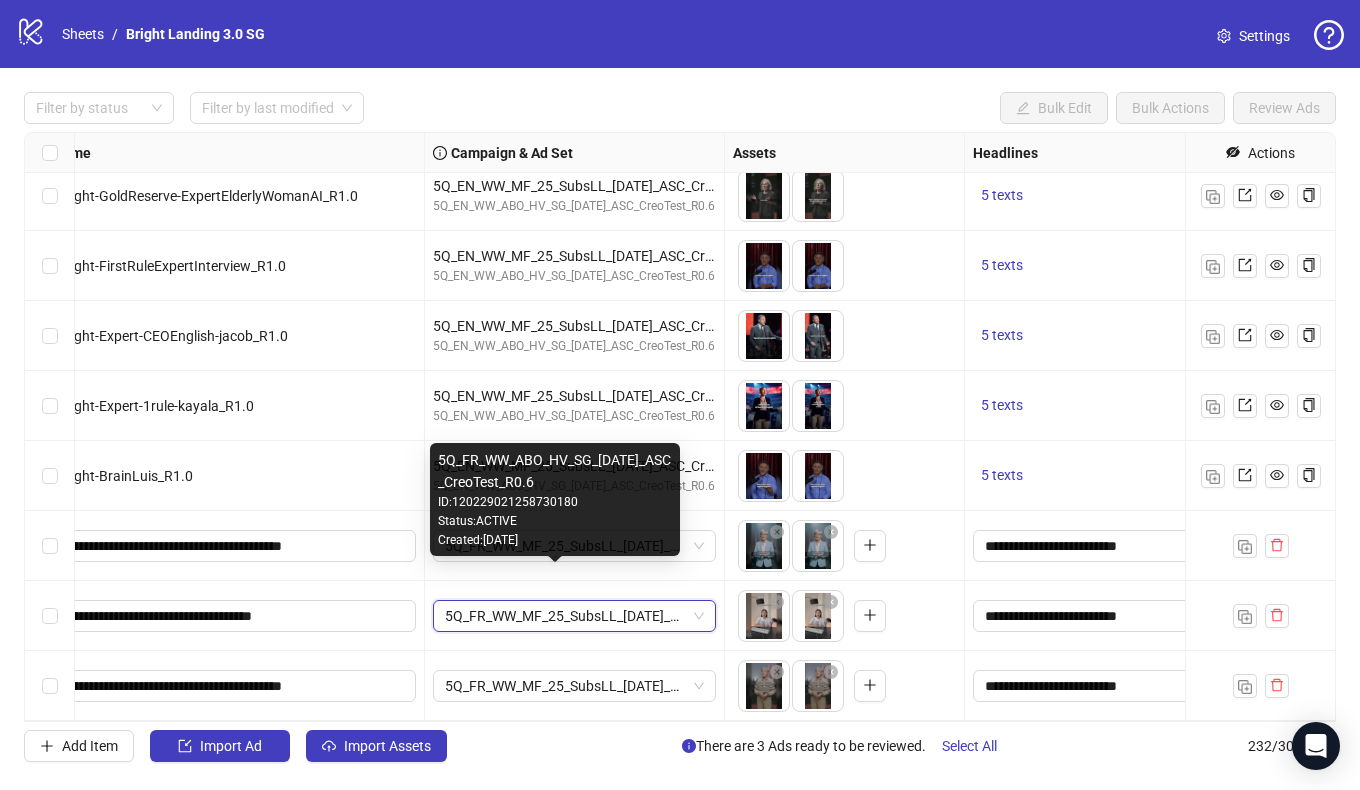 scroll, scrollTop: 0, scrollLeft: 0, axis: both 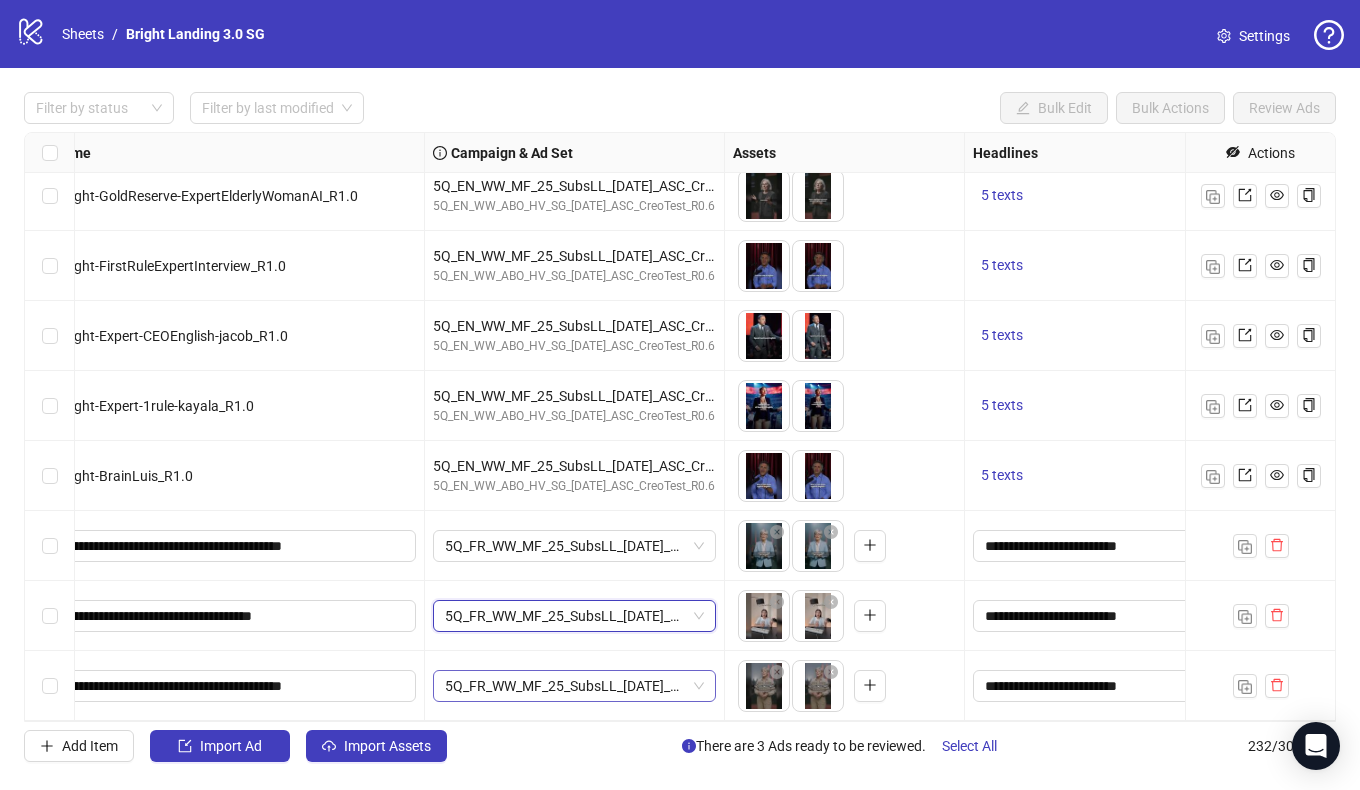 click on "5Q_FR_WW_MF_25_SubsLL_[DATE]_ASC_CreoTest_R0.6" at bounding box center (574, 686) 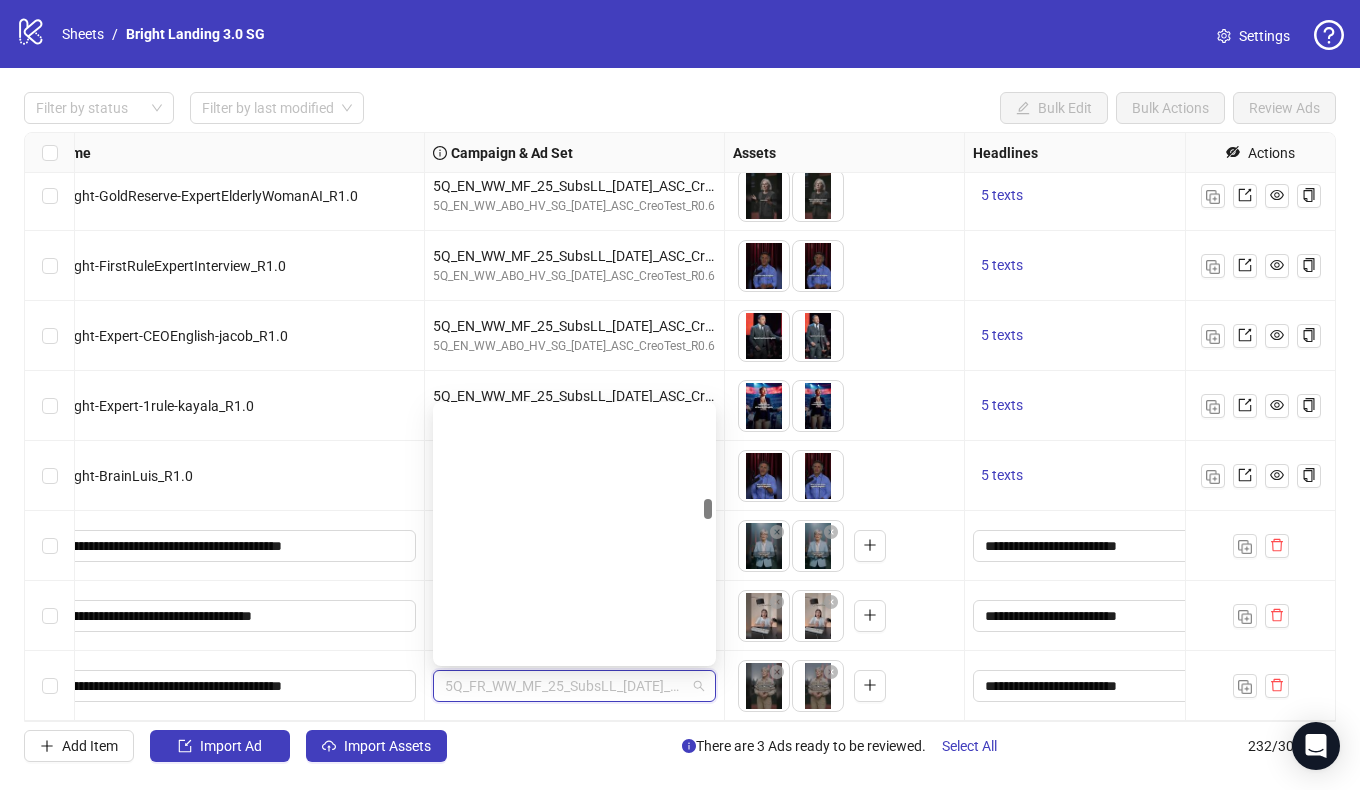 scroll, scrollTop: 0, scrollLeft: 0, axis: both 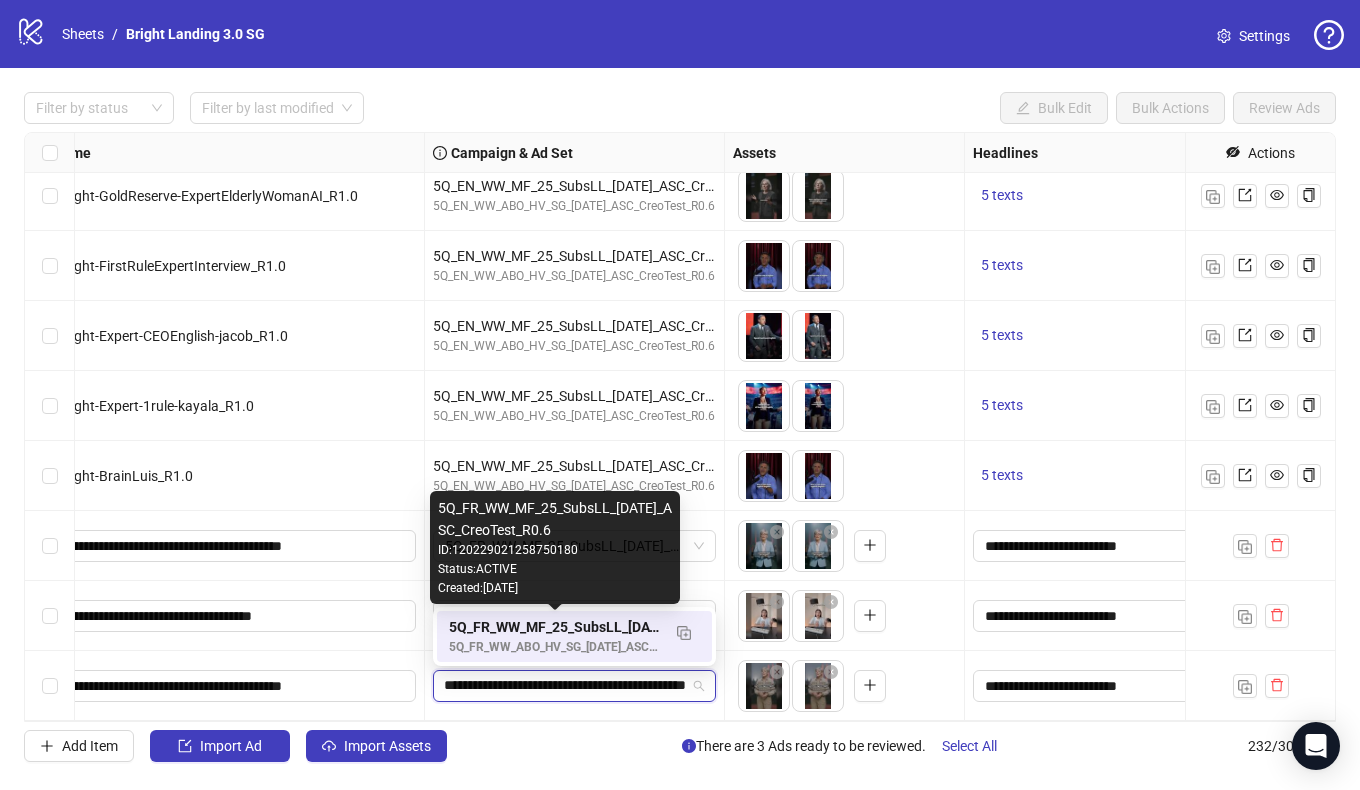 click on "5Q_FR_WW_MF_25_SubsLL_[DATE]_ASC_CreoTest_R0.6" at bounding box center [554, 627] 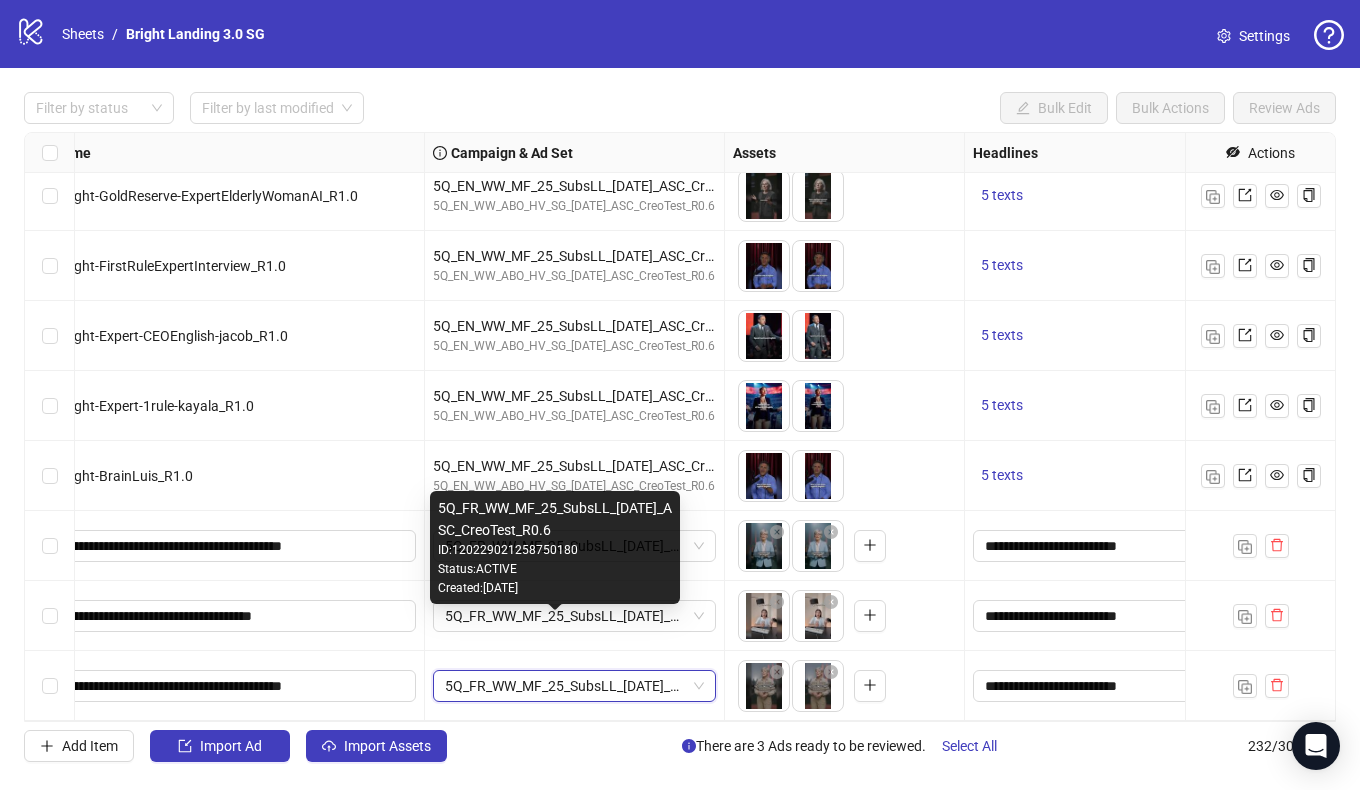 scroll, scrollTop: 0, scrollLeft: 0, axis: both 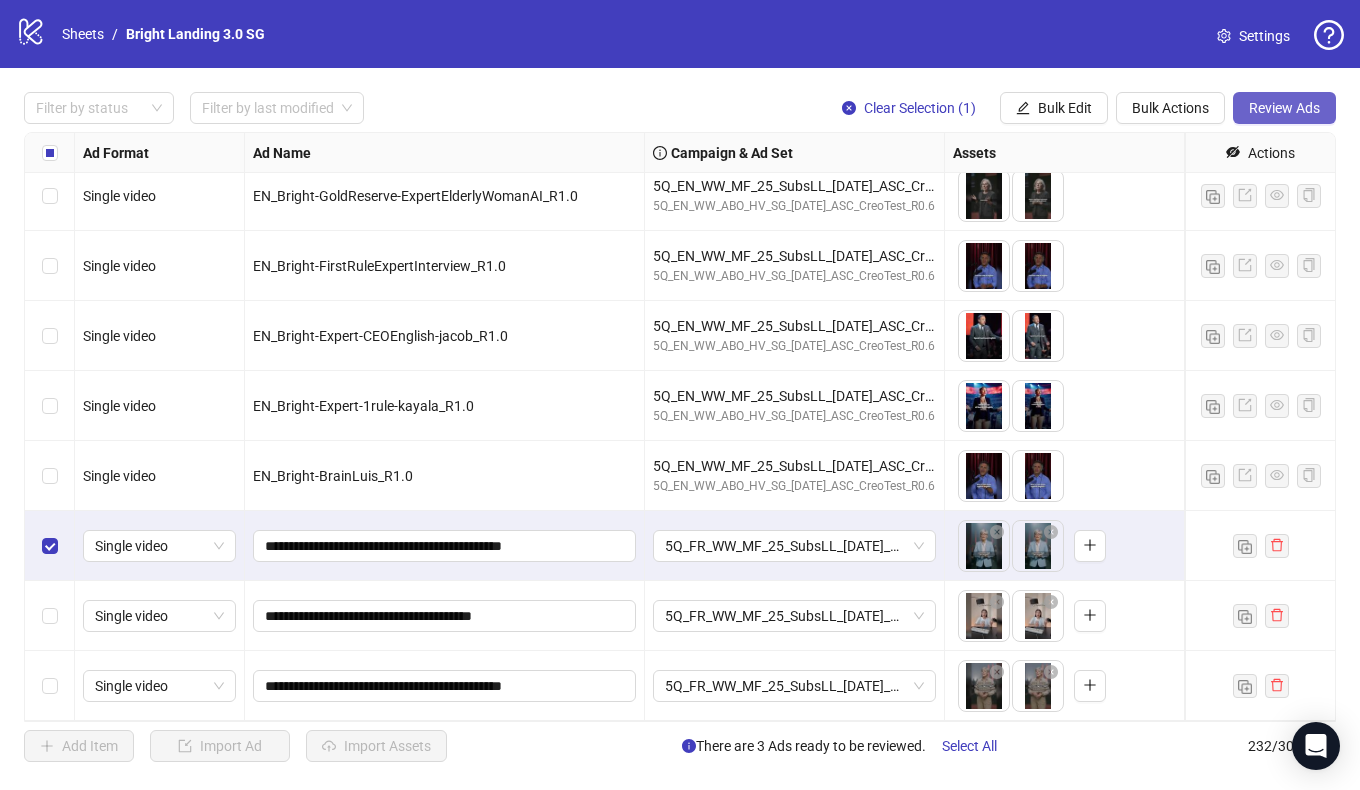 click on "Review Ads" at bounding box center (1284, 108) 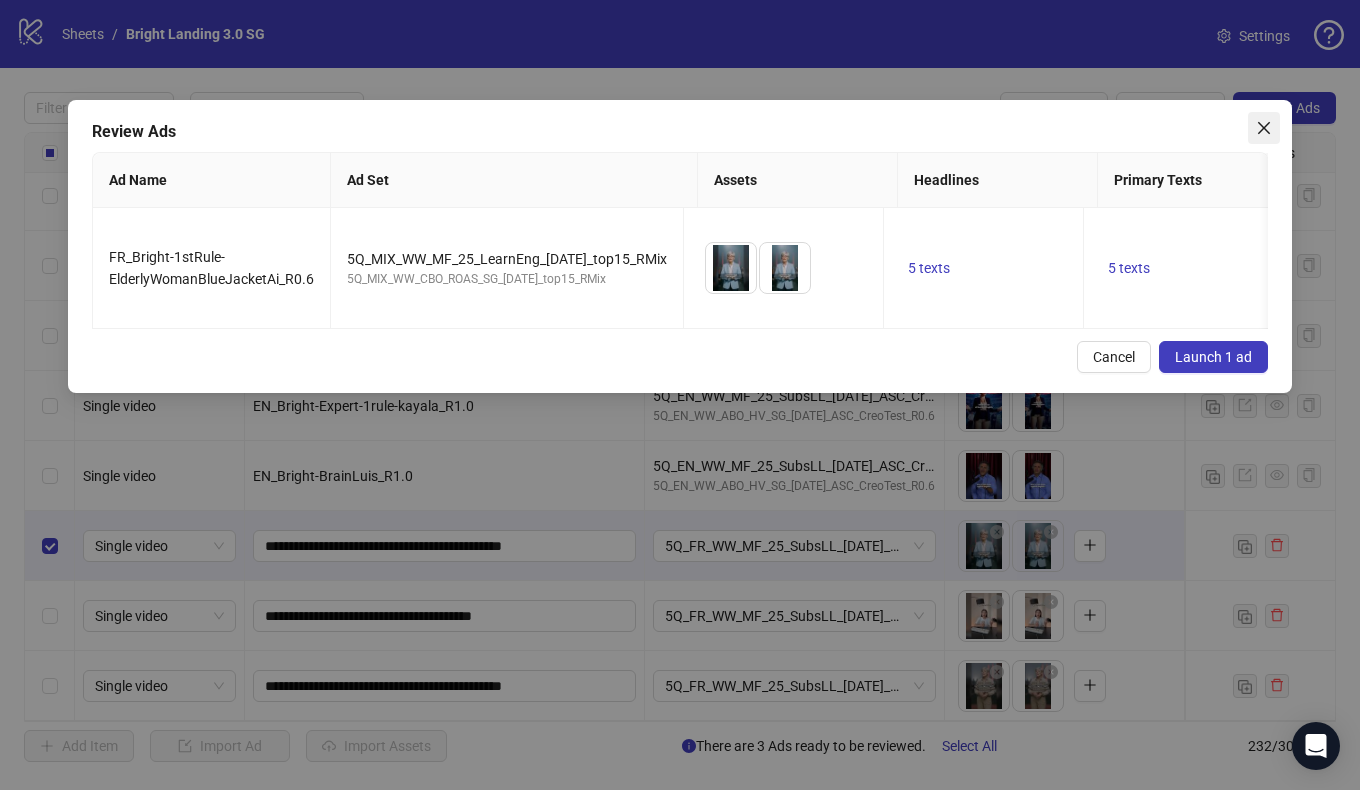 click 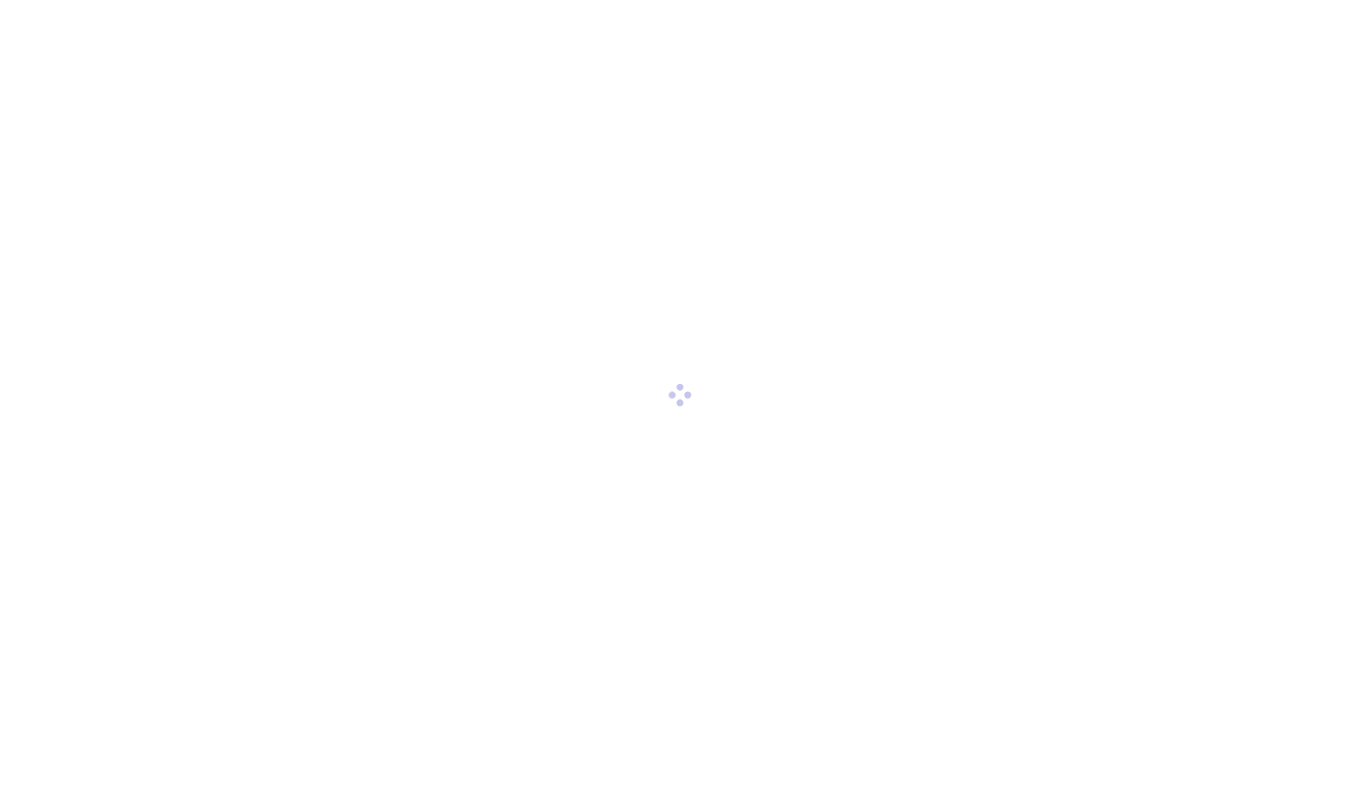 scroll, scrollTop: 0, scrollLeft: 0, axis: both 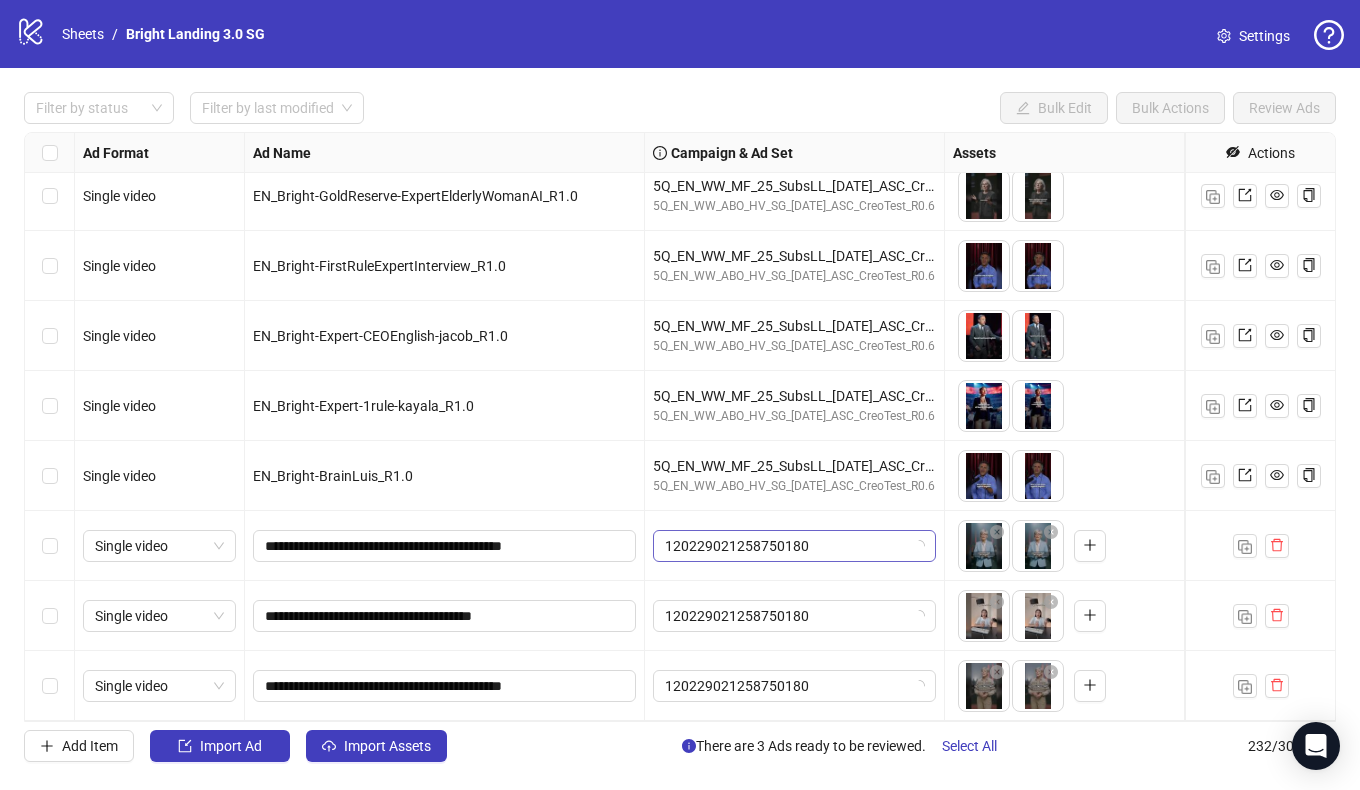 click on "120229021258750180" at bounding box center (794, 546) 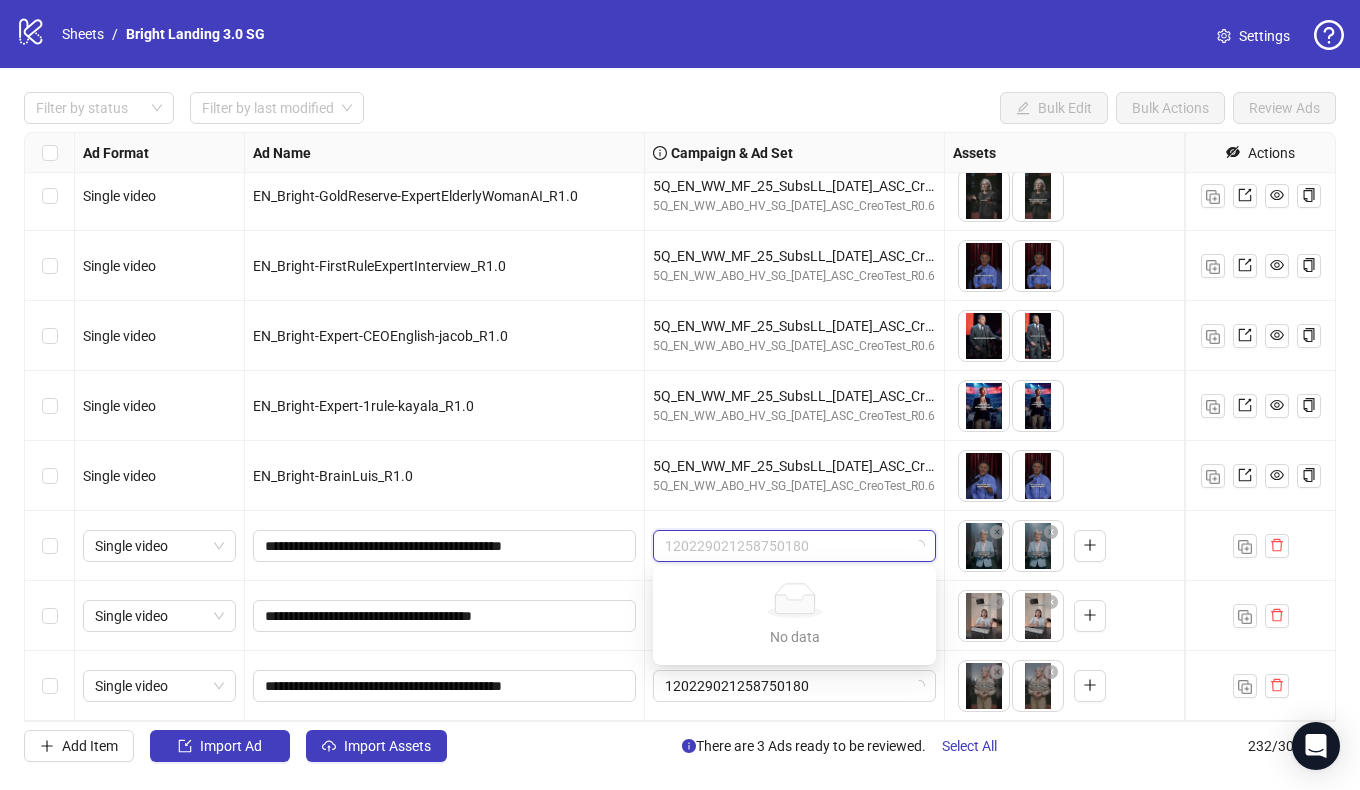 paste on "**********" 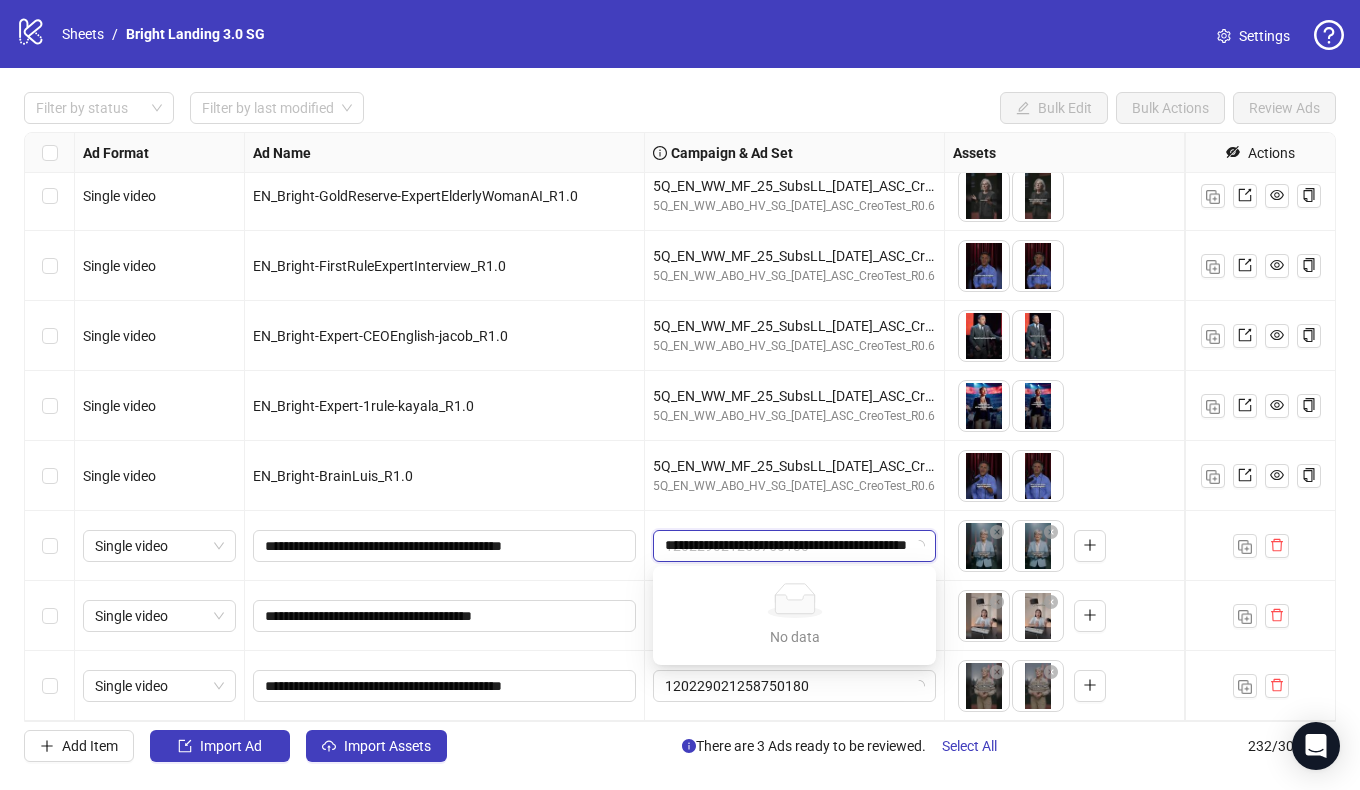scroll, scrollTop: 0, scrollLeft: 121, axis: horizontal 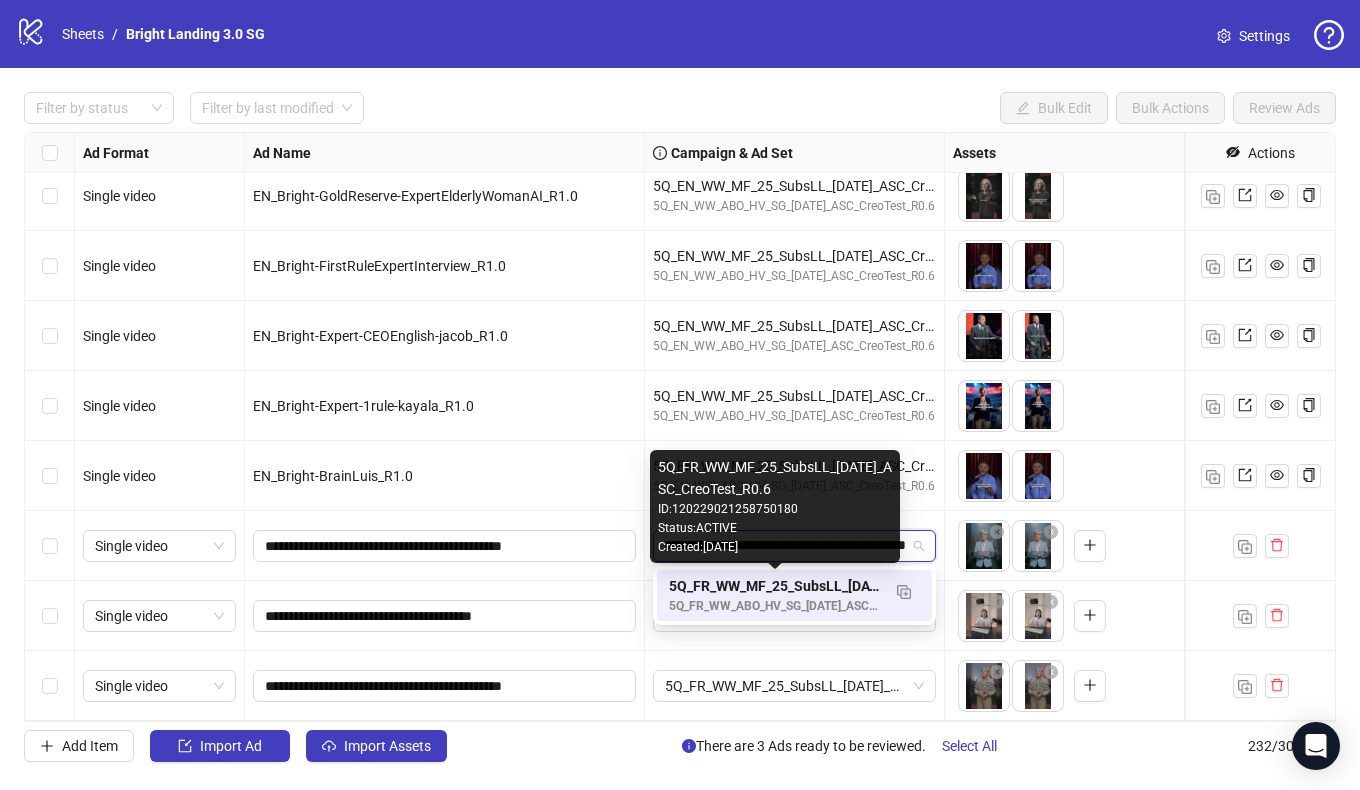 click on "5Q_FR_WW_MF_25_SubsLL_[DATE]_ASC_CreoTest_R0.6" at bounding box center (774, 586) 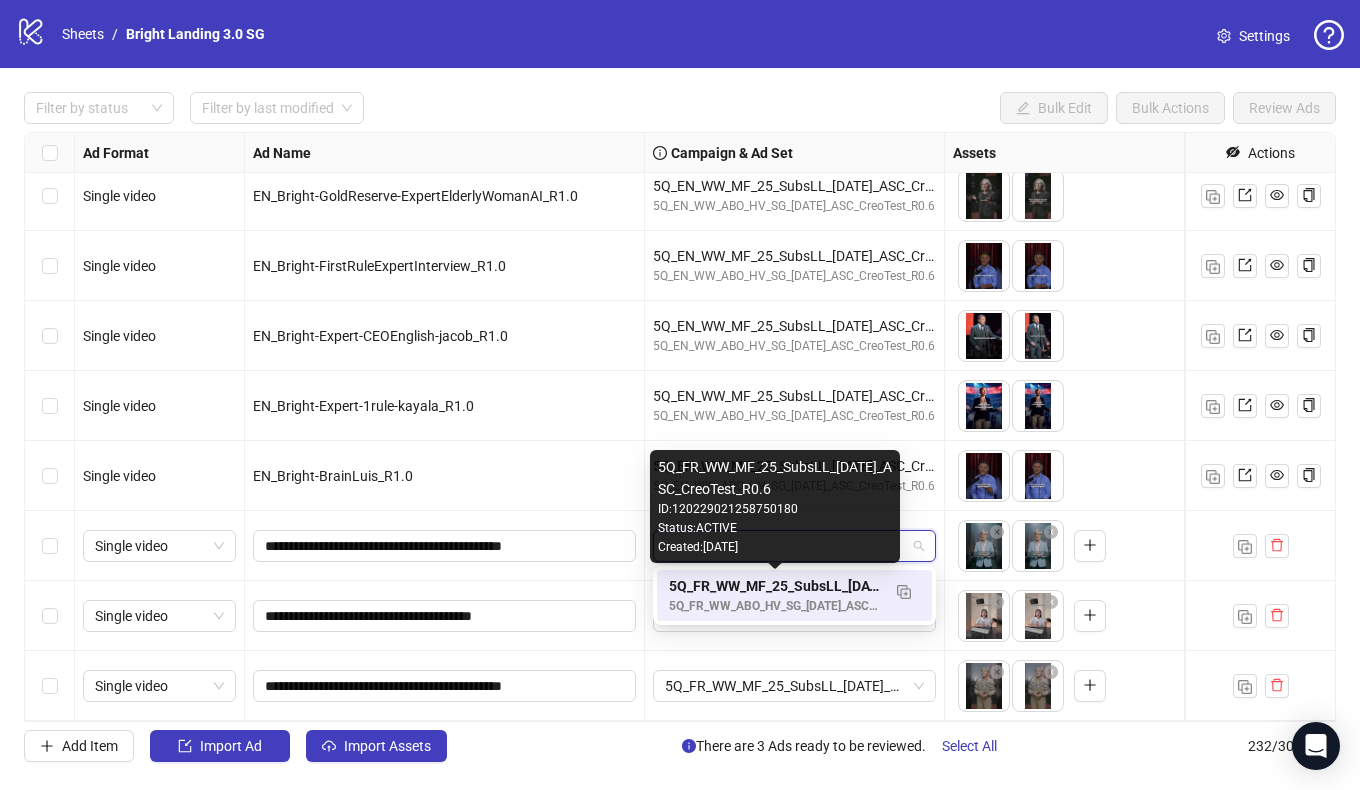 scroll, scrollTop: 0, scrollLeft: 0, axis: both 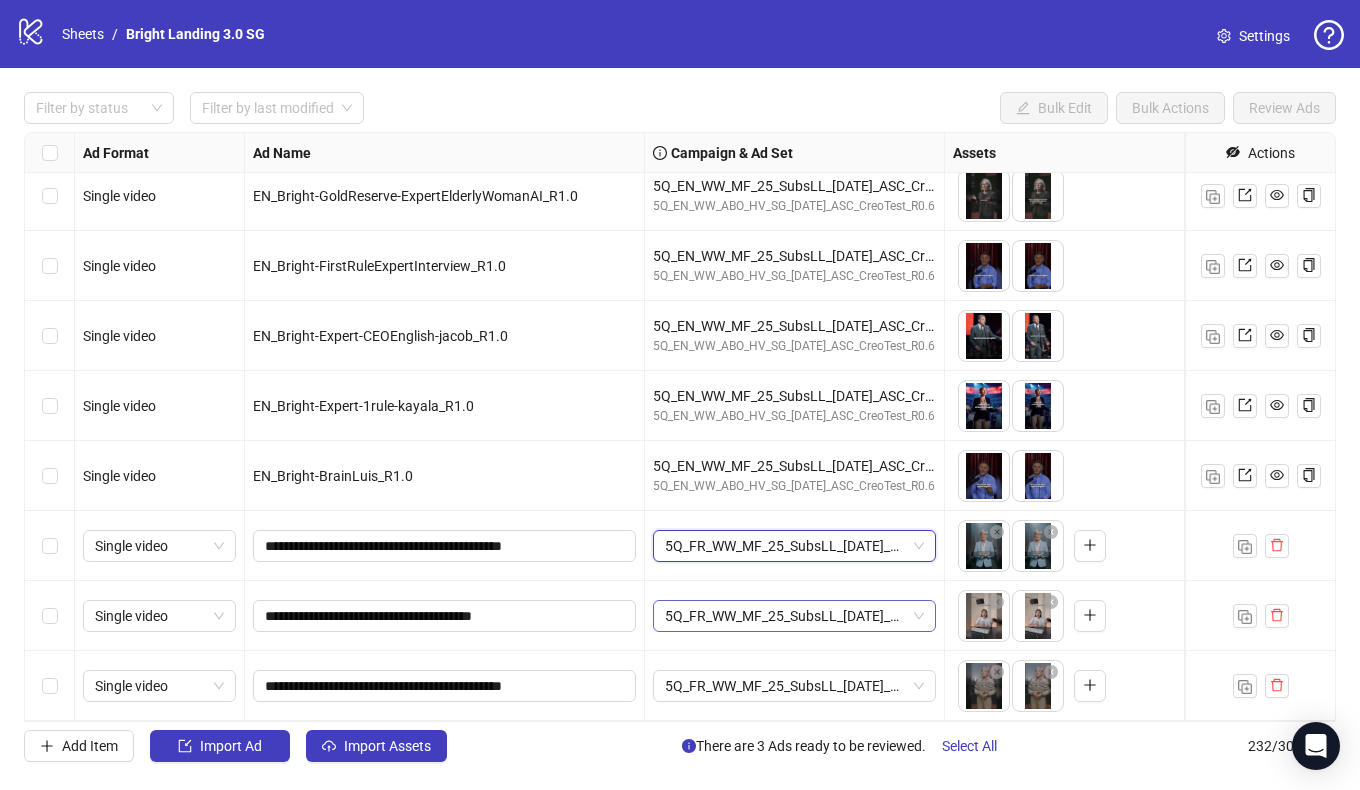 click on "5Q_FR_WW_MF_25_SubsLL_[DATE]_ASC_CreoTest_R0.6" at bounding box center (794, 616) 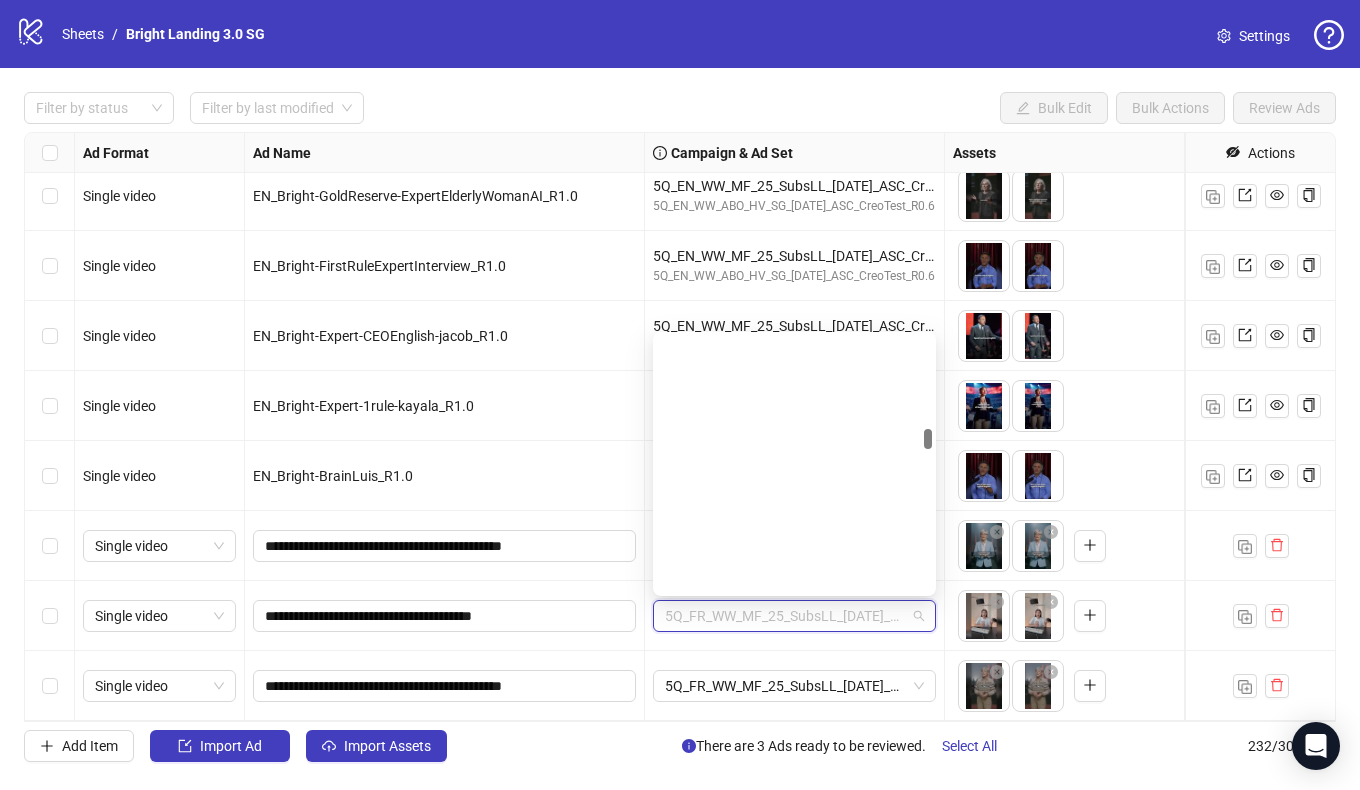 scroll, scrollTop: 6281, scrollLeft: 0, axis: vertical 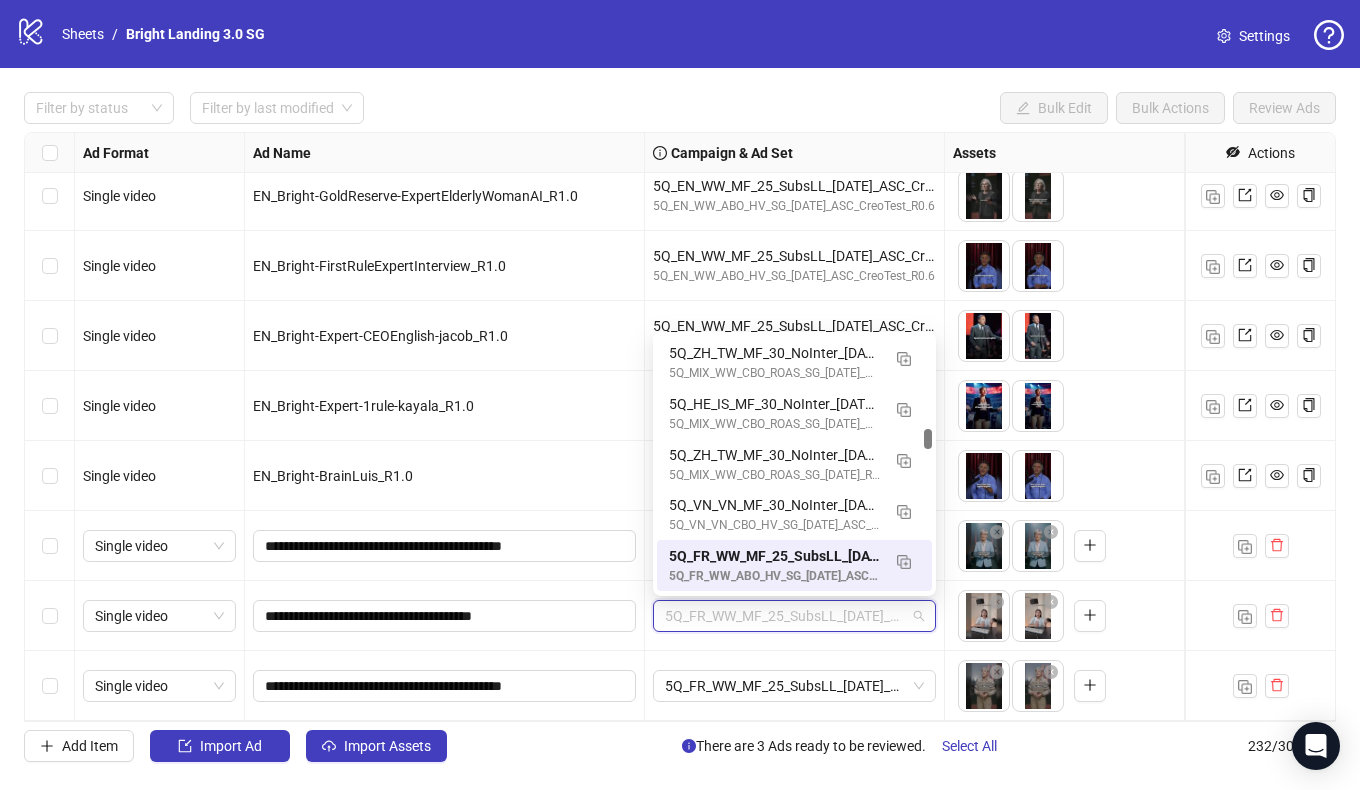 paste on "**********" 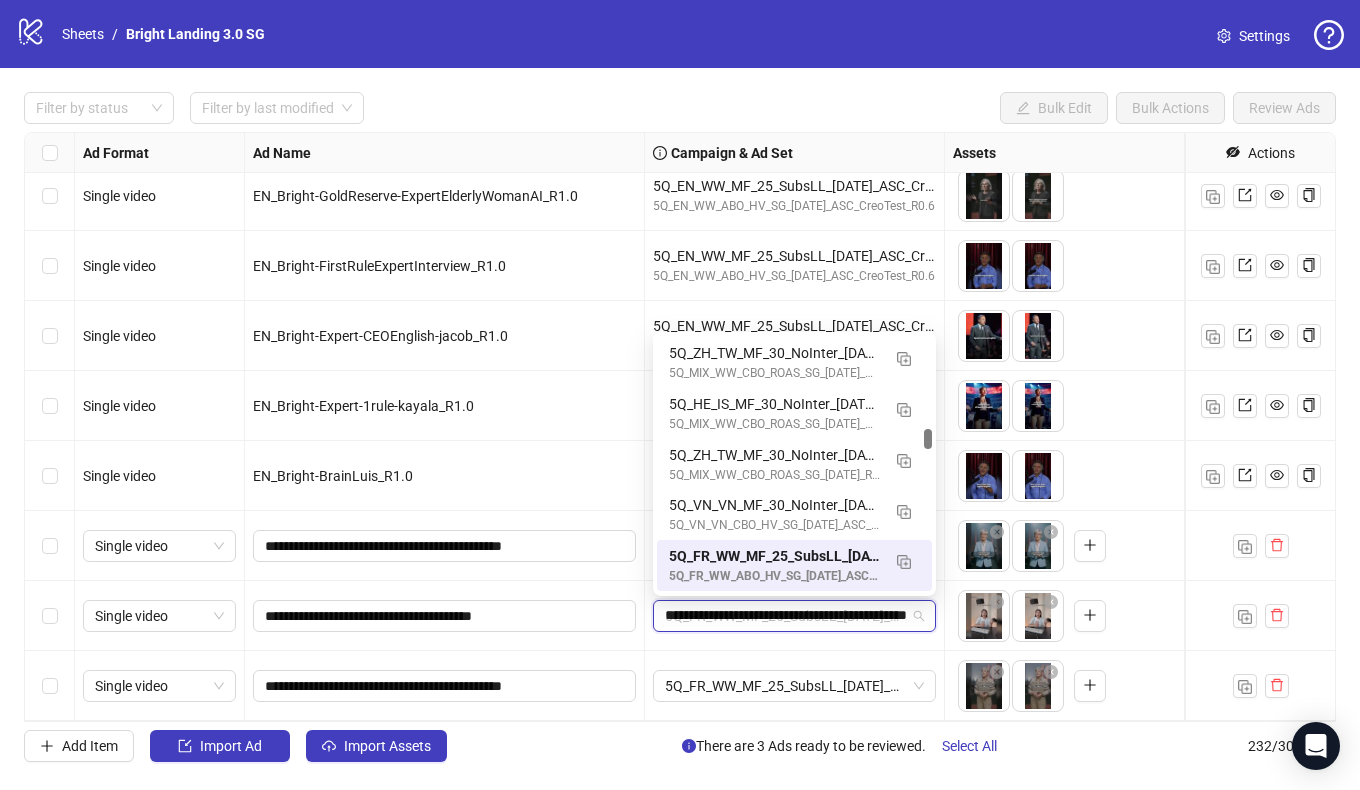 scroll, scrollTop: 0, scrollLeft: 121, axis: horizontal 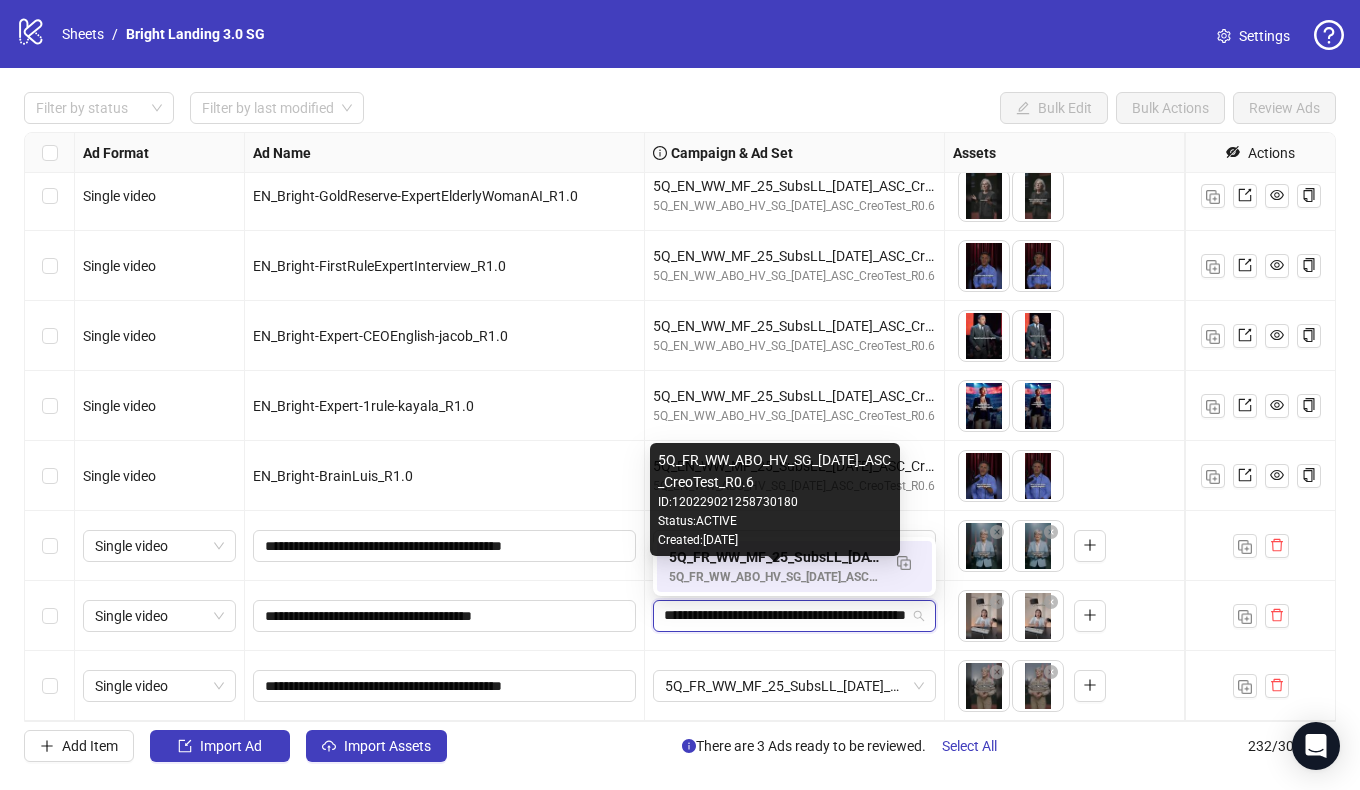 click on "5Q_FR_WW_ABO_HV_SG_[DATE]_ASC_CreoTest_R0.6" at bounding box center [774, 577] 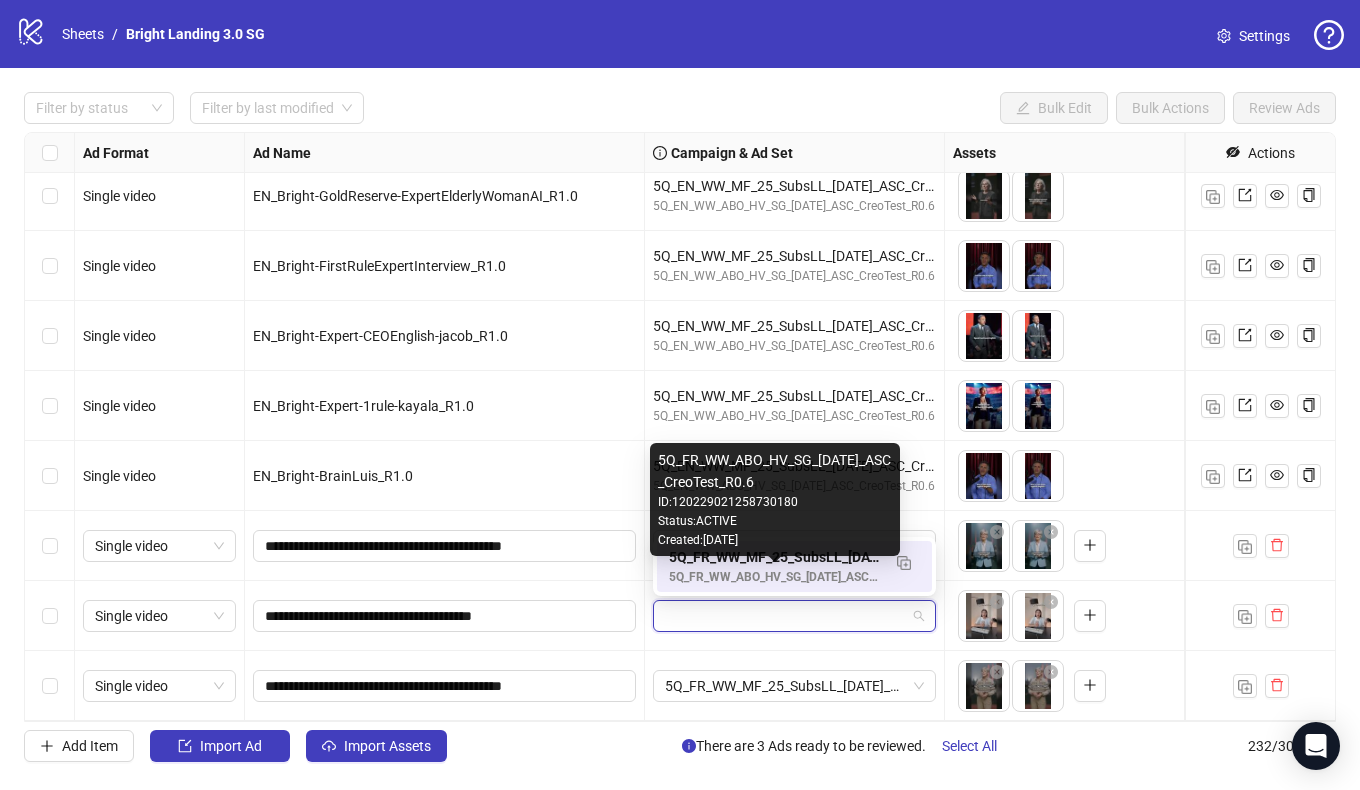 scroll, scrollTop: 0, scrollLeft: 0, axis: both 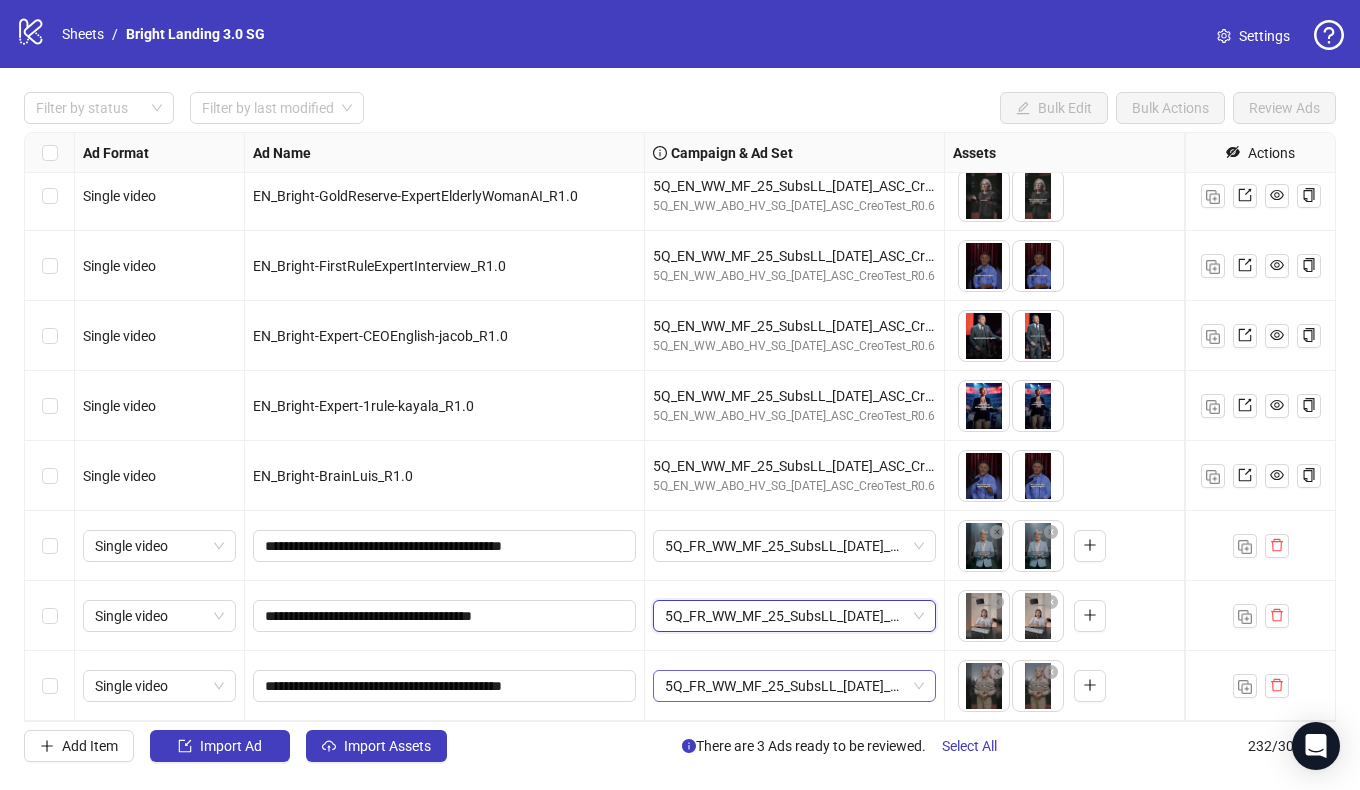 click on "5Q_FR_WW_MF_25_SubsLL_[DATE]_ASC_CreoTest_R0.6" at bounding box center [794, 686] 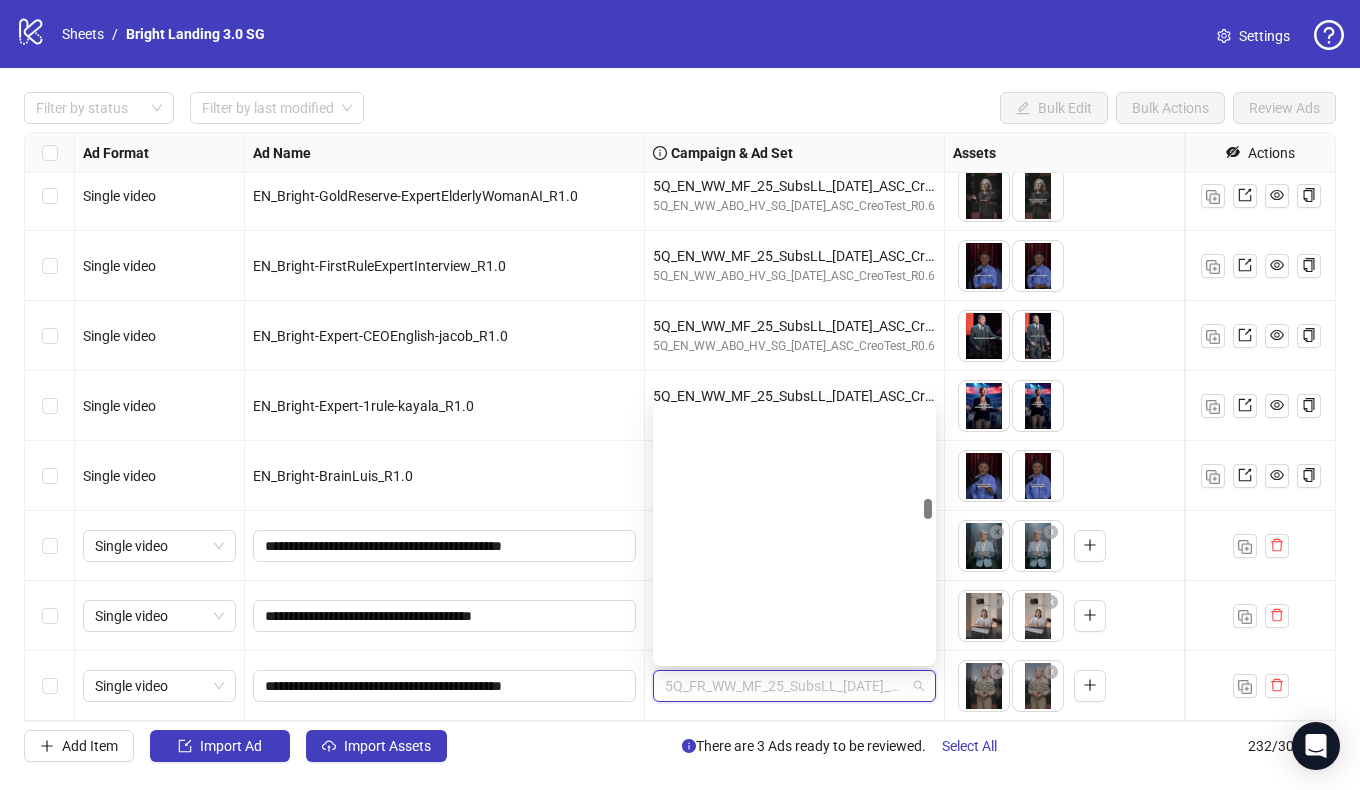 scroll, scrollTop: 0, scrollLeft: 0, axis: both 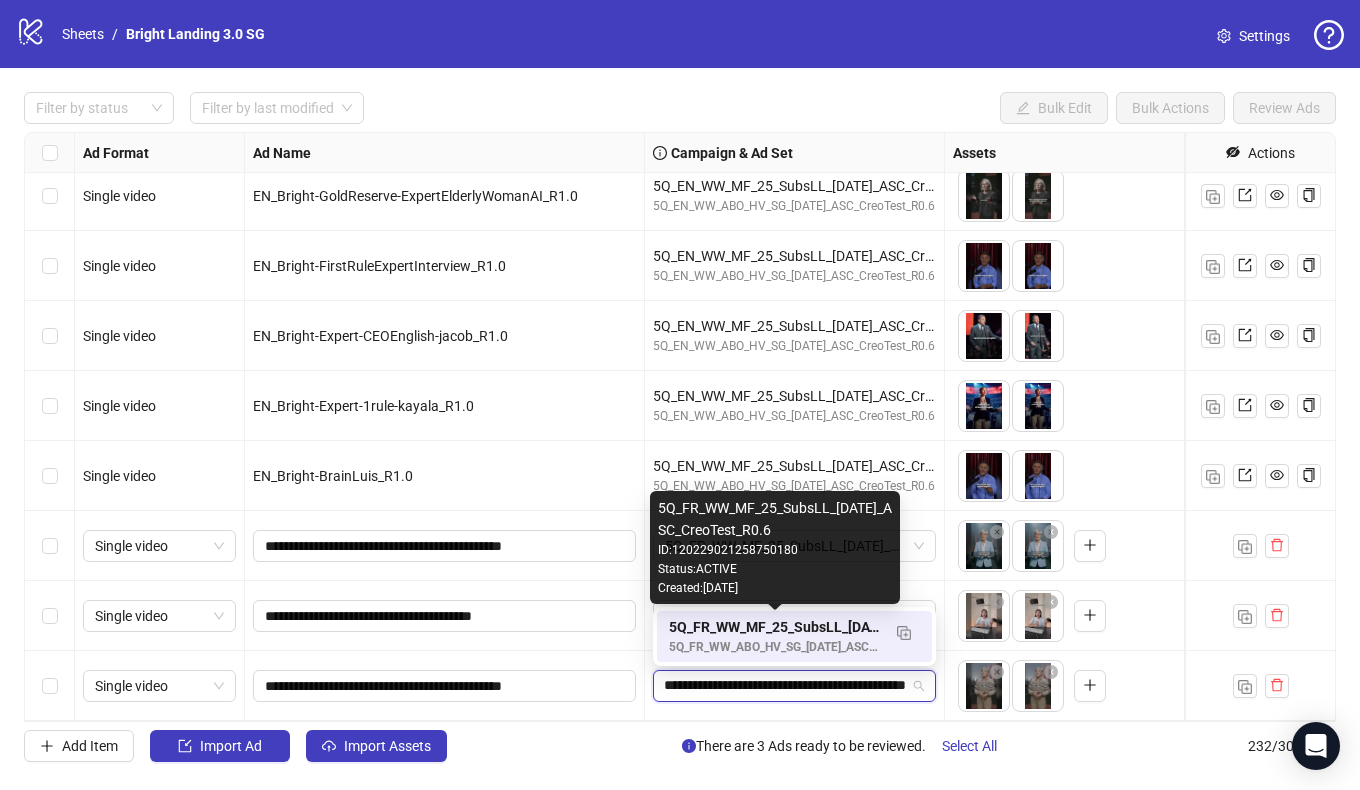 click on "5Q_FR_WW_MF_25_SubsLL_[DATE]_ASC_CreoTest_R0.6" at bounding box center [774, 627] 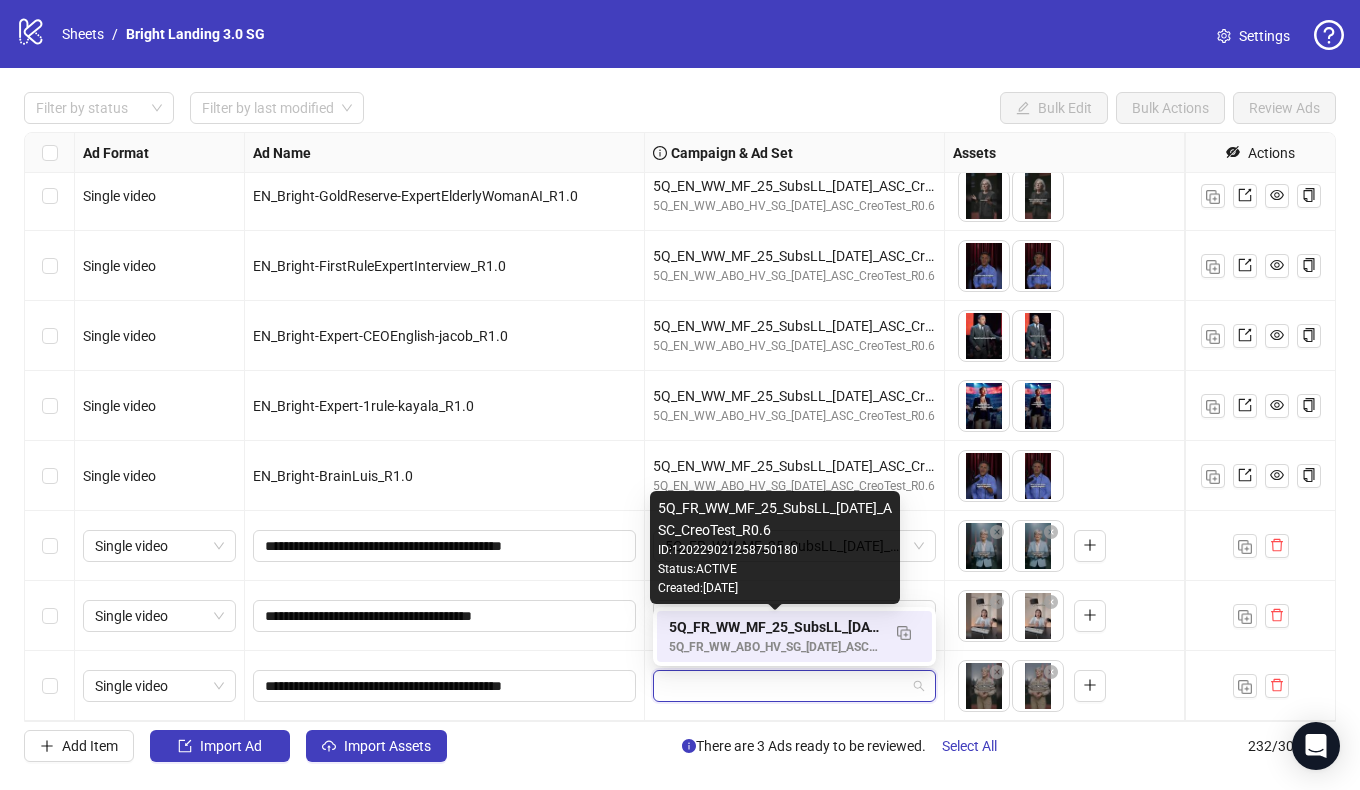 scroll, scrollTop: 0, scrollLeft: 0, axis: both 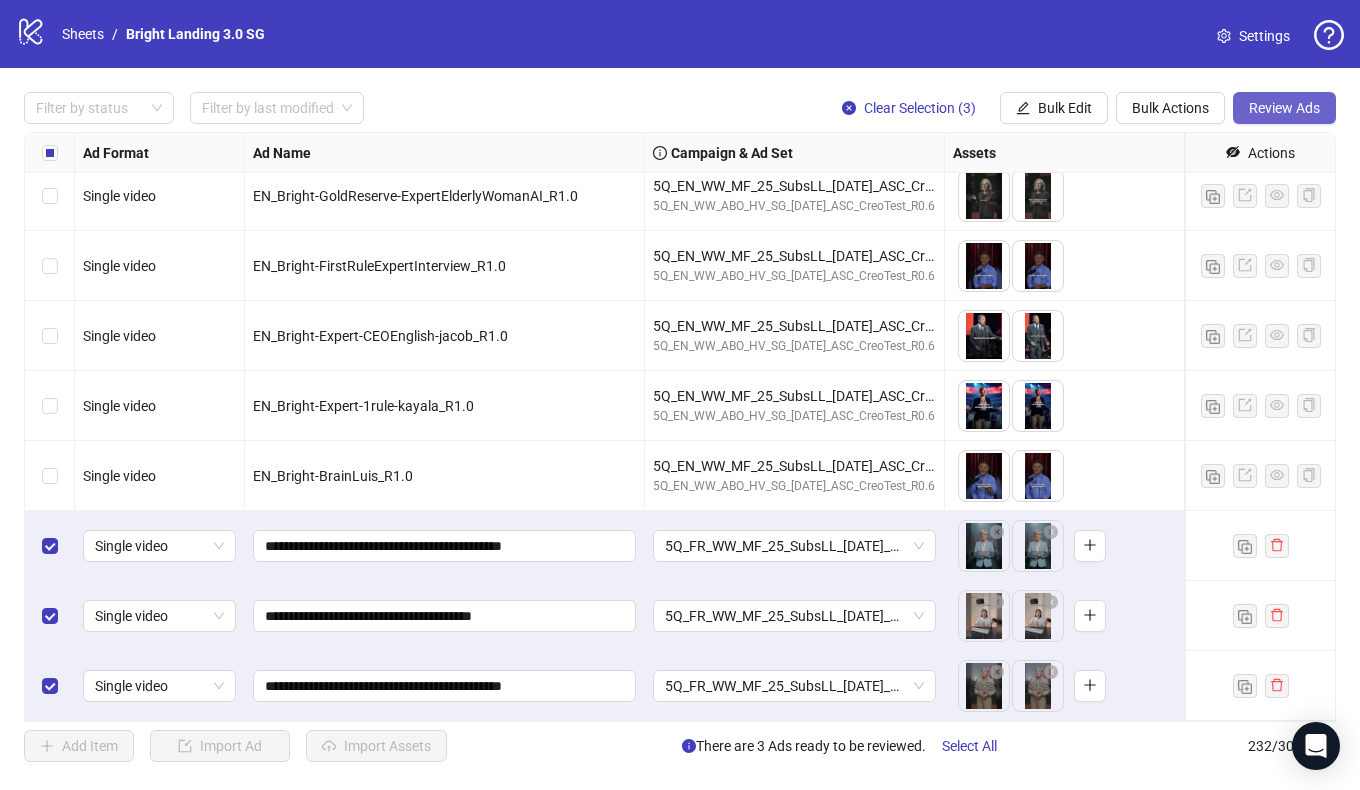 click on "Review Ads" at bounding box center [1284, 108] 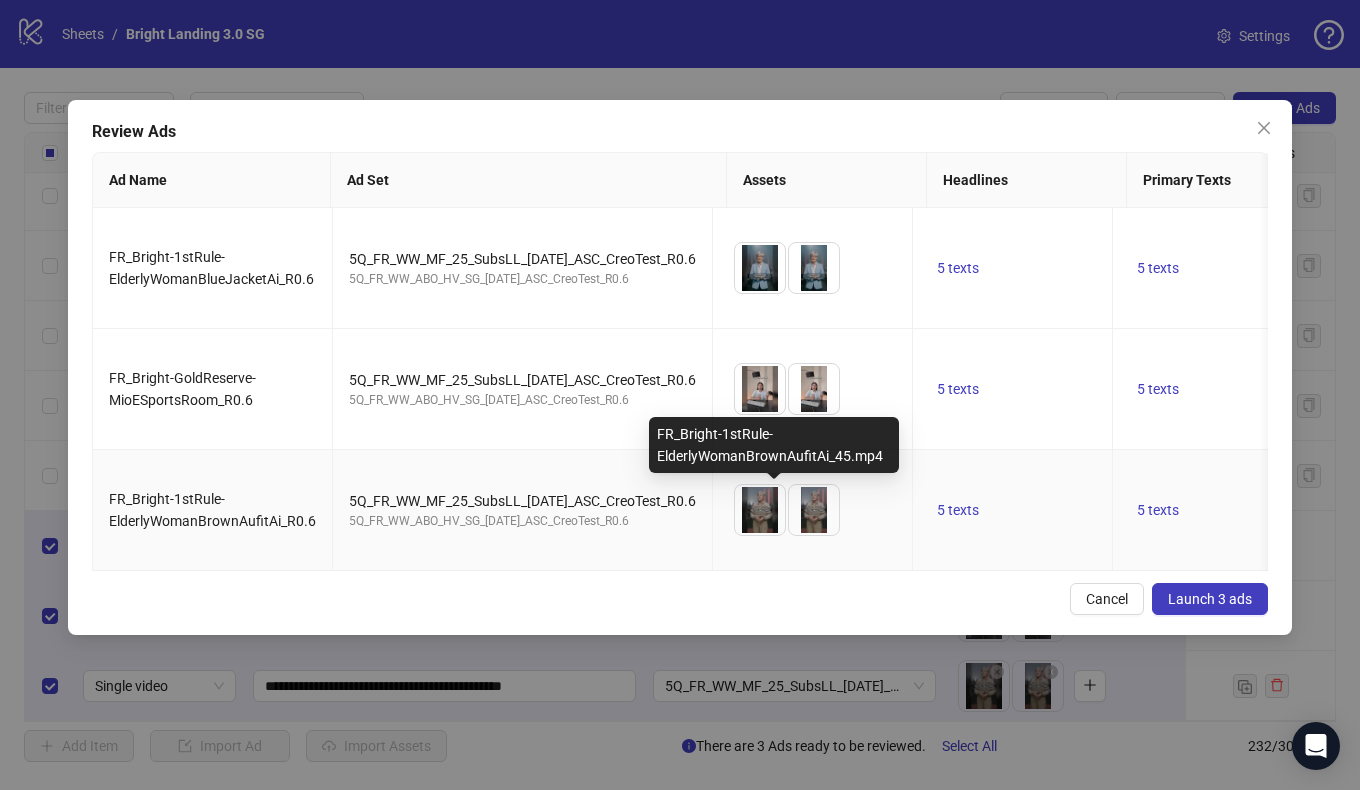scroll, scrollTop: 0, scrollLeft: 160, axis: horizontal 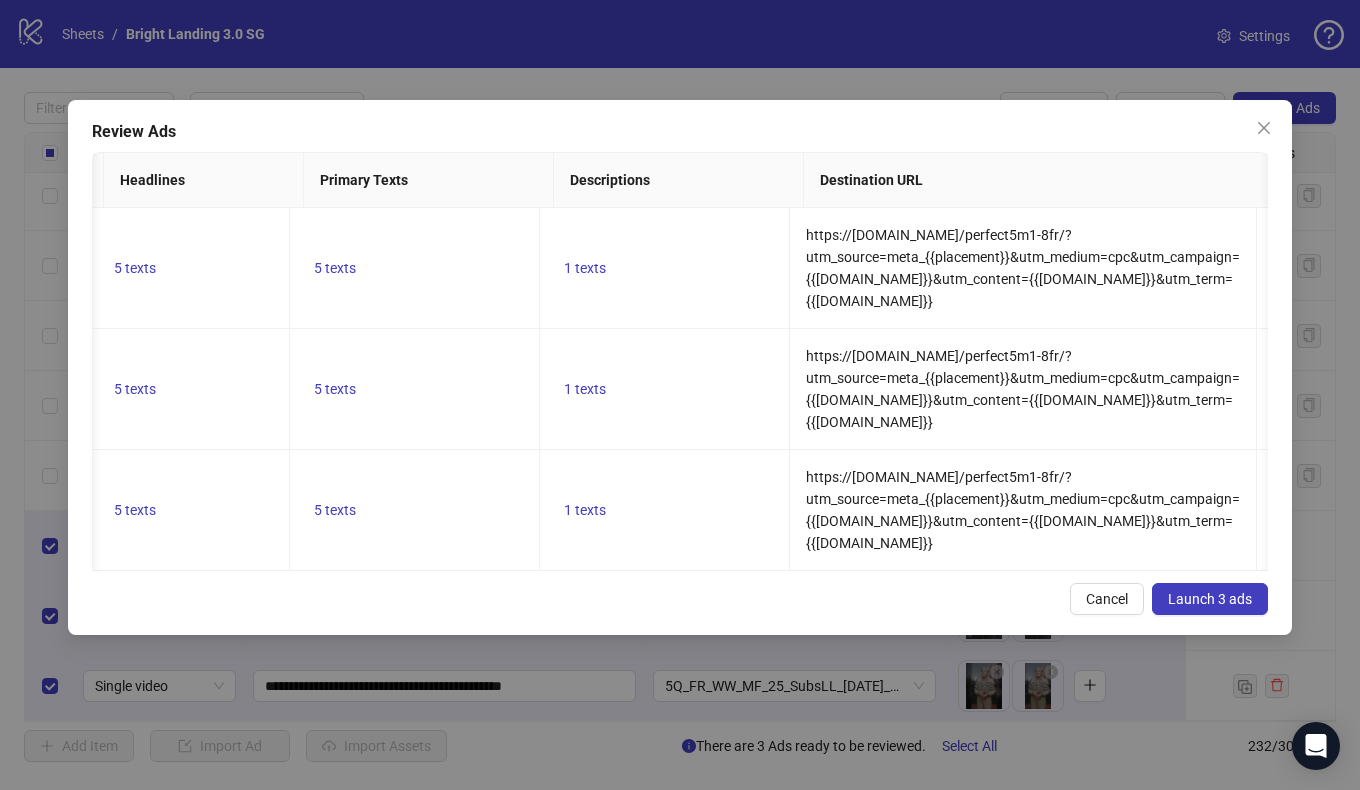 click on "Launch 3 ads" at bounding box center [1210, 599] 